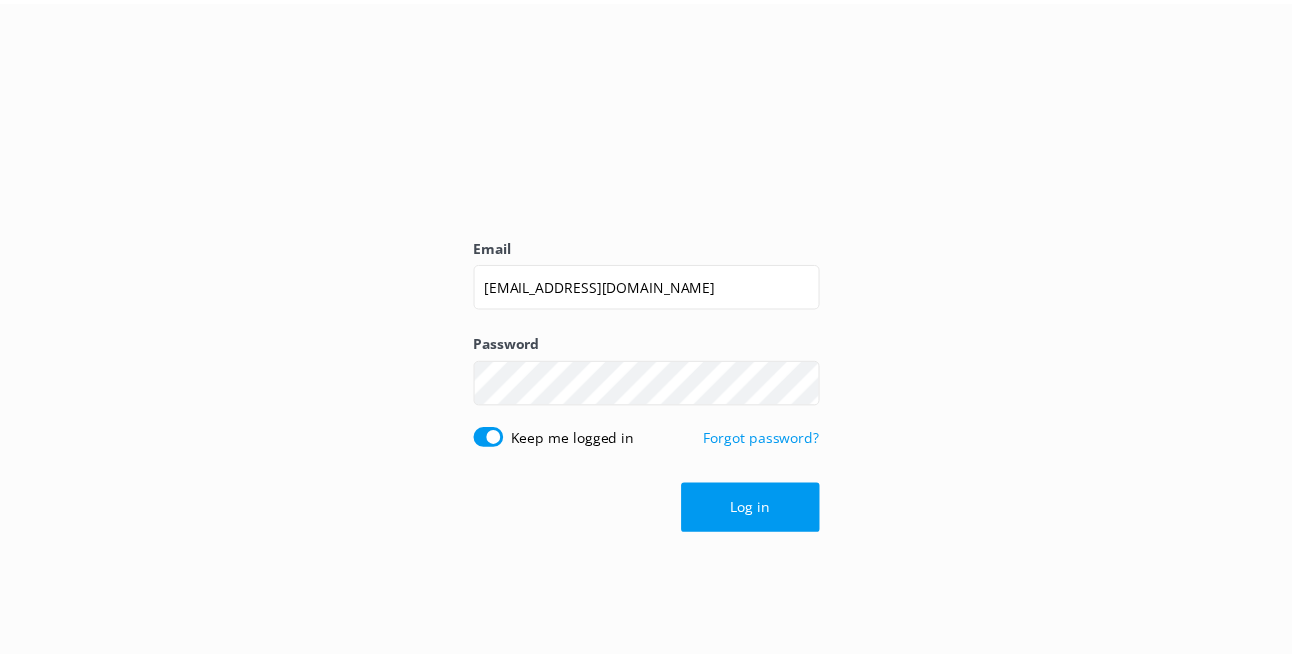 scroll, scrollTop: 0, scrollLeft: 0, axis: both 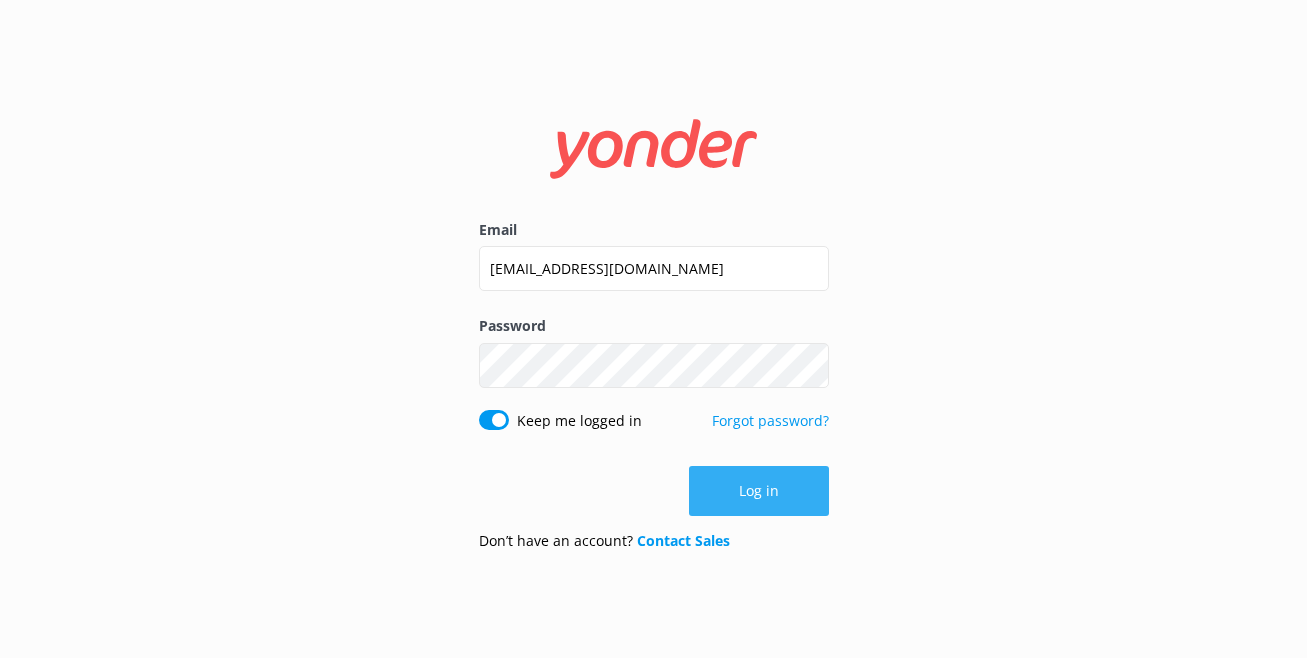 click on "Log in" at bounding box center (759, 491) 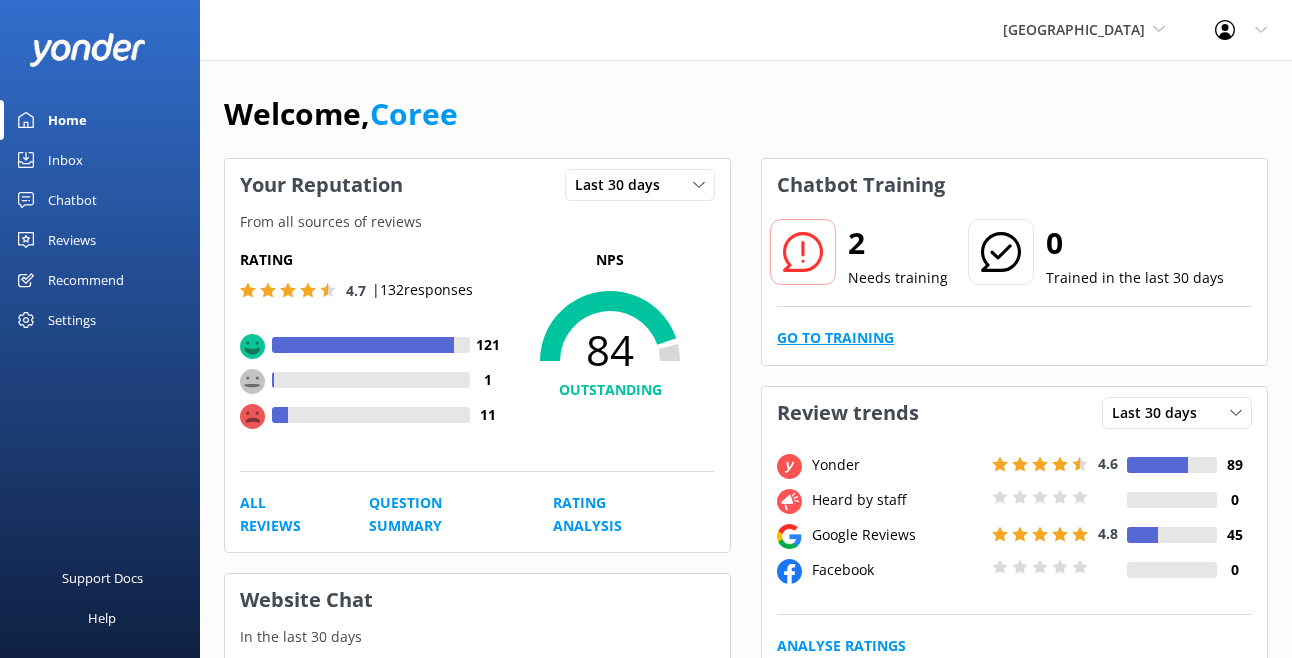 click on "Go to Training" at bounding box center [835, 338] 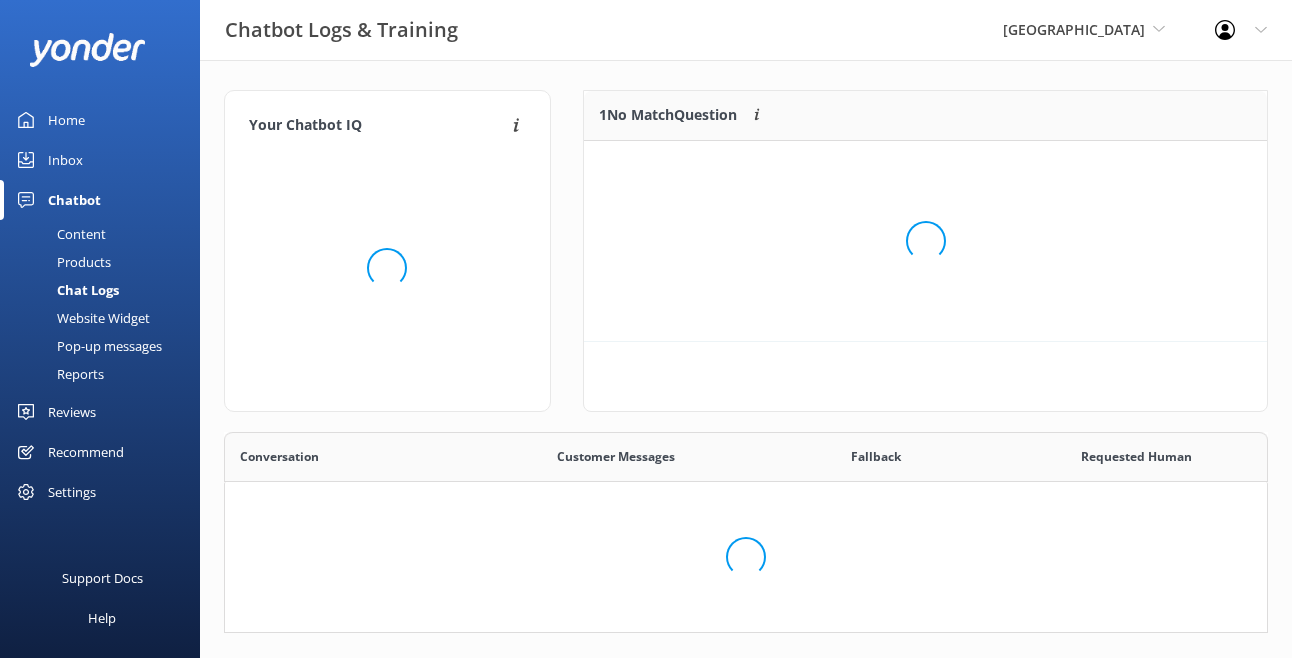 scroll, scrollTop: 16, scrollLeft: 16, axis: both 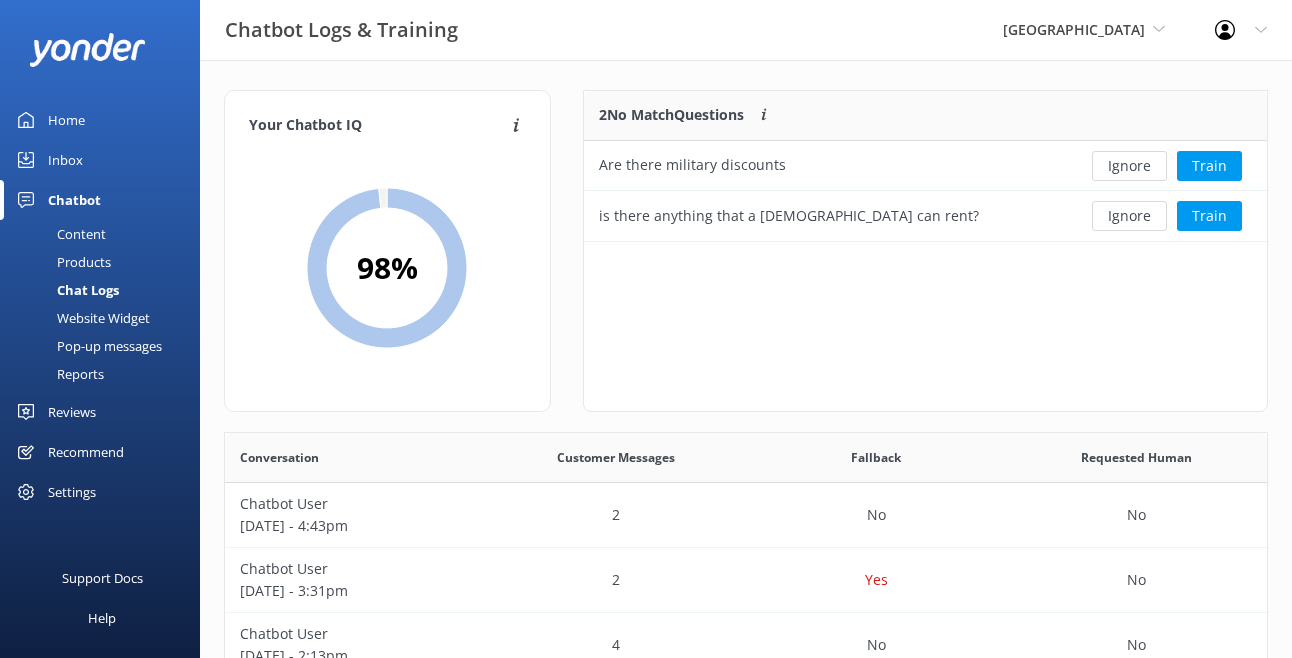 click on "Products" at bounding box center (61, 262) 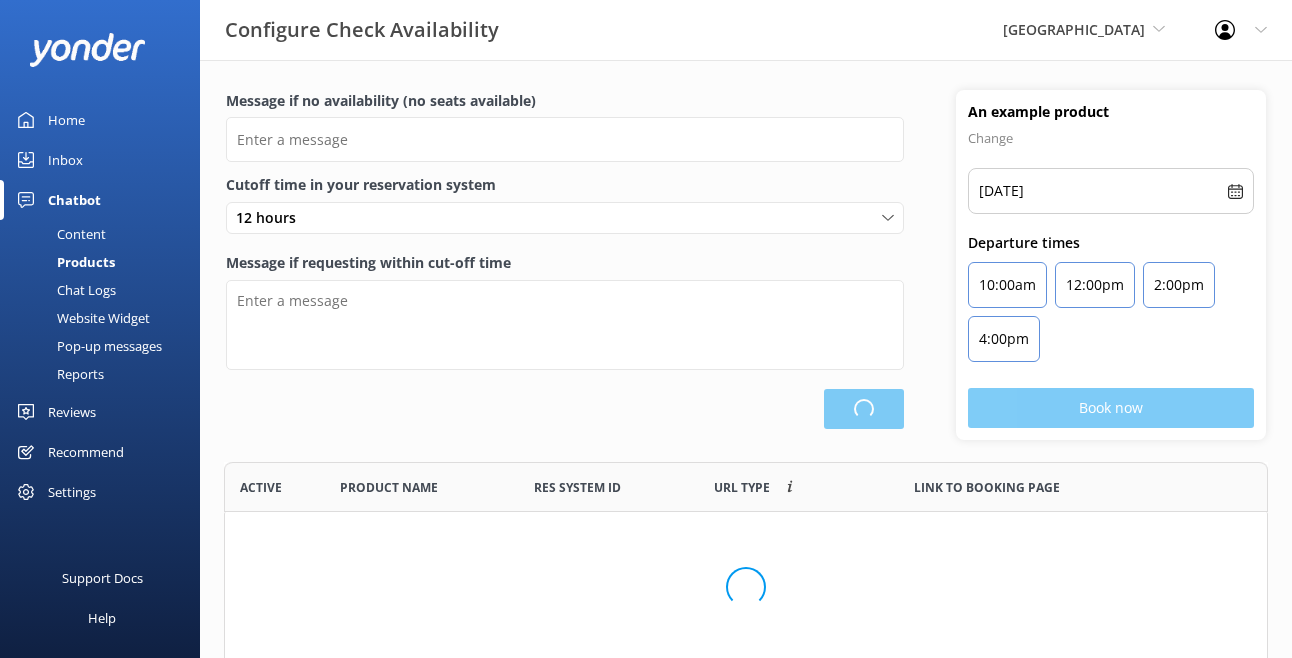 scroll, scrollTop: 16, scrollLeft: 16, axis: both 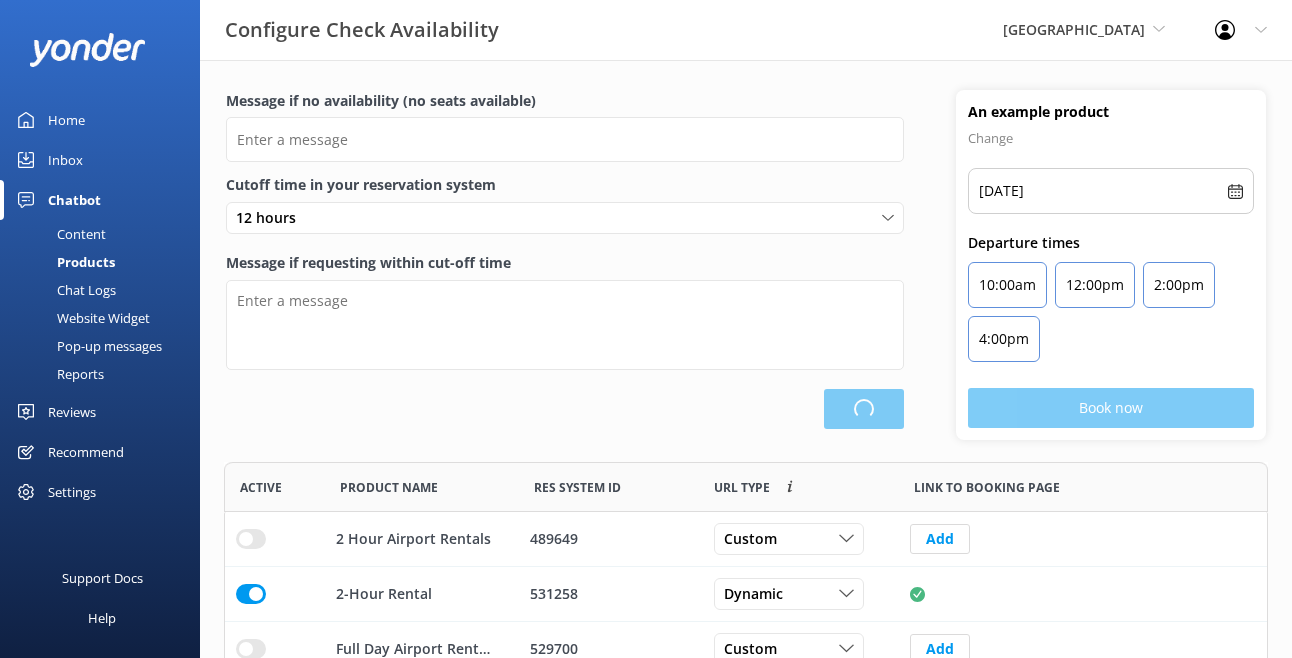 type on "There are no seats available, please check an alternative day" 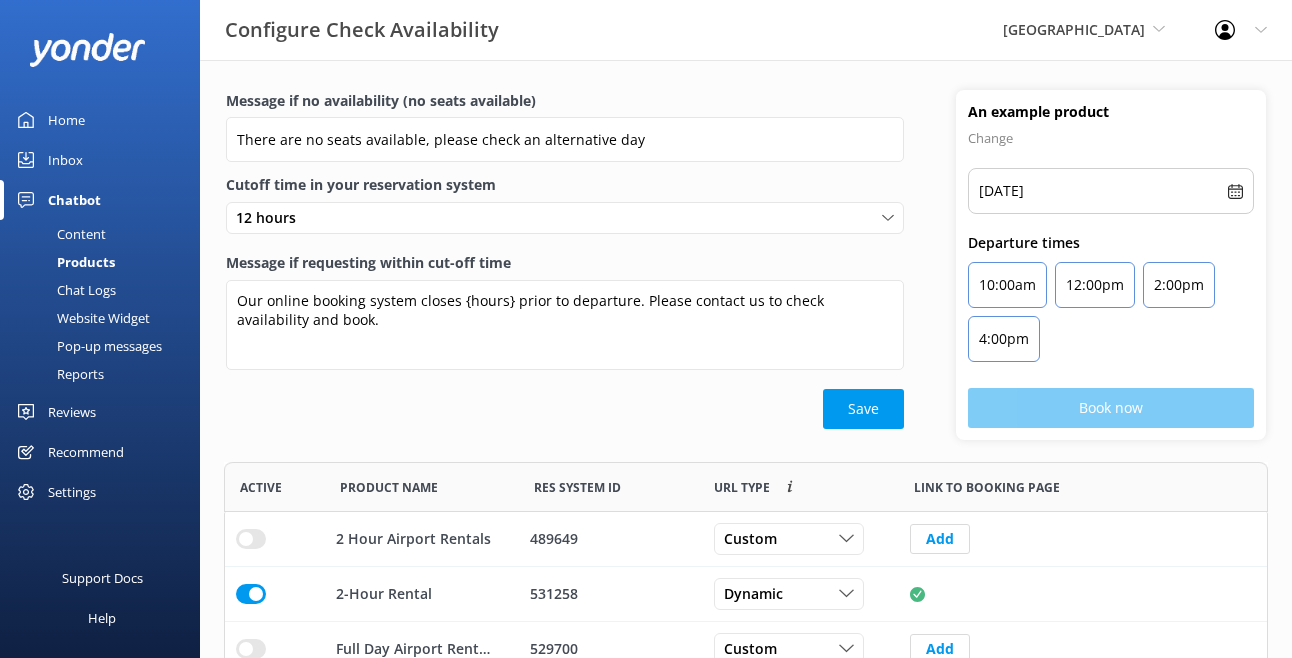 click on "Content" at bounding box center (59, 234) 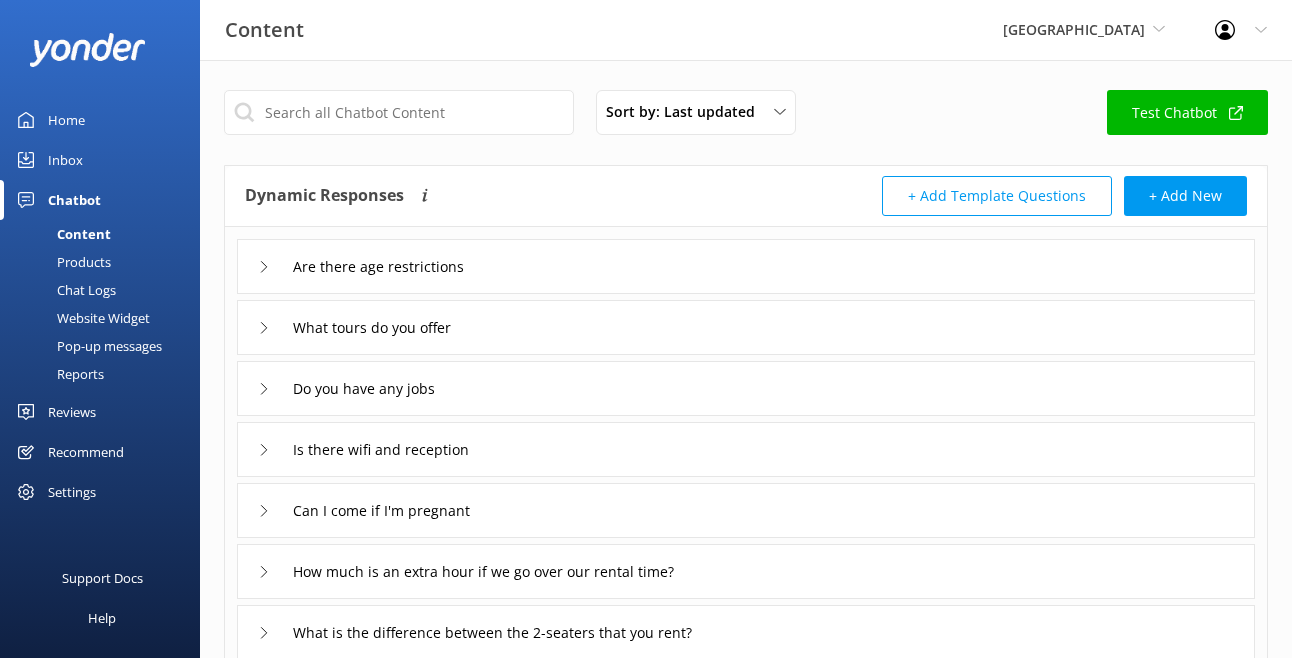 click 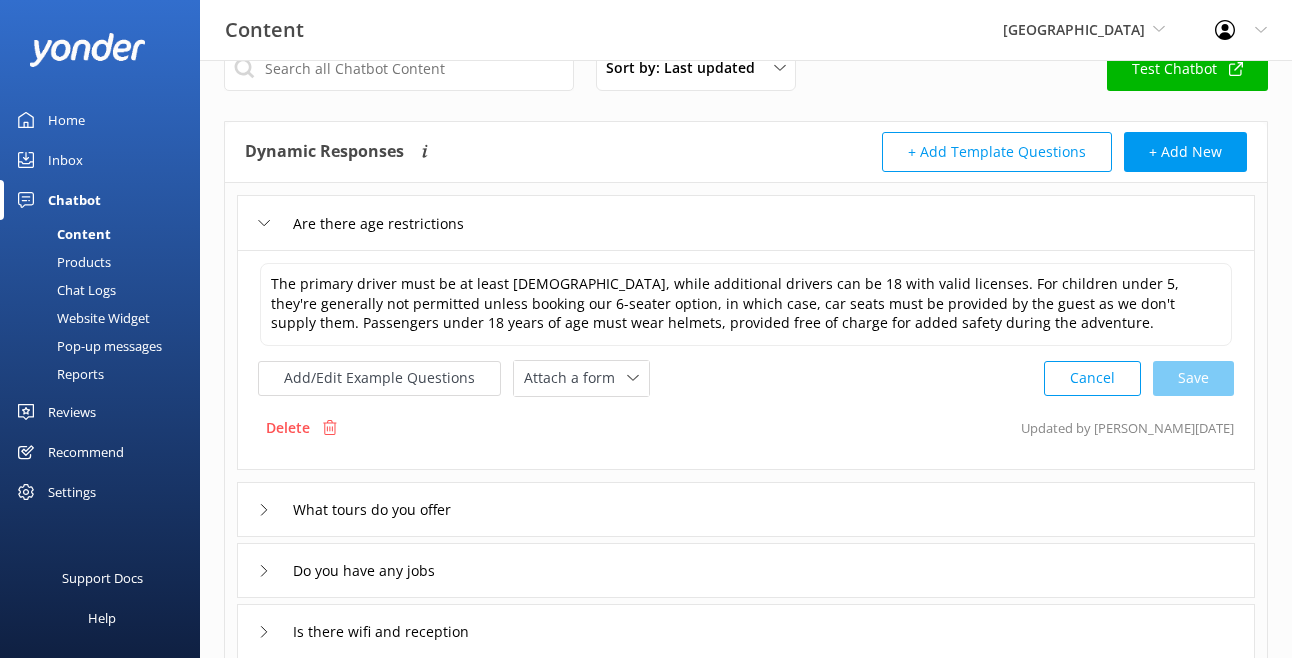 scroll, scrollTop: 45, scrollLeft: 0, axis: vertical 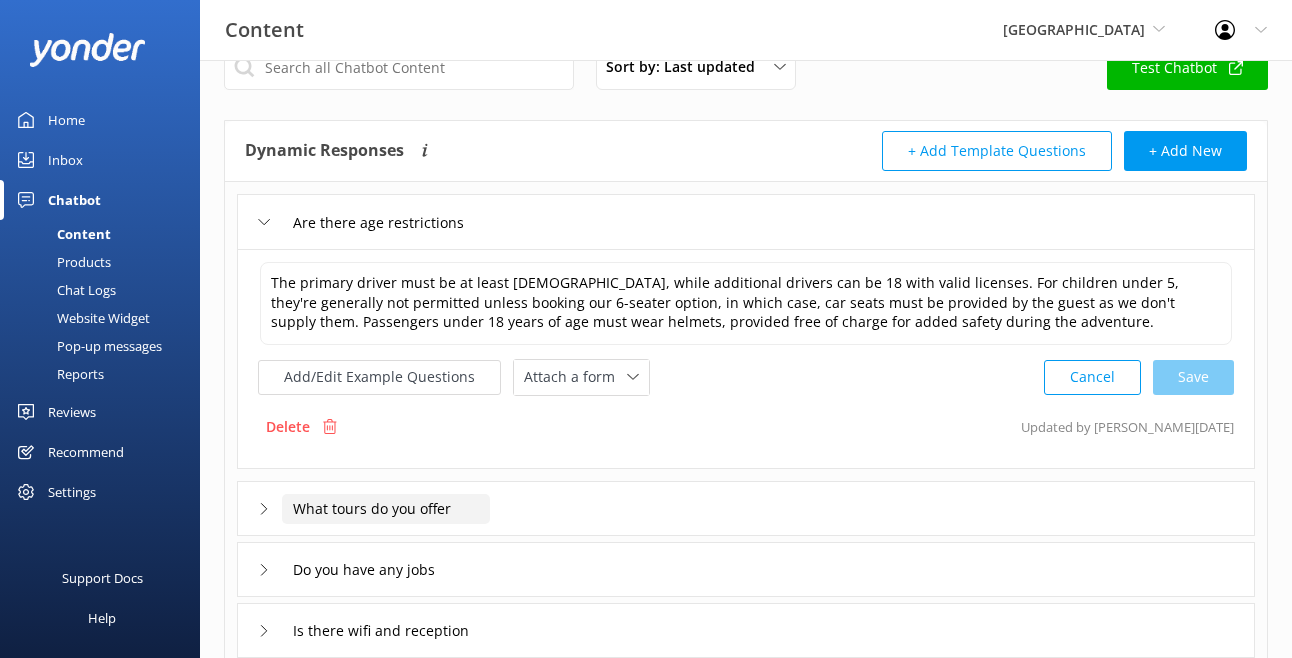 click on "What tours do you offer" at bounding box center [398, 222] 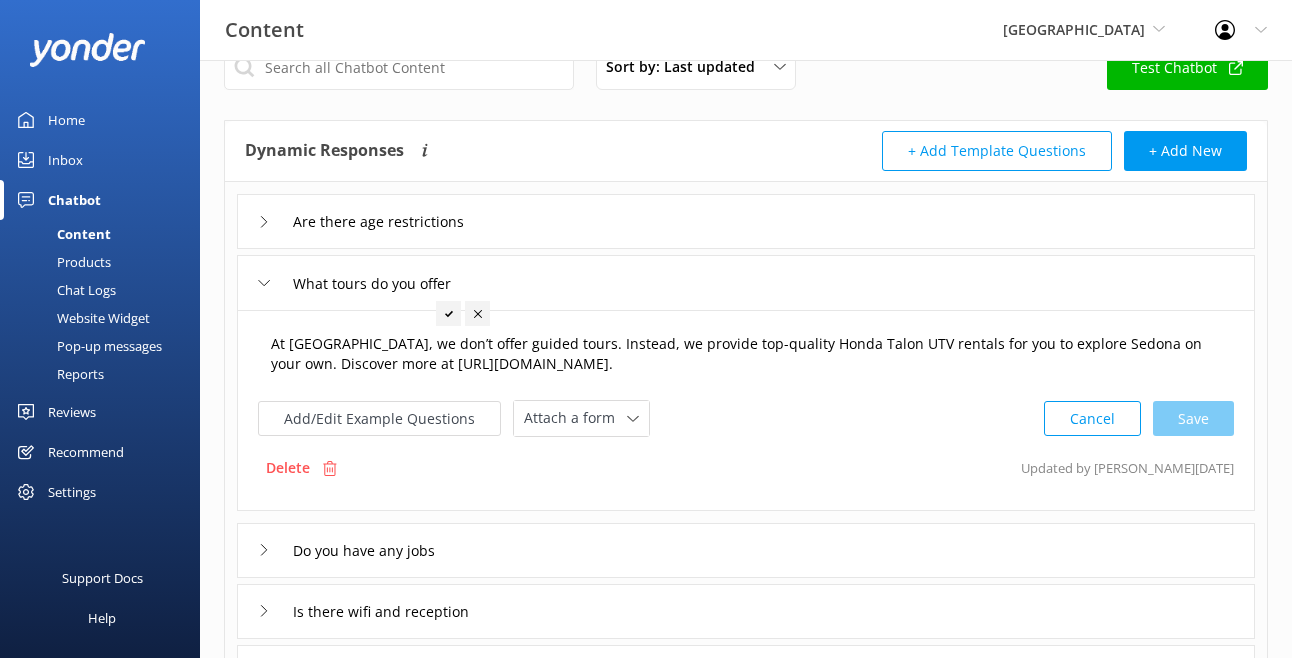 click on "At [GEOGRAPHIC_DATA], we don’t offer guided tours. Instead, we provide top-quality Honda Talon UTV rentals for you to explore Sedona on your own. Discover more at [URL][DOMAIN_NAME]." at bounding box center [746, 354] 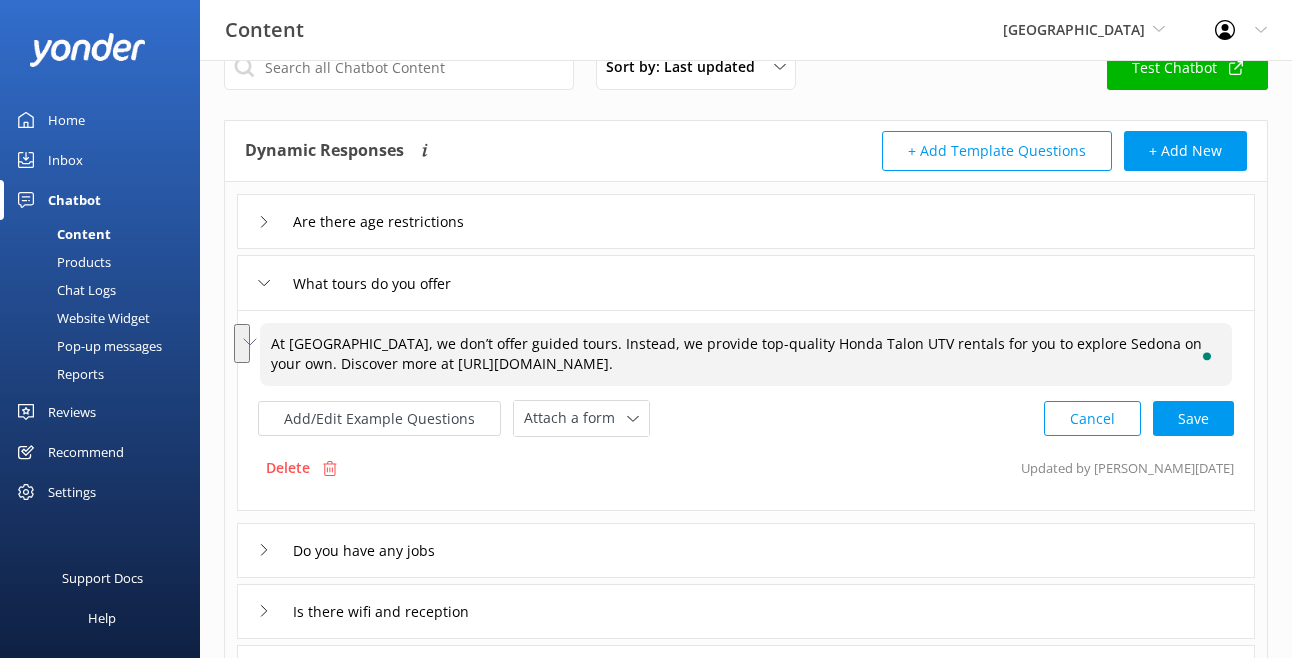 drag, startPoint x: 707, startPoint y: 359, endPoint x: 261, endPoint y: 340, distance: 446.4045 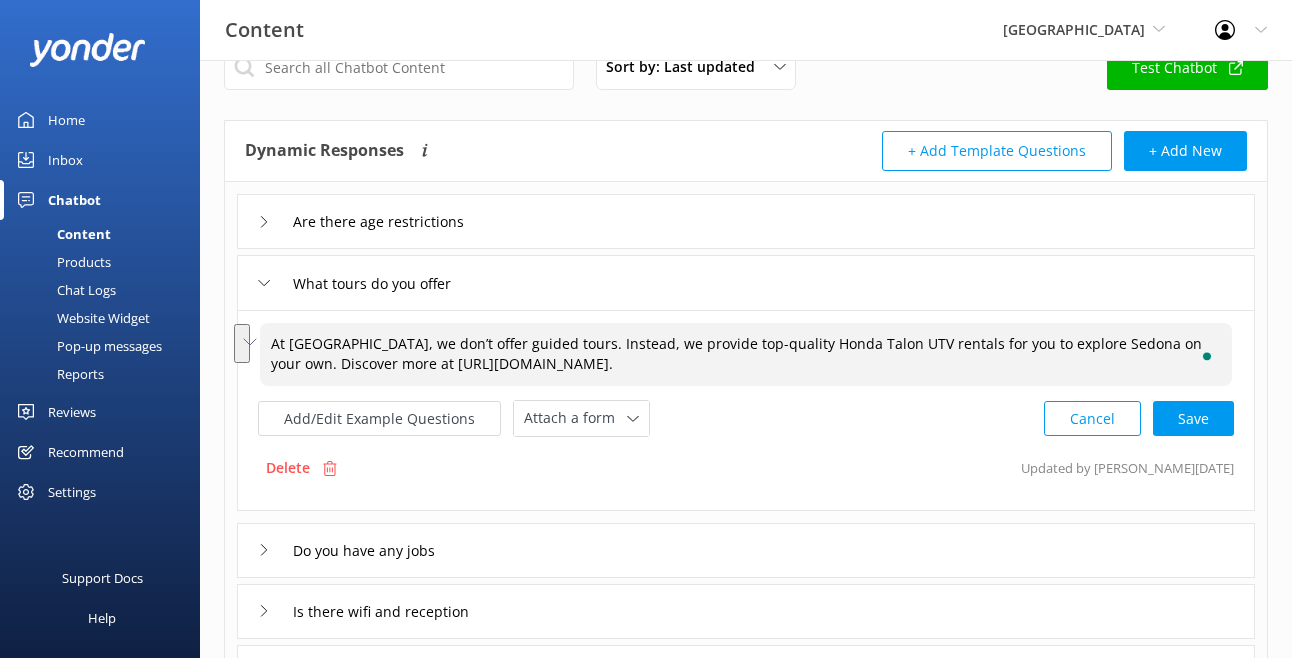 click on "Sort by: Last updated Title Last updated Test Chatbot Dynamic Responses Dynamic responses rely on the Large Language Model to create the most-relevant response to a user's question by referencing all of the information provided. + Add Template Questions + Add New Are there age restrictions What tours do you offer At [GEOGRAPHIC_DATA], we don’t offer guided tours. Instead, we provide top-quality Honda Talon UTV rentals for you to explore Sedona on your own. Discover more at [URL][DOMAIN_NAME].  At [GEOGRAPHIC_DATA], we don’t offer guided tours. Instead, we provide top-quality Honda Talon UTV rentals for you to explore Sedona on your own. Discover more at [URL][DOMAIN_NAME].  Add/Edit Example Questions Attach a form Leave contact details Check availability Cancel Save Delete Updated by [PERSON_NAME]  [DATE] Do you have any jobs Is there wifi and reception Can I come if I'm pregnant How much is an extra hour if we go over our rental time? Which are the pick up locations? 1 2" at bounding box center (746, 644) 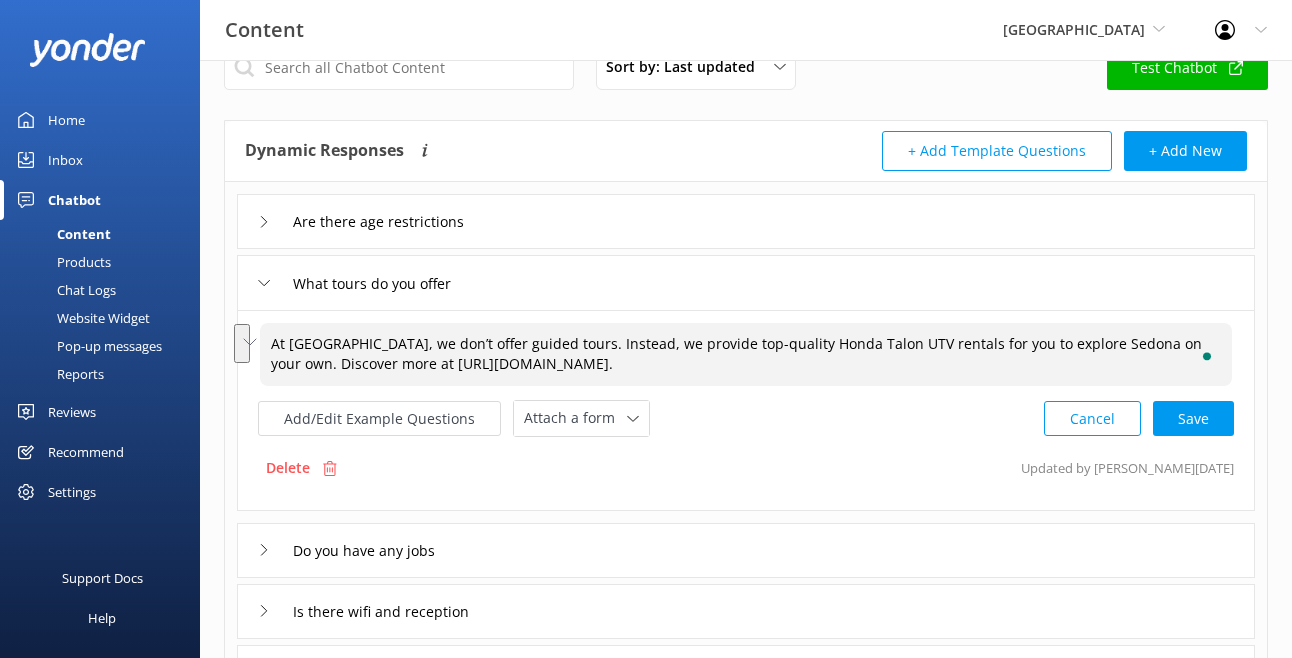 paste on "We specialize in top-quality Honda Talon UTV rentals so you can explore [PERSON_NAME]’s backcountry at your own pace.
If you’re looking for a guided tour, check out our sister company, [US_STATE] ATV Adventures. They offer group ATV tours led by experienced guides, where you’ll ride single-person ATVs (with handlebars) through the beautiful desert terrain.
Learn more:
🔗 [DOMAIN_NAME]
🔗 [DOMAIN_NAME]" 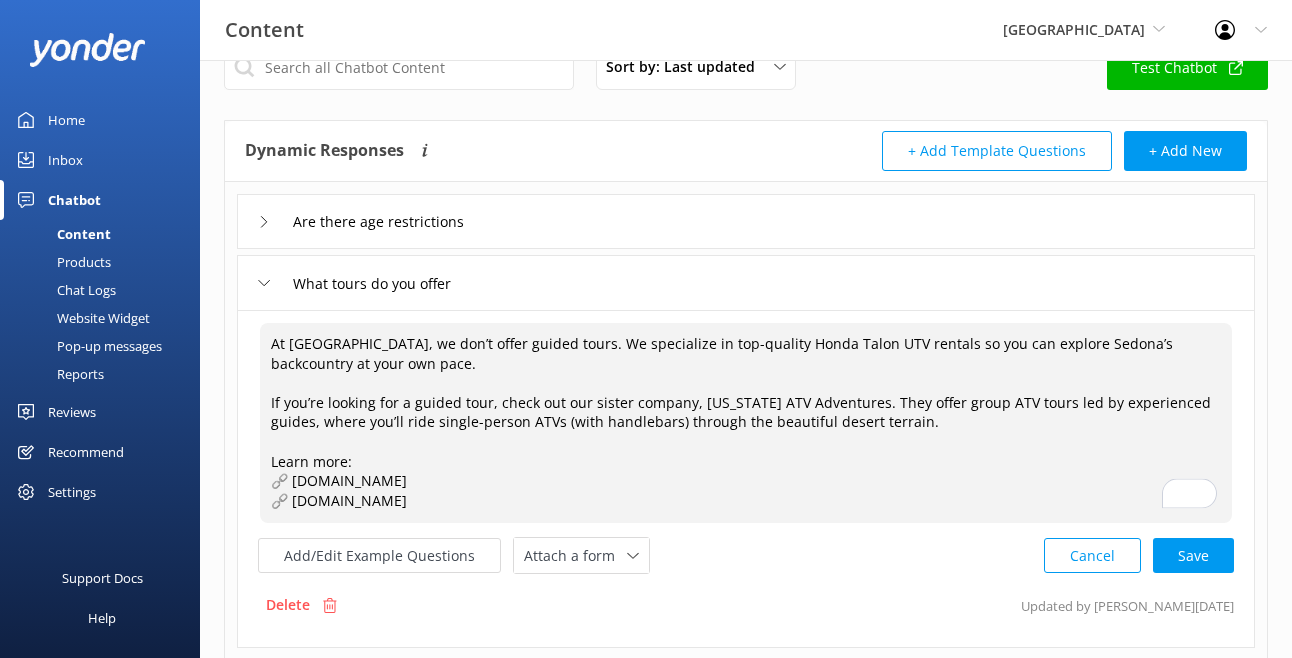 click on "At [GEOGRAPHIC_DATA], we don’t offer guided tours. We specialize in top-quality Honda Talon UTV rentals so you can explore Sedona’s backcountry at your own pace.
If you’re looking for a guided tour, check out our sister company, [US_STATE] ATV Adventures. They offer group ATV tours led by experienced guides, where you’ll ride single-person ATVs (with handlebars) through the beautiful desert terrain.
Learn more:
🔗 [DOMAIN_NAME]
🔗 [DOMAIN_NAME]" at bounding box center [746, 423] 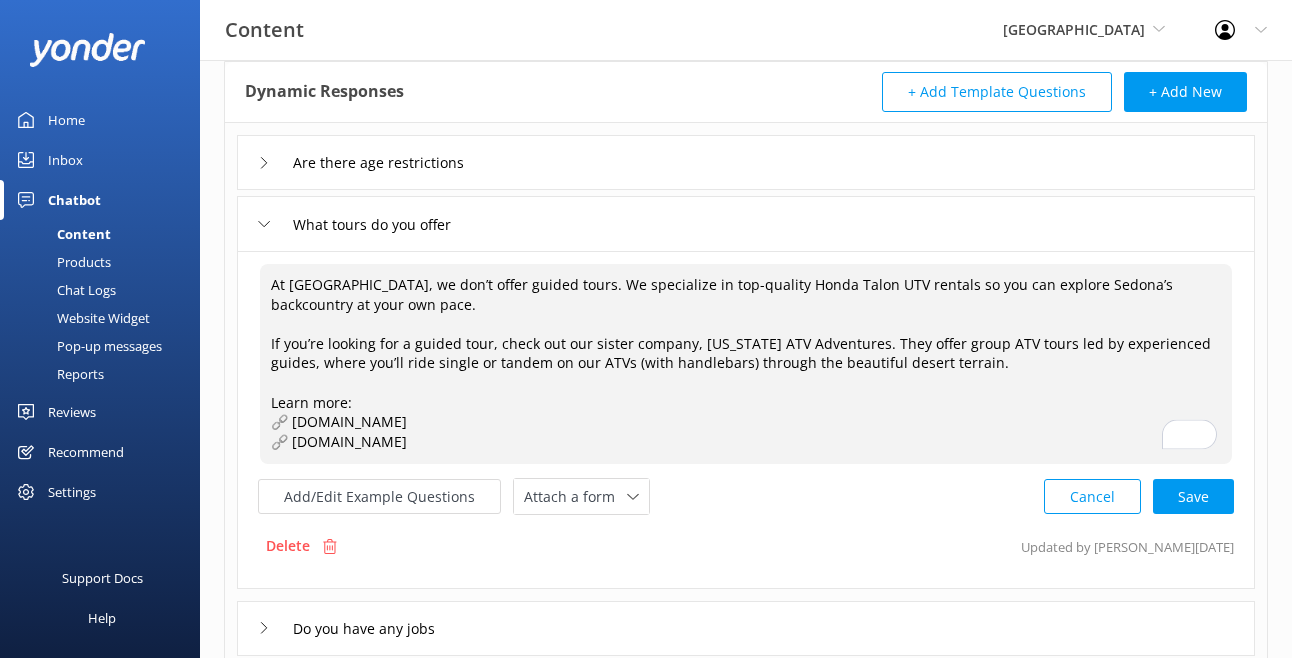 scroll, scrollTop: 152, scrollLeft: 0, axis: vertical 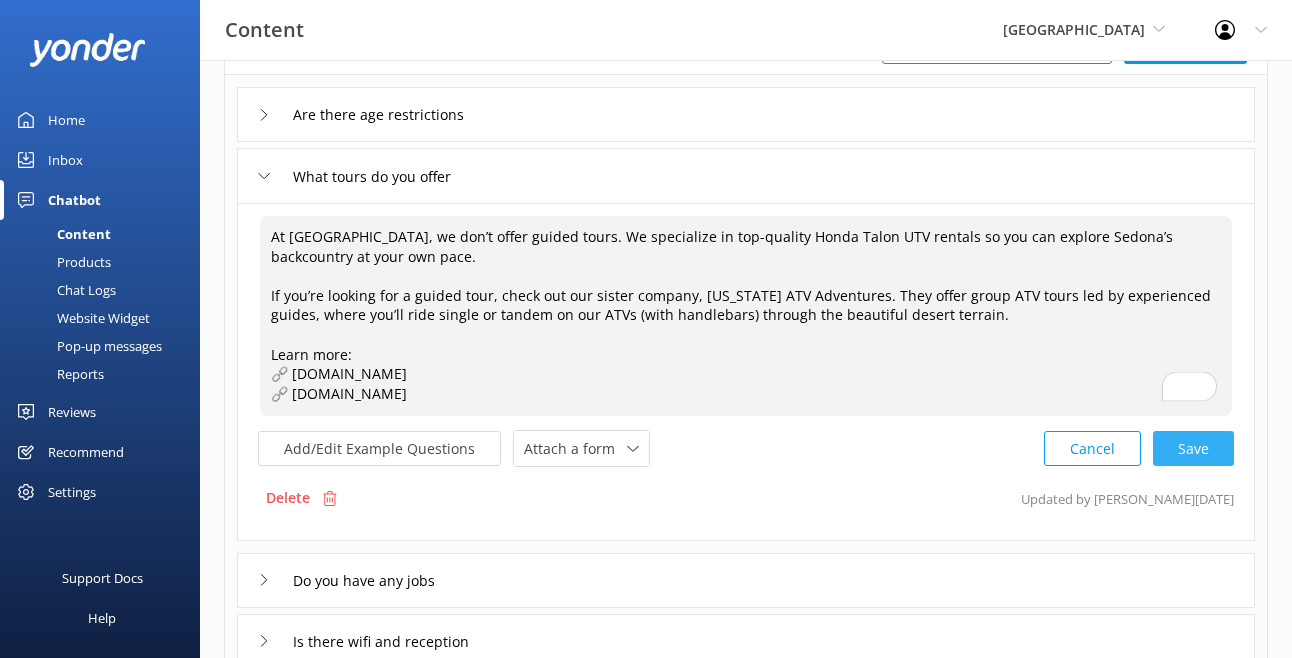 click on "Cancel Save" at bounding box center (1139, 448) 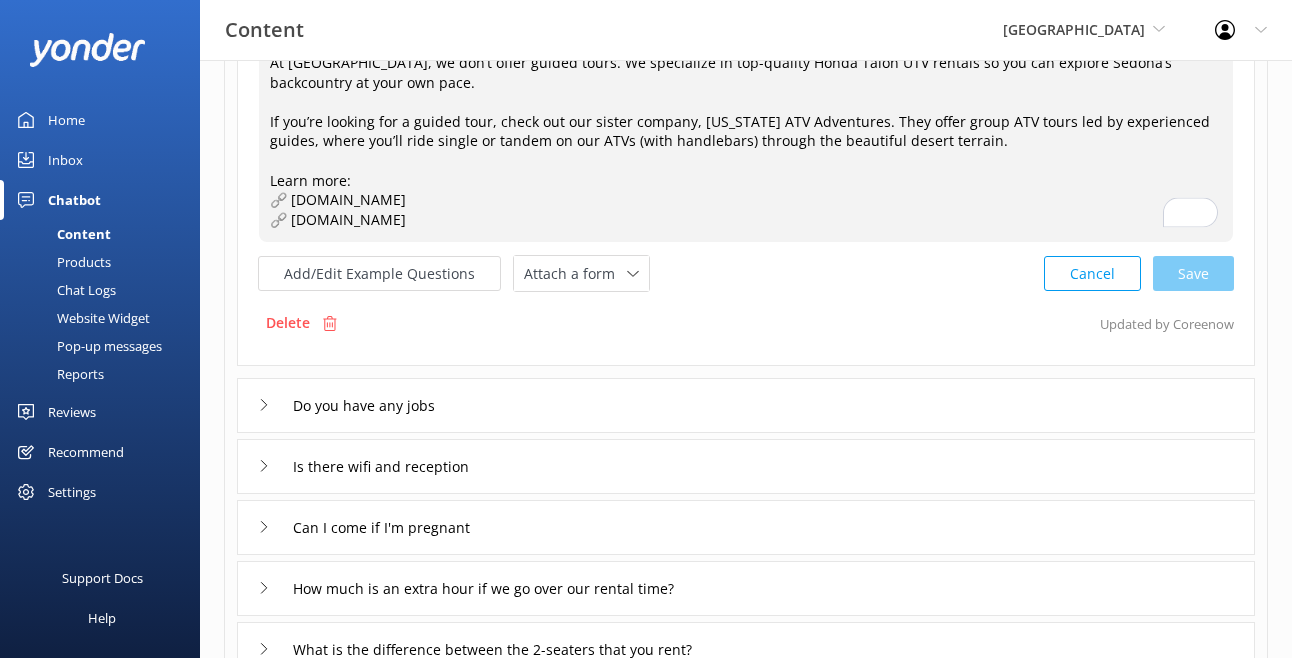 scroll, scrollTop: 327, scrollLeft: 0, axis: vertical 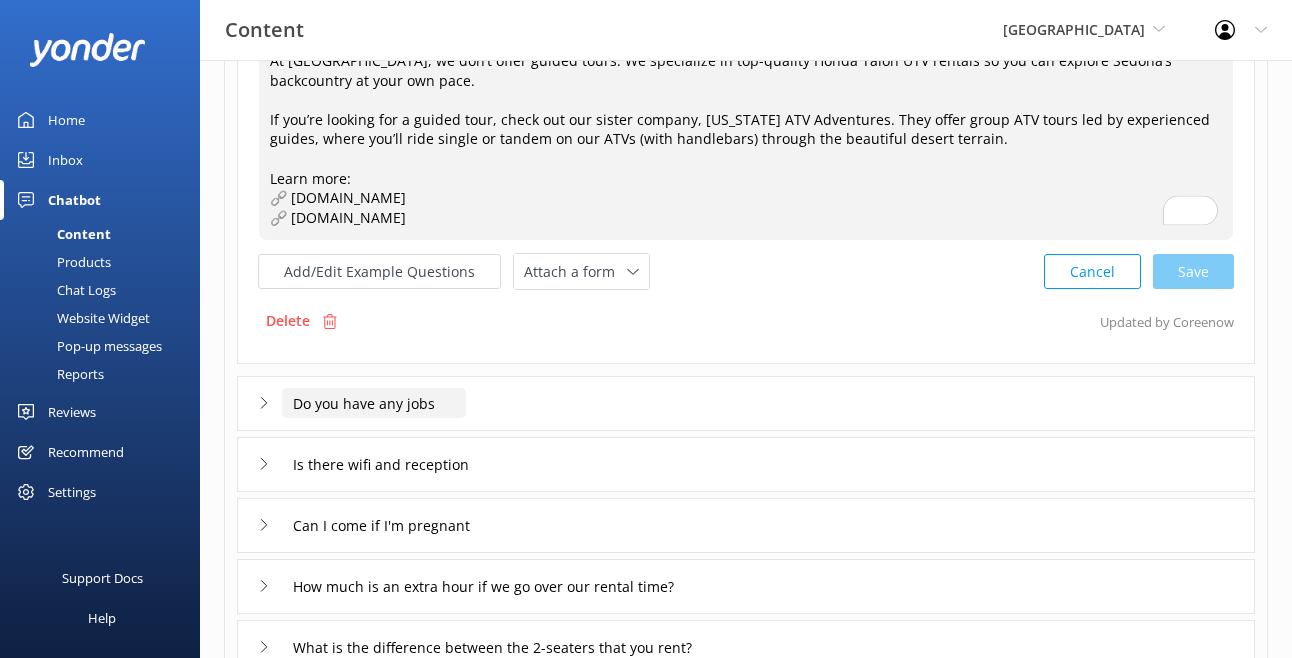type on "At [GEOGRAPHIC_DATA], we don’t offer guided tours. We specialize in top-quality Honda Talon UTV rentals so you can explore Sedona’s backcountry at your own pace.
If you’re looking for a guided tour, check out our sister company, [US_STATE] ATV Adventures. They offer group ATV tours led by experienced guides, where you’ll ride single or tandem on our ATVs (with handlebars) through the beautiful desert terrain.
Learn more:
🔗 [DOMAIN_NAME]
🔗 [DOMAIN_NAME]" 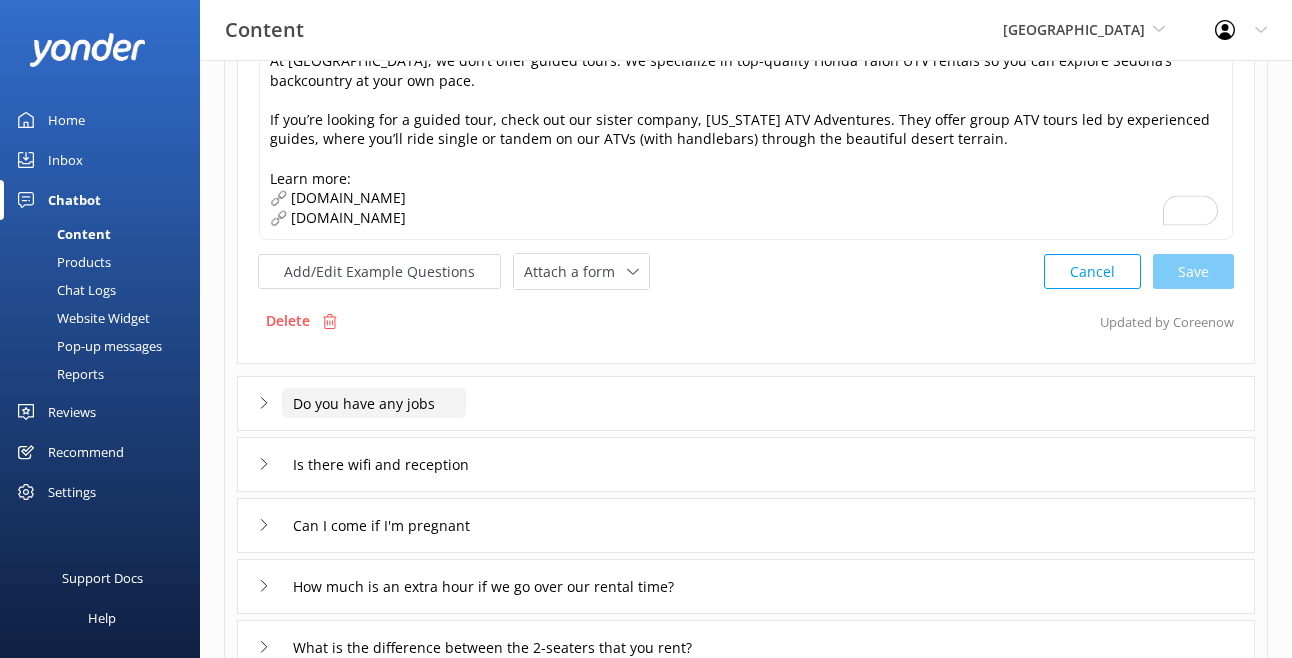 click on "Do you have any jobs" at bounding box center [398, -60] 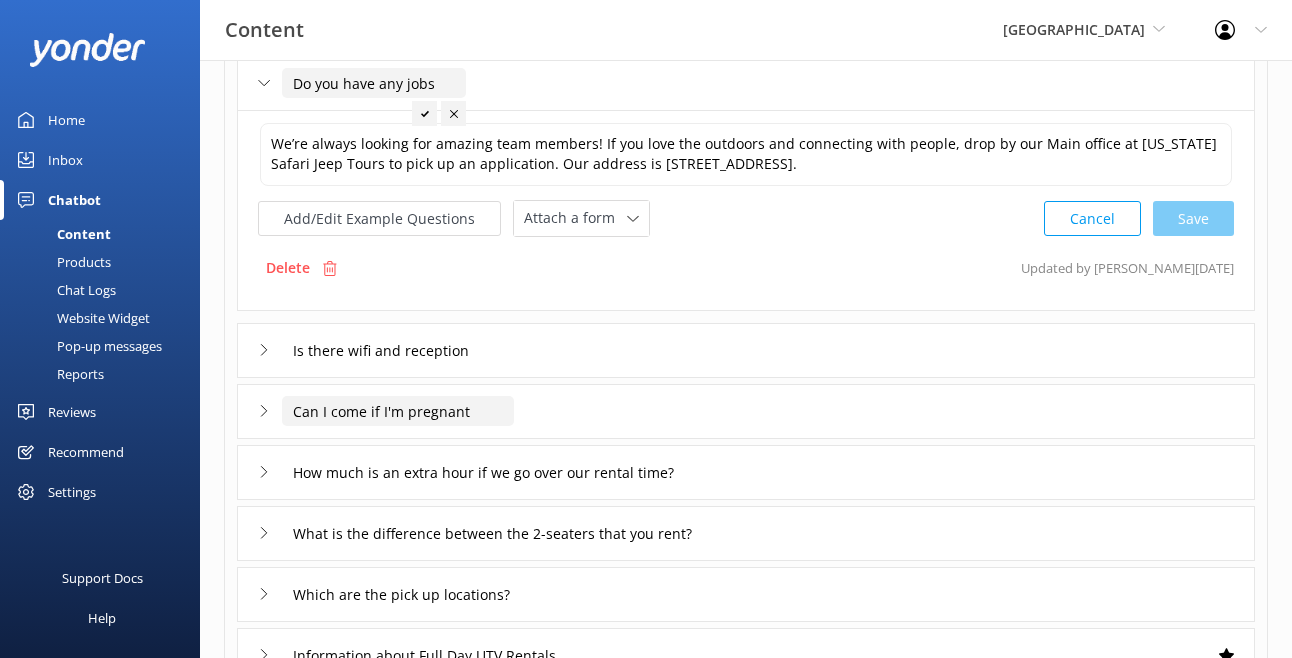scroll, scrollTop: 305, scrollLeft: 0, axis: vertical 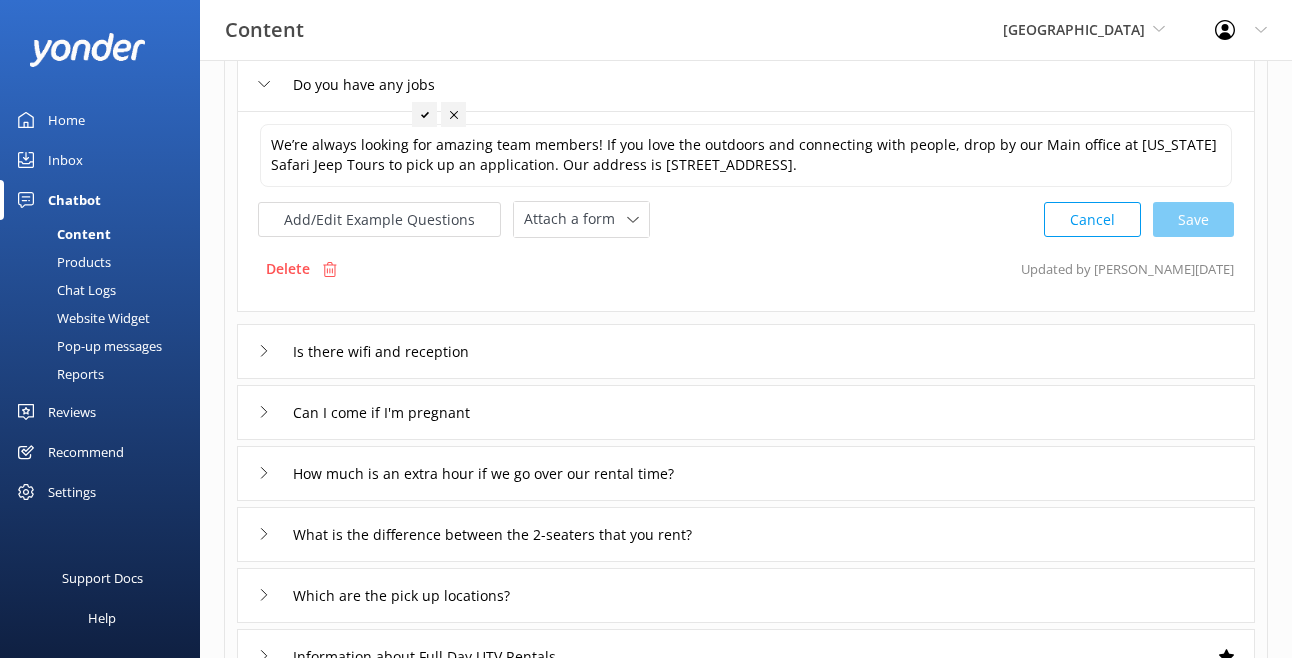 click 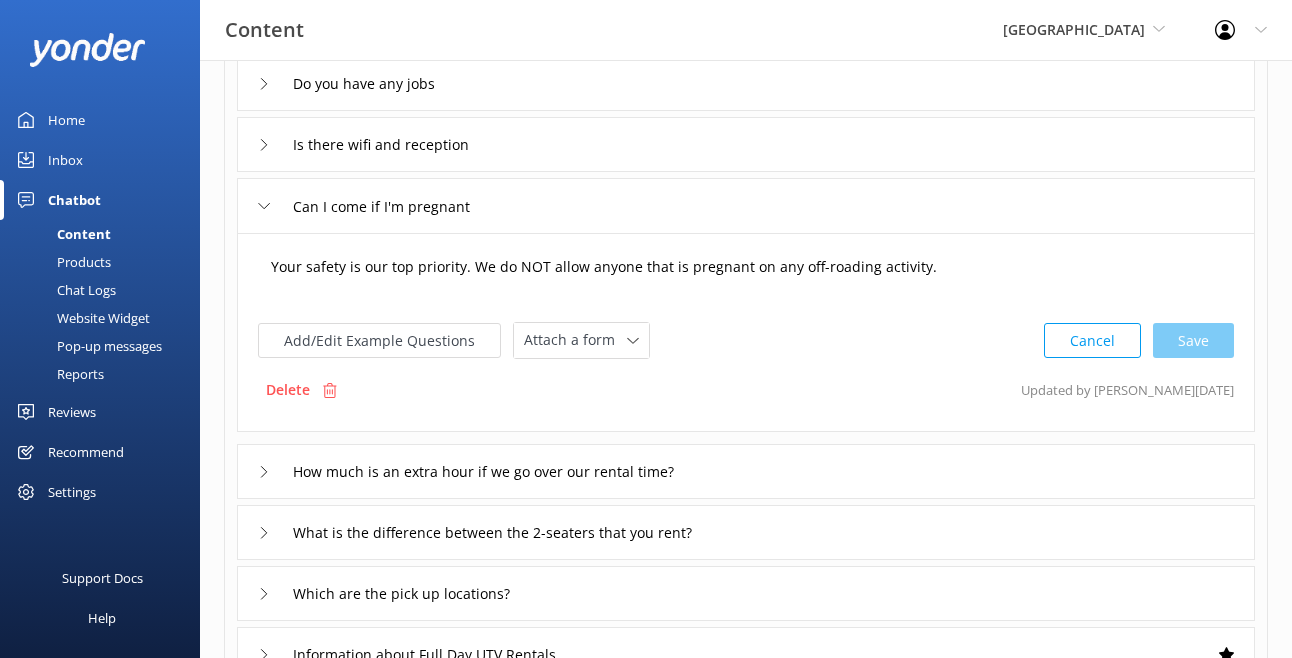 click on "Your safety is our top priority. We do NOT allow anyone that is pregnant on any off-roading activity." at bounding box center (746, 277) 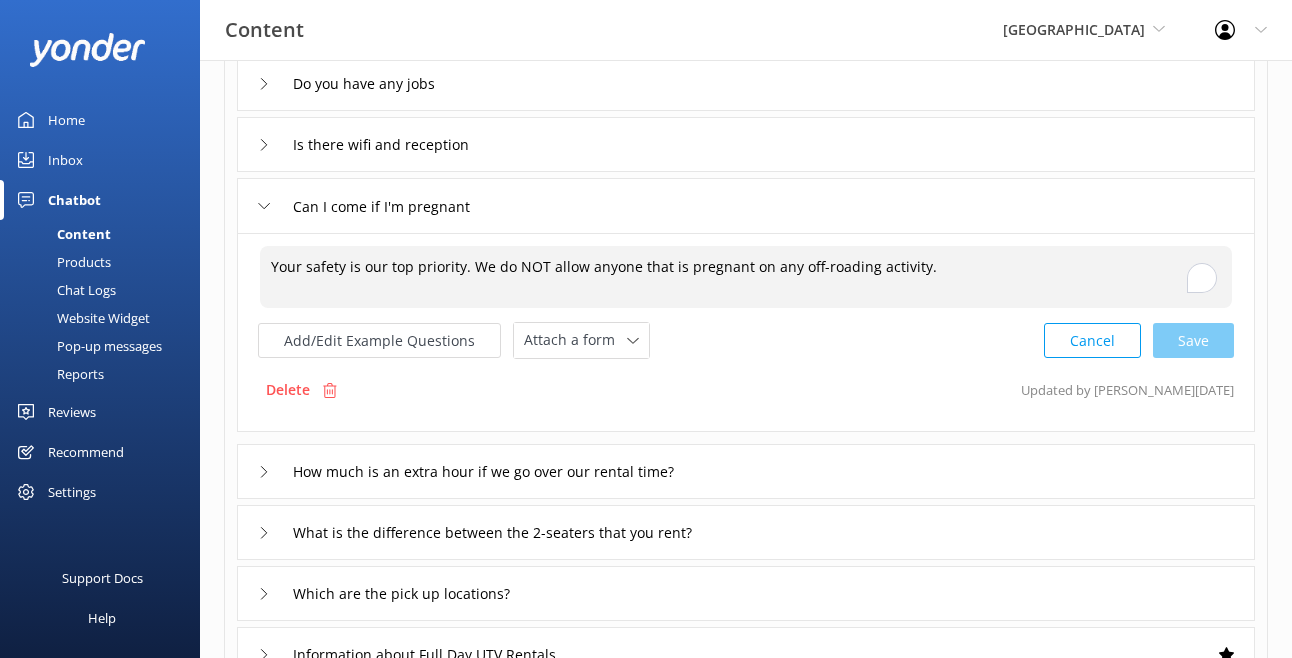 click on "Your safety is our top priority. We do NOT allow anyone that is pregnant on any off-roading activity." at bounding box center [746, 277] 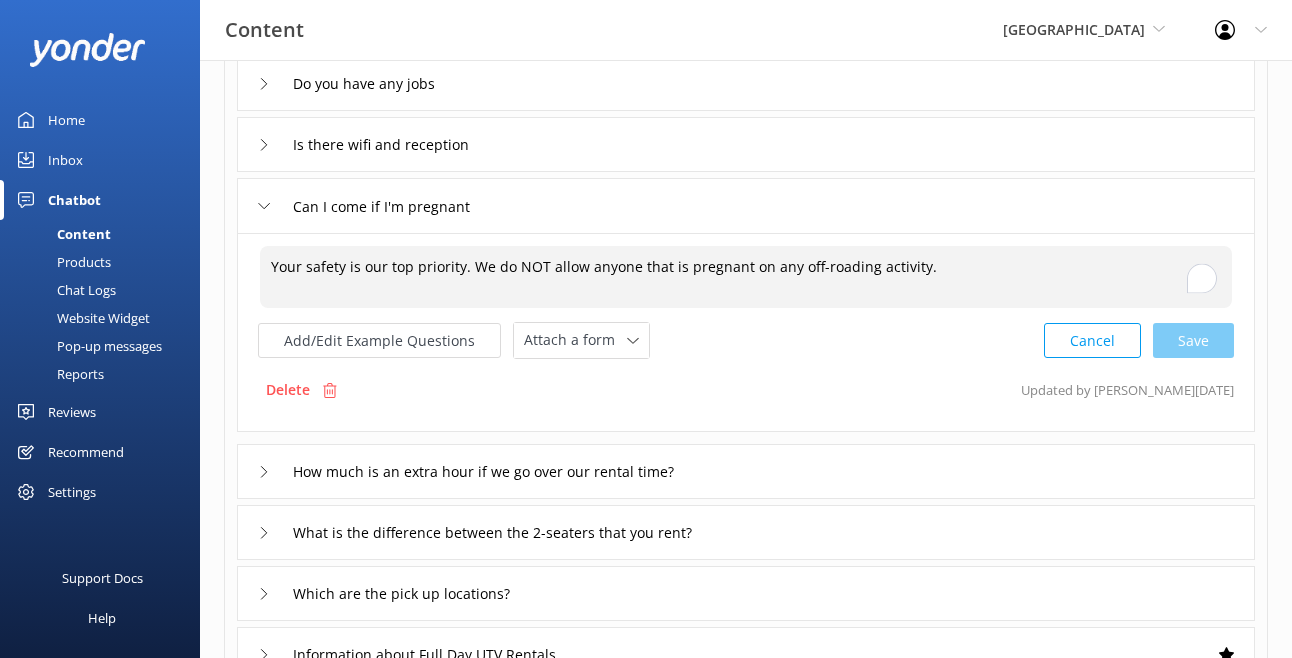 click on "Your safety is our top priority. We do NOT allow anyone that is pregnant on any off-roading activity." at bounding box center [746, 277] 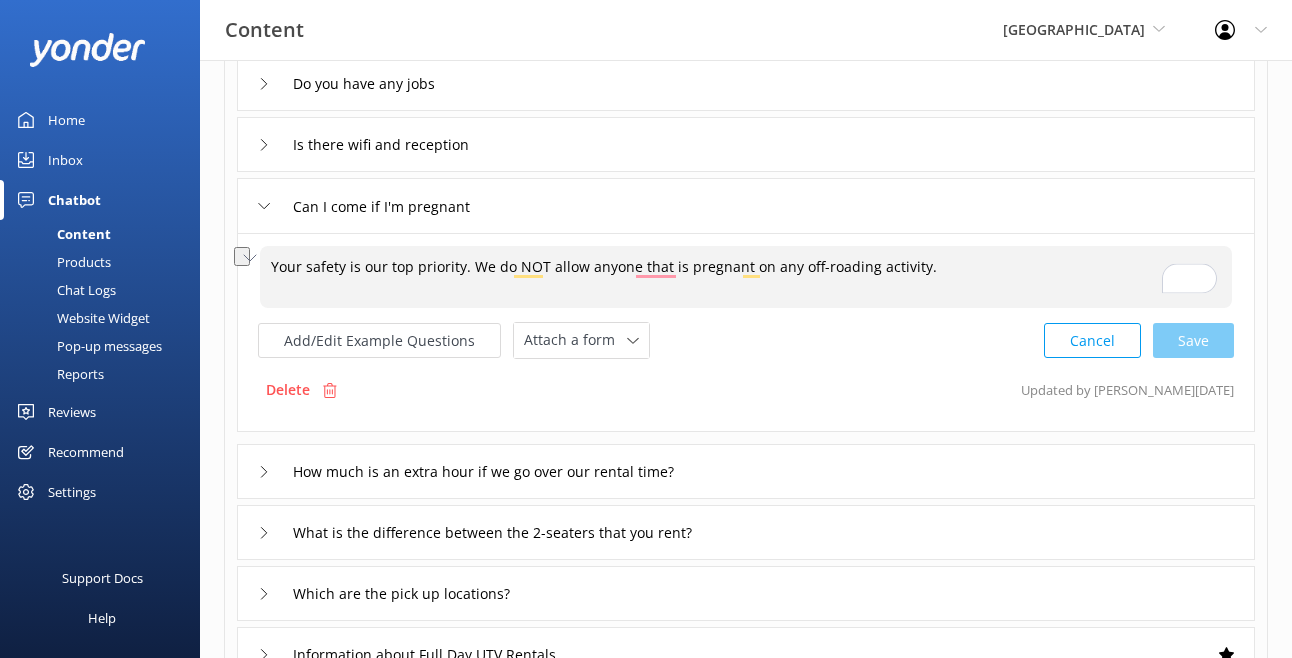 paste on "For that reason, we do not allow anyone who is pregnant to participate in any off-road" 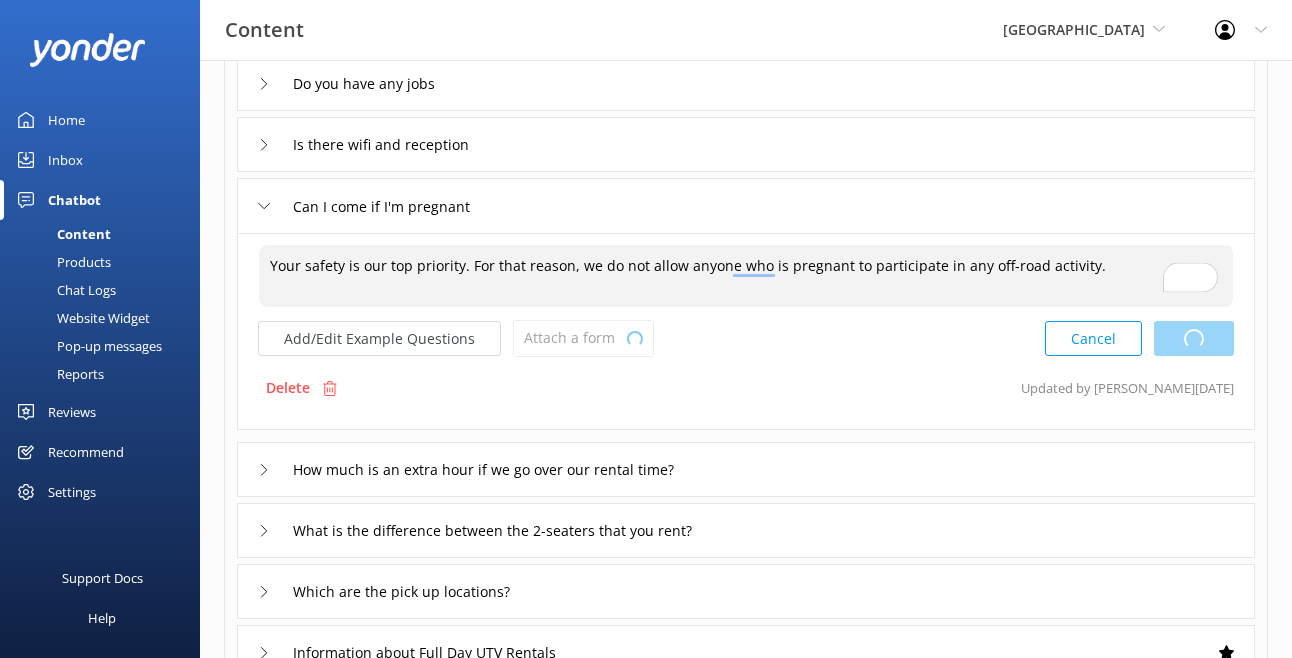 click on "Cancel Loading.." at bounding box center [1139, 338] 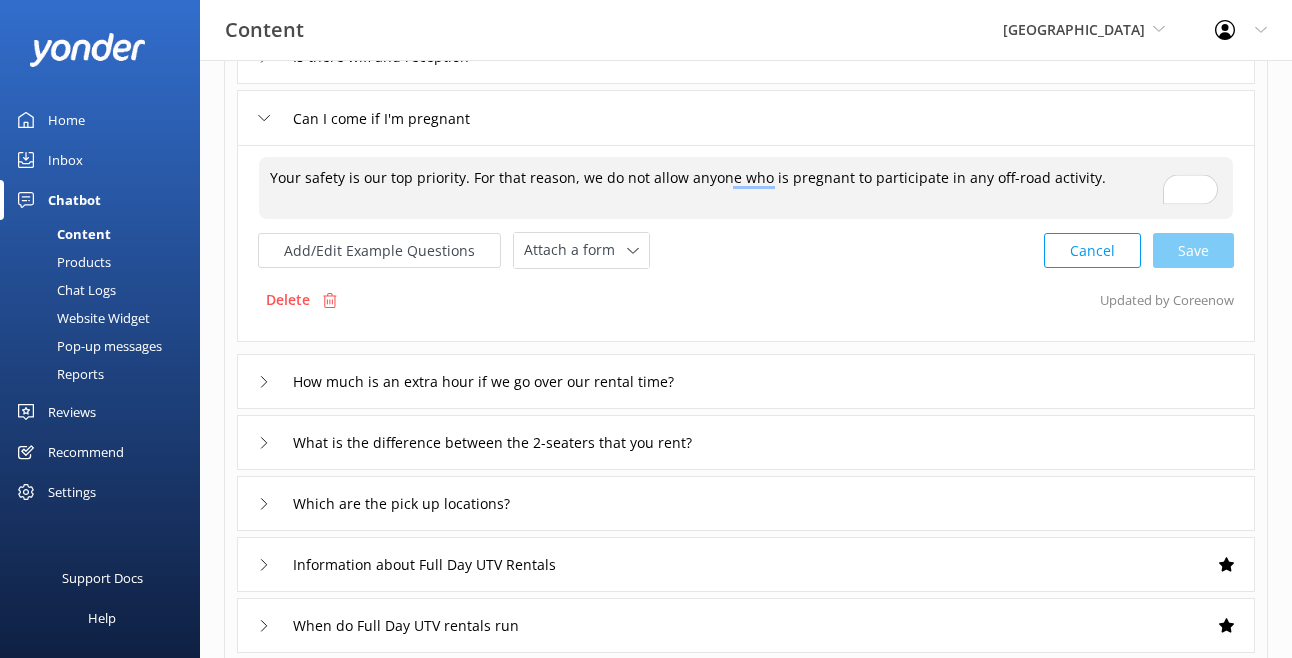 scroll, scrollTop: 432, scrollLeft: 0, axis: vertical 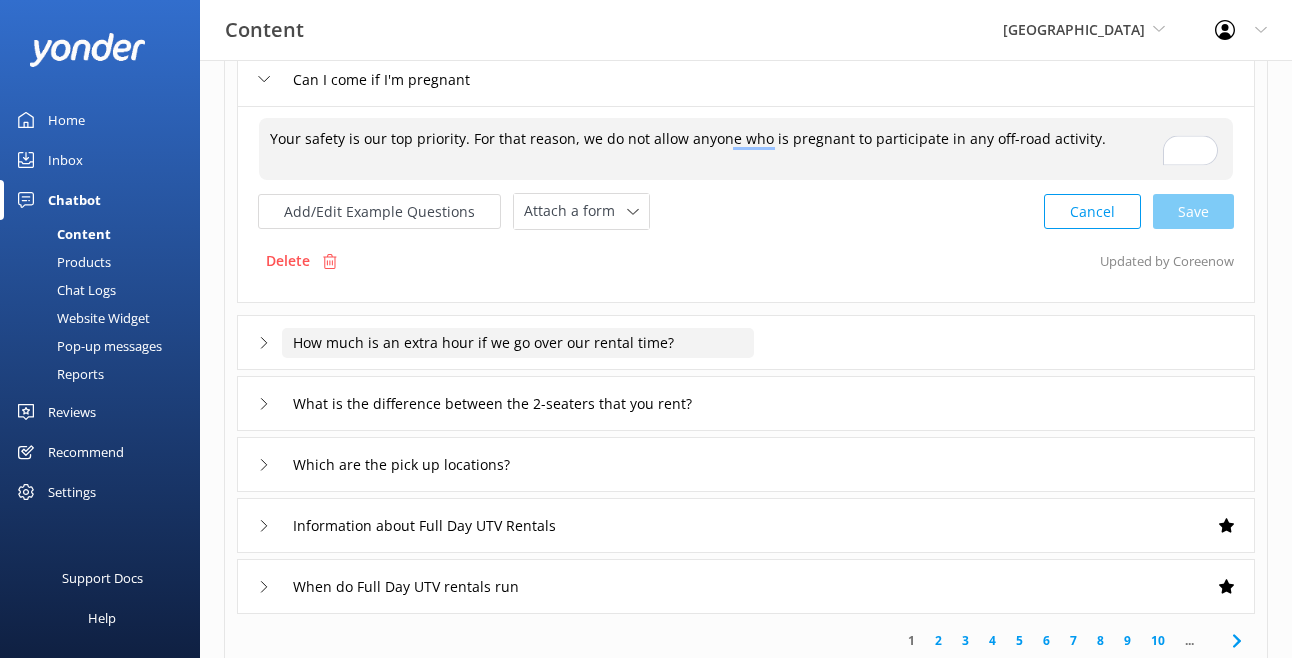 type on "Your safety is our top priority. For that reason, we do not allow anyone who is pregnant to participate in any off-road activity." 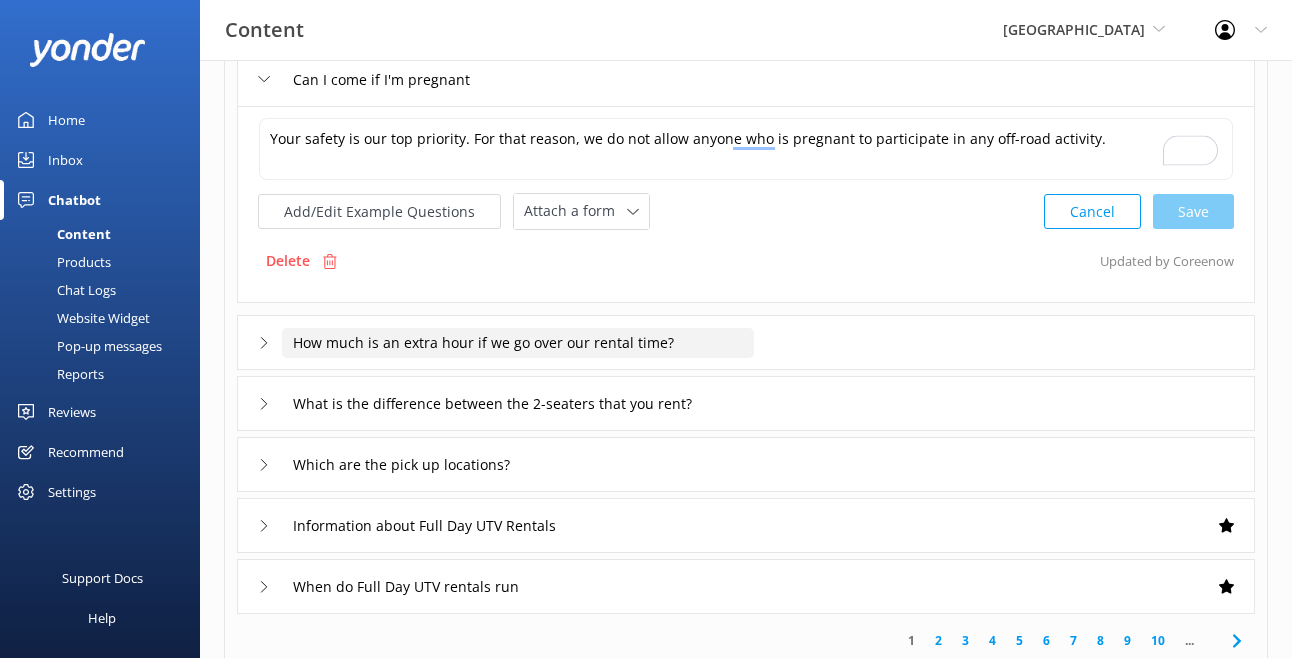 click on "How much is an extra hour if we go over our rental time?" at bounding box center (398, -165) 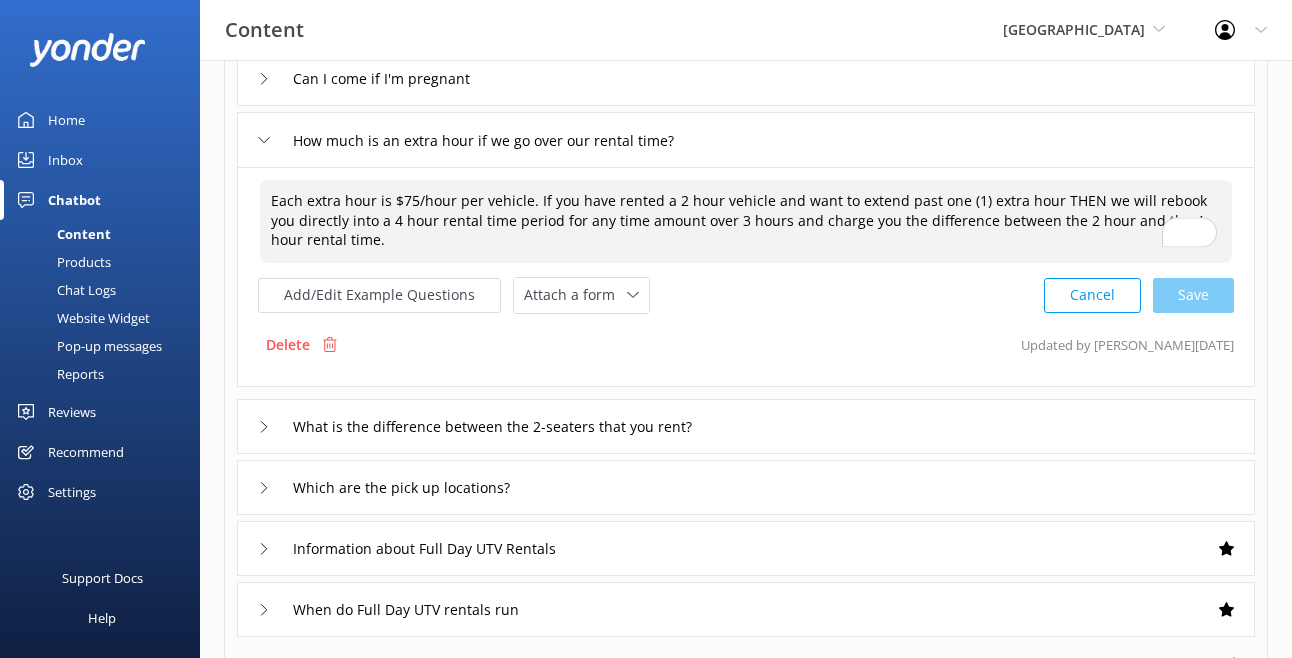 drag, startPoint x: 393, startPoint y: 242, endPoint x: 251, endPoint y: 198, distance: 148.66069 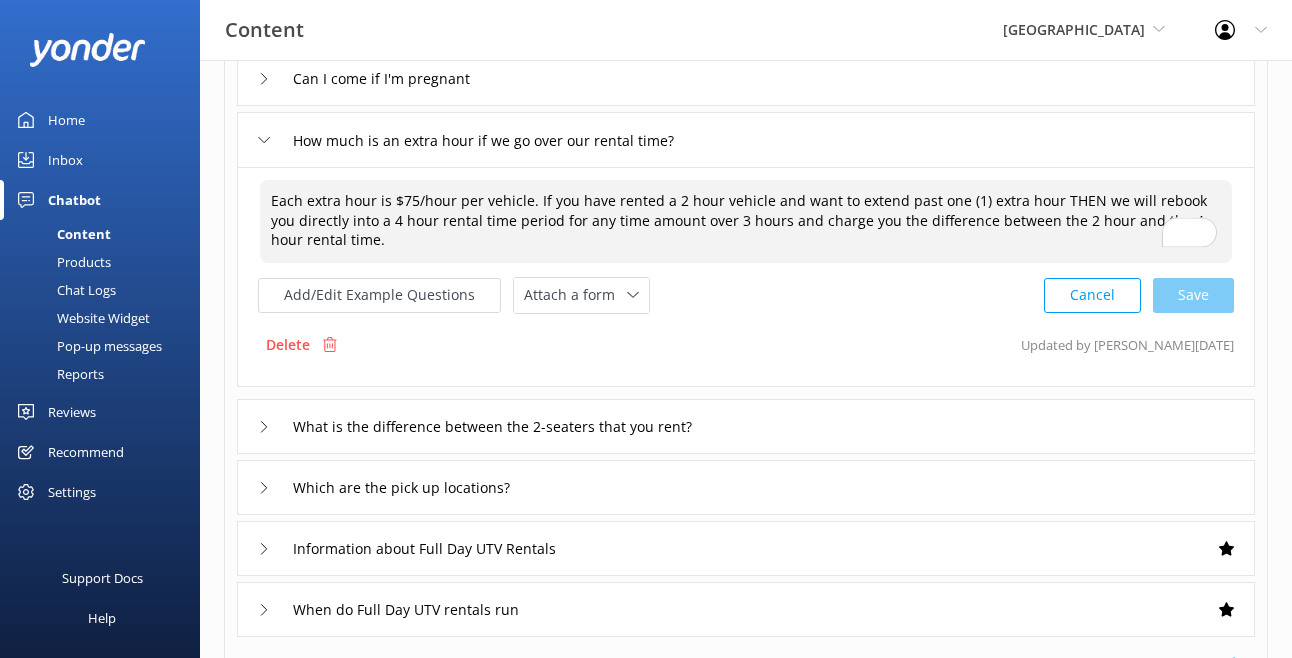 click on "Each extra hour is $75/hour per vehicle. If you have rented a 2 hour vehicle and want to extend past one (1) extra hour THEN we will rebook you directly into a 4 hour rental time period for any time amount over 3 hours and charge you the difference between the 2 hour and the 4 hour rental time. Each extra hour is $75/hour per vehicle. If you have rented a 2 hour vehicle and want to extend past one (1) extra hour THEN we will rebook you directly into a 4 hour rental time period for any time amount over 3 hours and charge you the difference between the 2 hour and the 4 hour rental time. Add/Edit Example Questions Attach a form Leave contact details Check availability Cancel Save Delete Updated by [PERSON_NAME]  [DATE]" at bounding box center (746, 277) 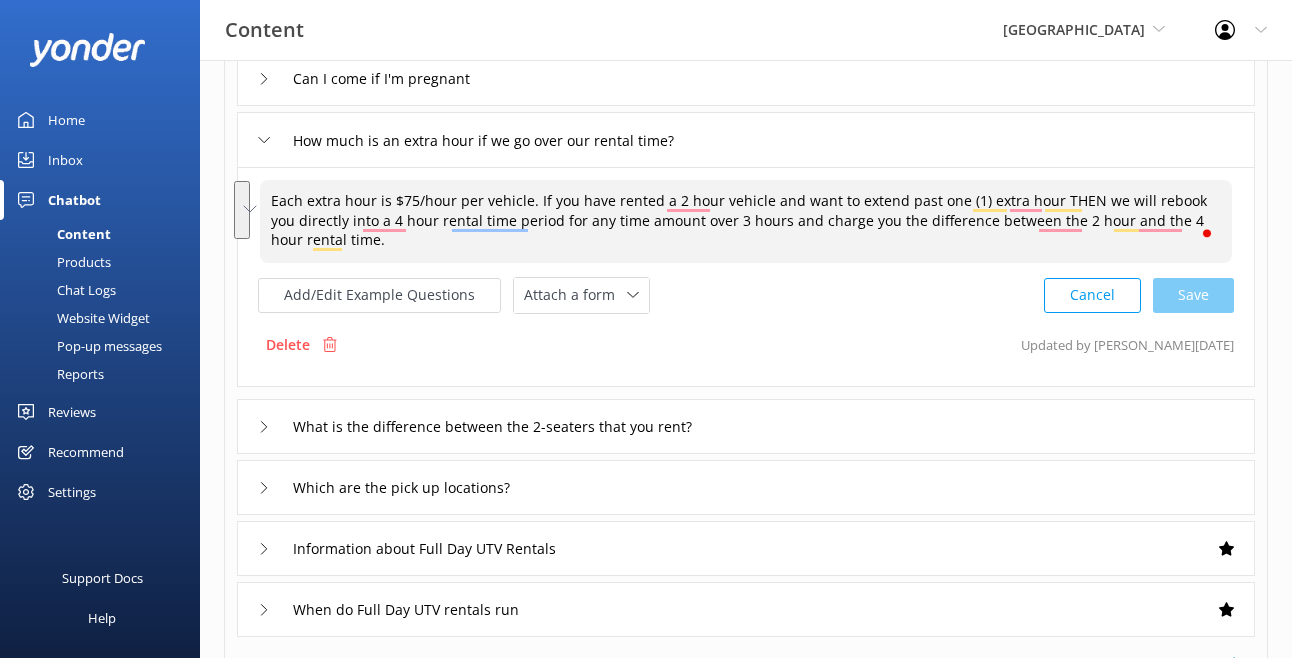 click on "Content Sedona Off-Road Center [US_STATE] Safari Jeep Tours Sedona Off-Road Center [US_STATE] ATV Adventures Profile Settings Logout" at bounding box center [646, 30] 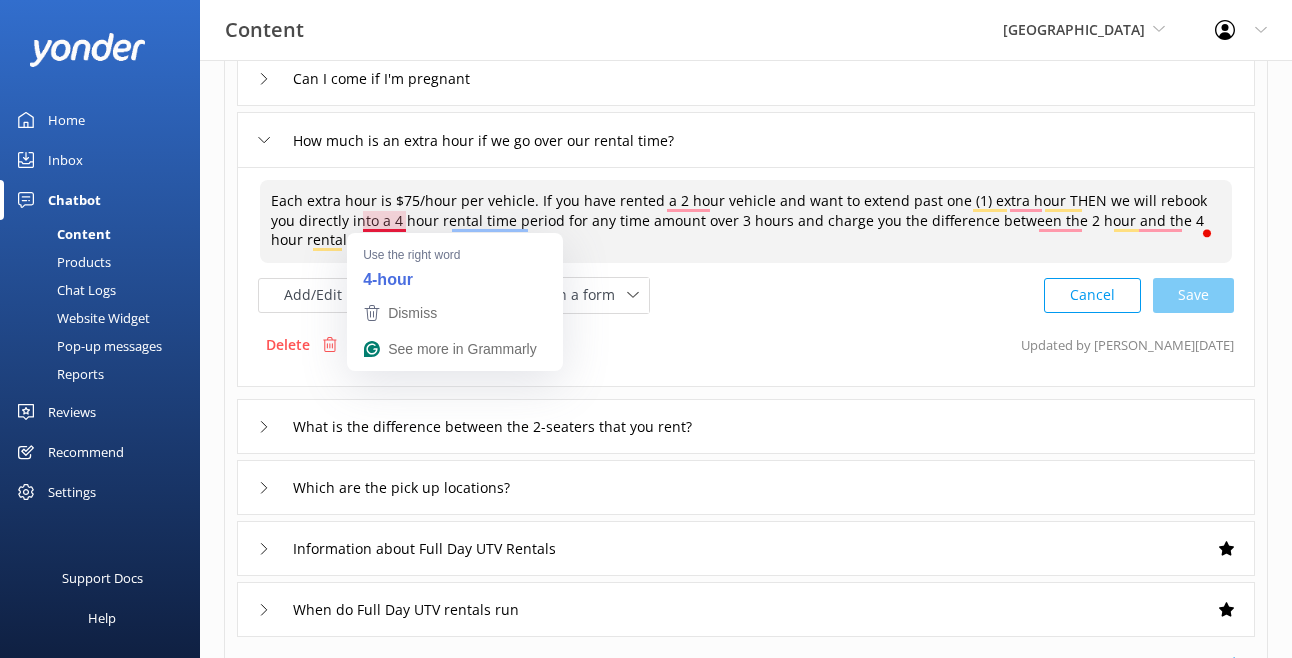 click on "Each extra hour is $75/hour per vehicle. If you have rented a 2 hour vehicle and want to extend past one (1) extra hour THEN we will rebook you directly into a 4 hour rental time period for any time amount over 3 hours and charge you the difference between the 2 hour and the 4 hour rental time." at bounding box center (746, 221) 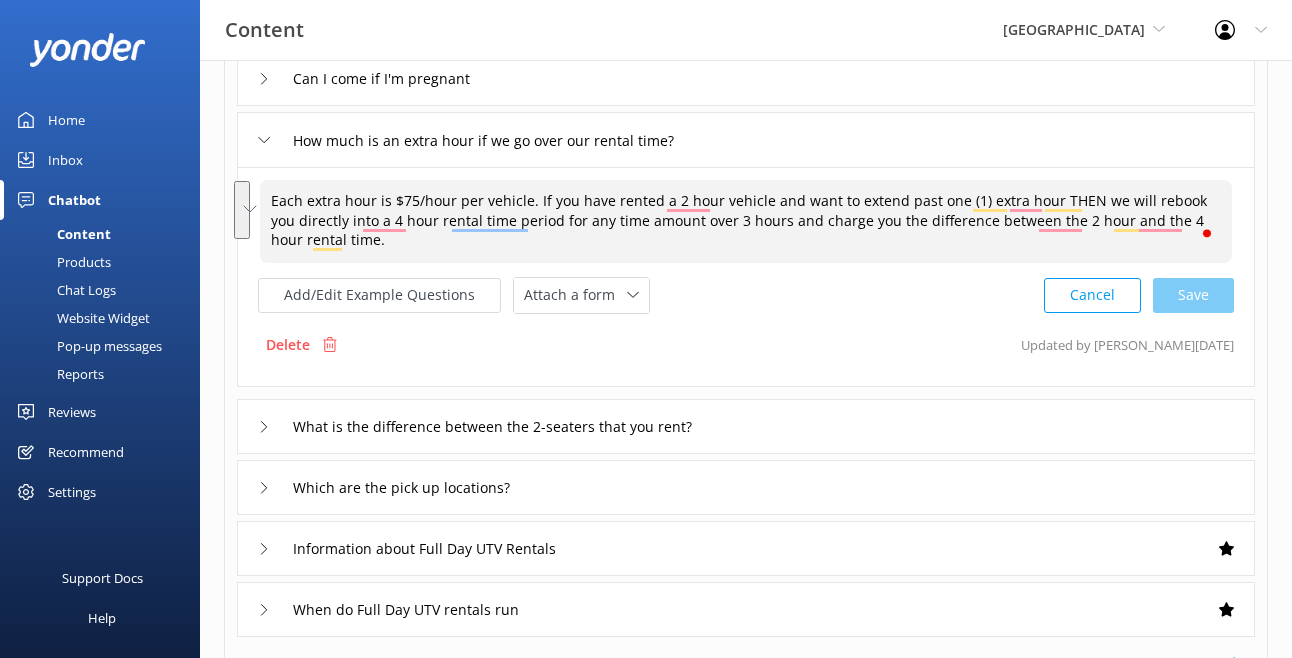 drag, startPoint x: 354, startPoint y: 244, endPoint x: 266, endPoint y: 200, distance: 98.38699 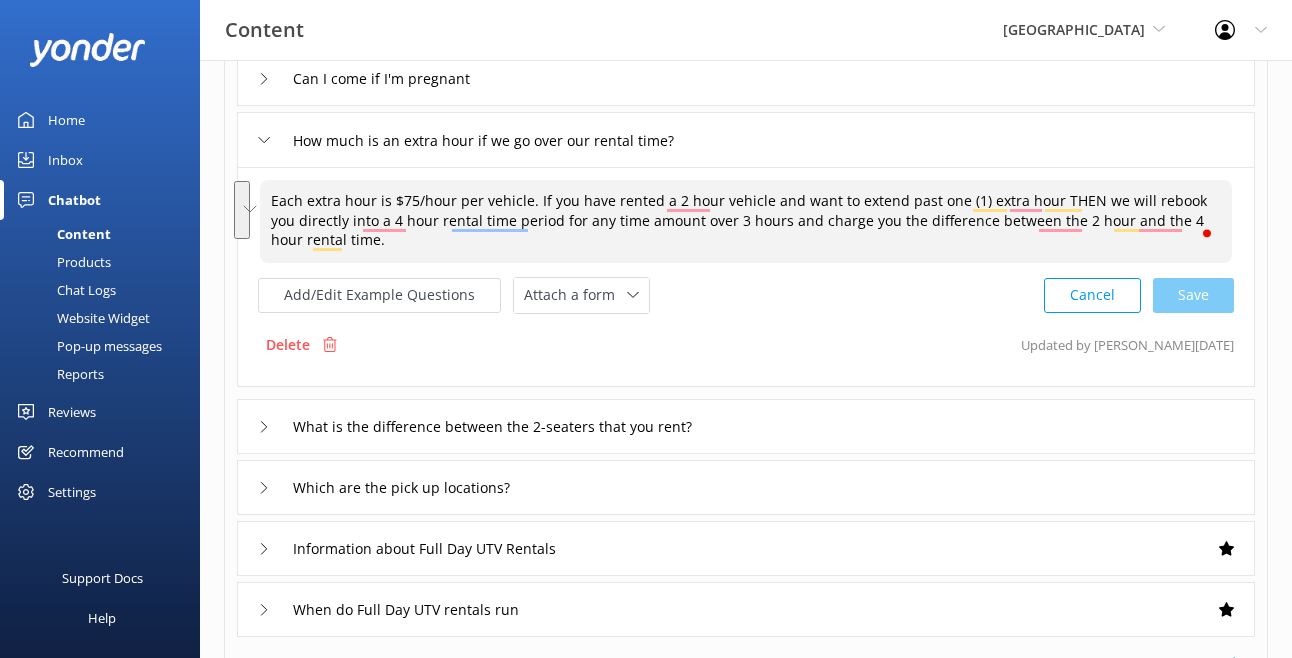 click on "Sort by: Last updated Title Last updated Test Chatbot Dynamic Responses Dynamic responses rely on the Large Language Model to create the most-relevant response to a user's question by referencing all of the information provided. + Add Template Questions + Add New Are there age restrictions What tours do you offer Do you have any jobs Is there wifi and reception Can I come if I'm pregnant How much is an extra hour if we go over our rental time? Each extra hour is $75/hour per vehicle. If you have rented a 2 hour vehicle and want to extend past one (1) extra hour THEN we will rebook you directly into a 4 hour rental time period for any time amount over 3 hours and charge you the difference between the 2 hour and the 4 hour rental time. Add/Edit Example Questions Attach a form Leave contact details Check availability Cancel Save Delete Updated by [PERSON_NAME]  [DATE] What is the difference between the 2-seaters that you rent? Which are the pick up locations? Information about Full Day UTV Rentals 1 2 3 4 5 6 7 8 9" at bounding box center [746, 266] 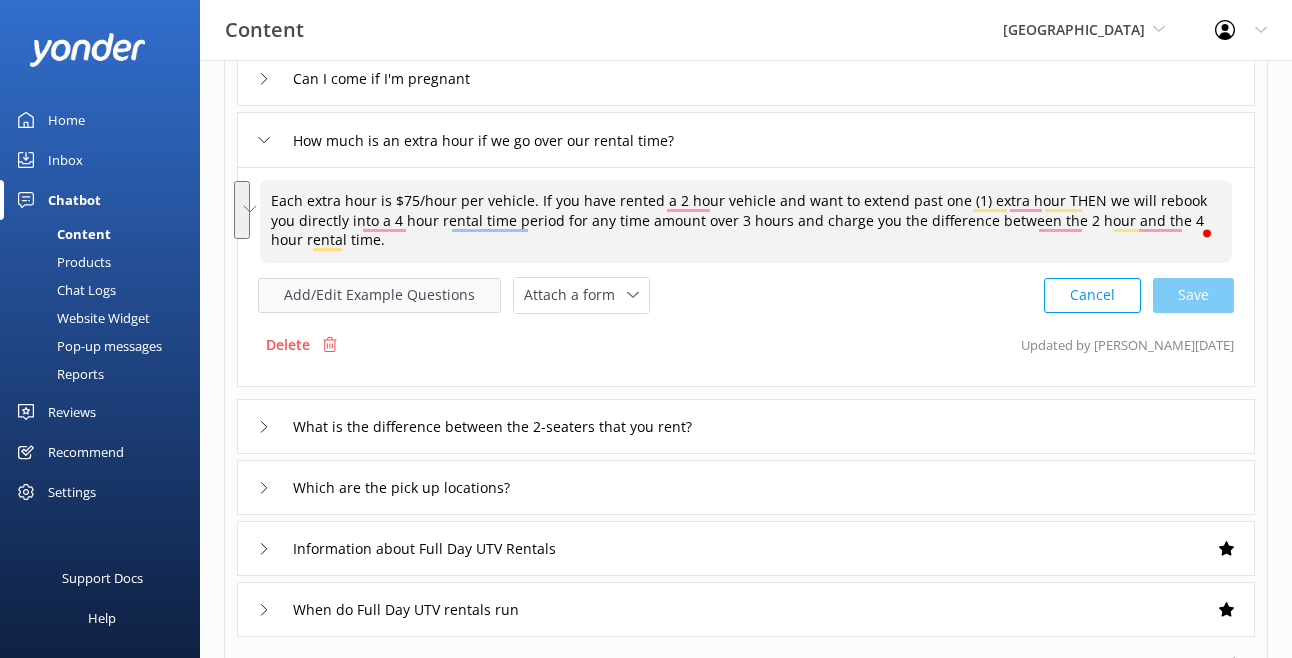 paste on "additional hour is $75 per vehicle. If you’ve rented a 2-hour vehicle and want to extend beyond one extra hour (meaning more than 3 hours total), we will rebook you into the 4-hour rental period and charge you the difference between the 2-hour and 4-hour rates" 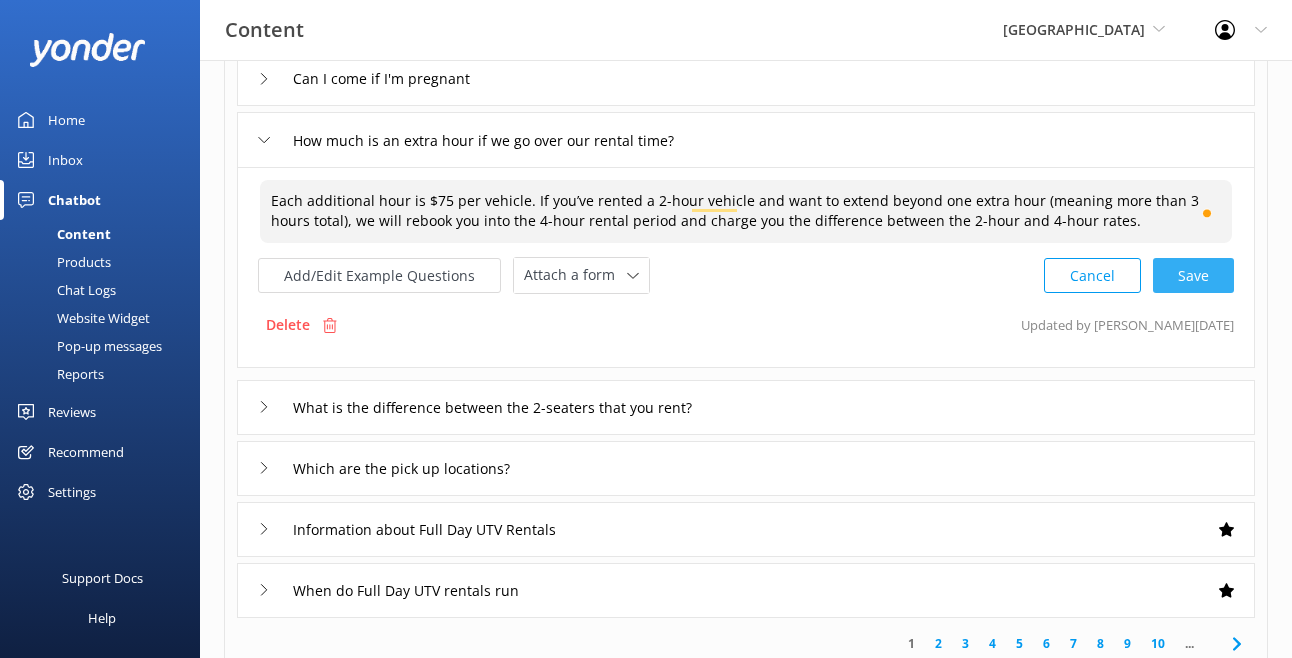 click on "Cancel Save" at bounding box center [1139, 275] 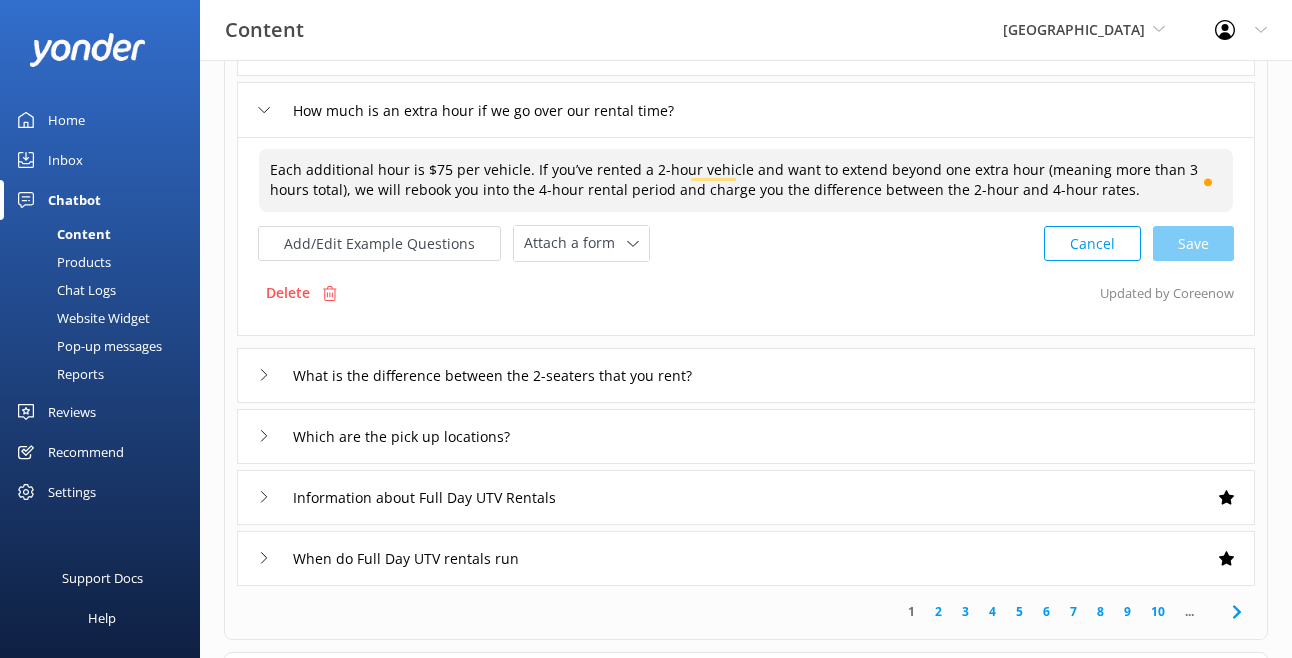 scroll, scrollTop: 473, scrollLeft: 0, axis: vertical 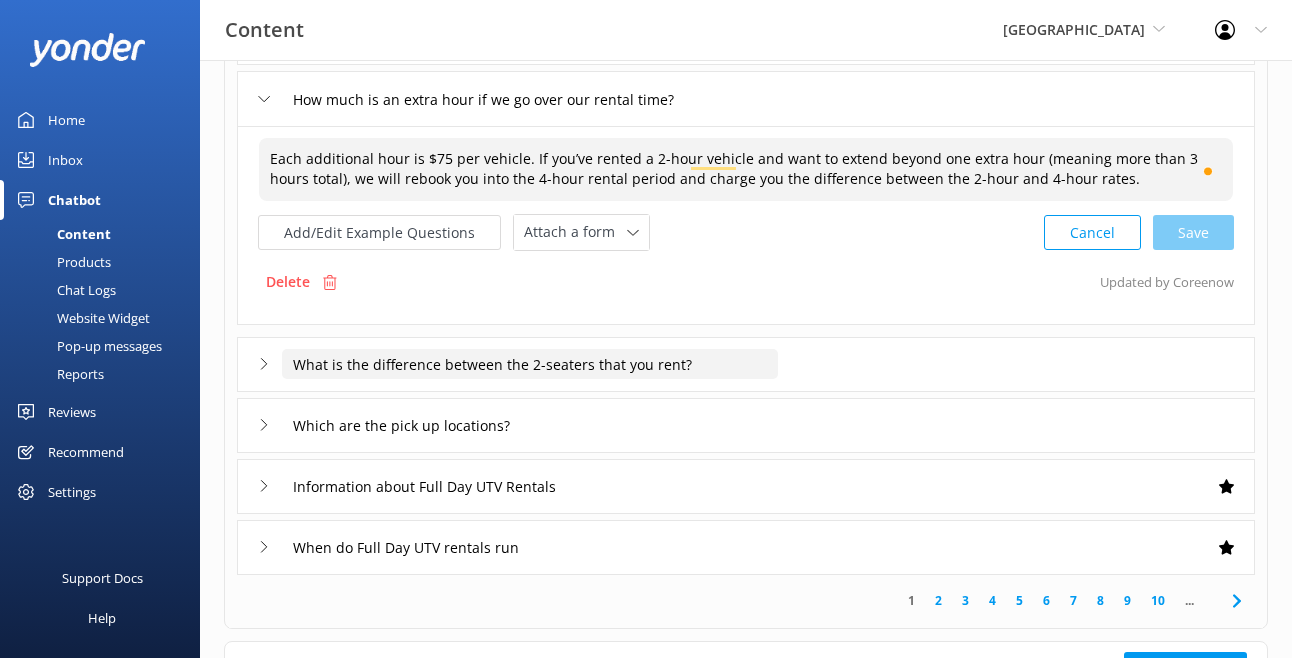 type on "Each additional hour is $75 per vehicle. If you’ve rented a 2-hour vehicle and want to extend beyond one extra hour (meaning more than 3 hours total), we will rebook you into the 4-hour rental period and charge you the difference between the 2-hour and 4-hour rates." 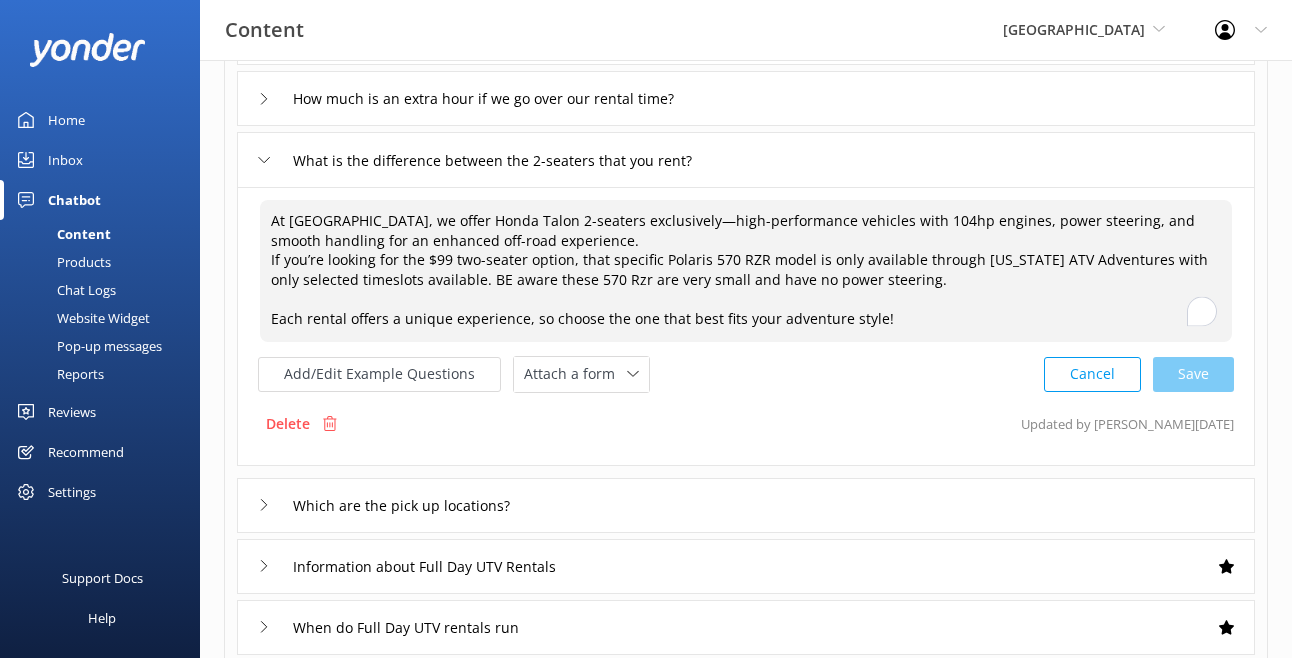 drag, startPoint x: 891, startPoint y: 319, endPoint x: 254, endPoint y: 216, distance: 645.27356 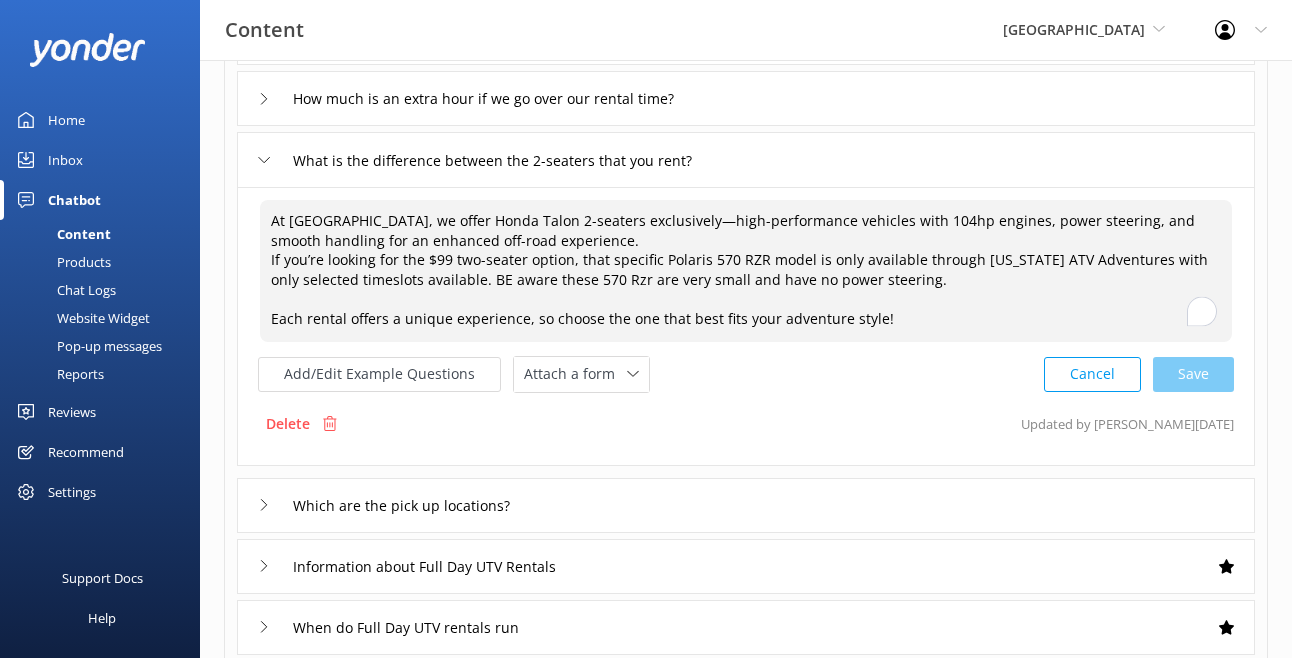 click on "At [GEOGRAPHIC_DATA], we offer Honda Talon 2-seaters exclusively—high-performance vehicles with 104hp engines, power steering, and smooth handling for an enhanced off-road experience.
If you’re looking for the $99 two-seater option, that specific Polaris 570 RZR model is only available through [US_STATE] ATV Adventures with only selected timeslots available. BE aware these 570 Rzr are very small and have no power steering.
Each rental offers a unique experience, so choose the one that best fits your adventure style! Add/Edit Example Questions Attach a form Leave contact details Check availability Cancel Save Delete Updated by [PERSON_NAME]  [DATE]" at bounding box center (746, 326) 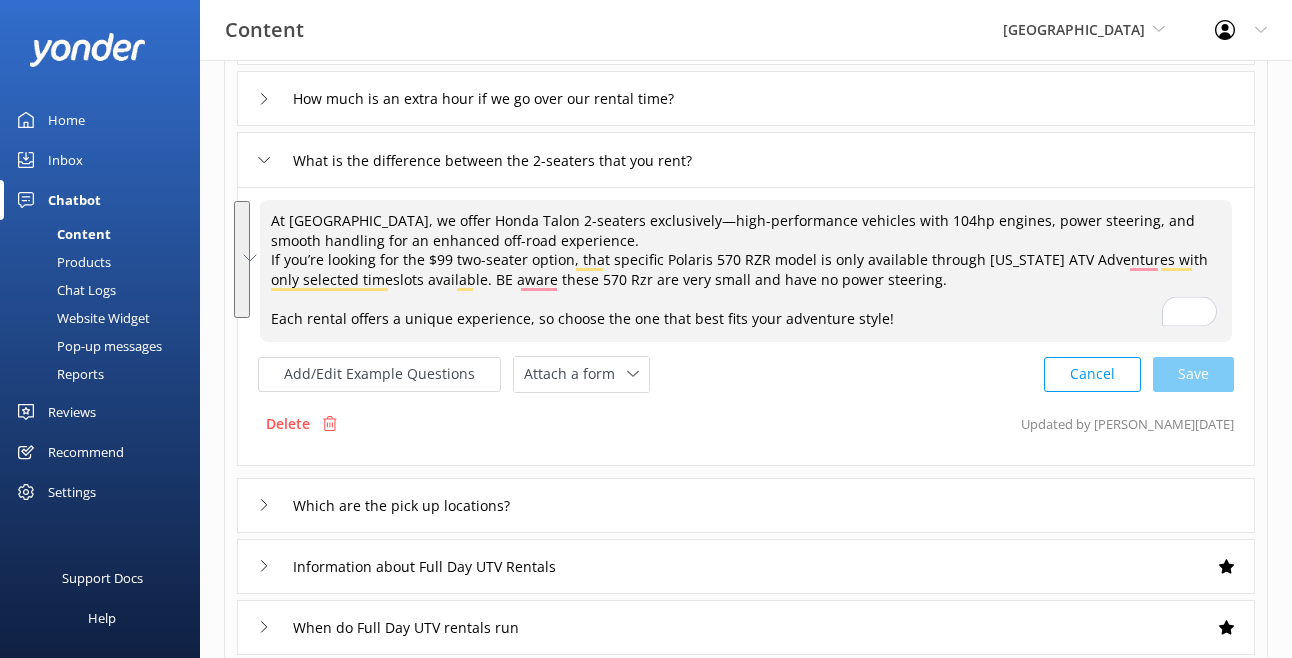 paste on "exclusively rent out Honda Talon 2-seaters—high-performance machines with 104hp, power steering, and smooth handling that make your off-road ride way more comfortable and capable.
If you’re looking for the $99 two-seater, that’s a Polaris 570 RZR and it’s only available through [US_STATE] ATV Adventures during select time slots. Just a heads-up—those models are much smaller and do not have power steering, so the ride is very different.
Each option offers a different experience, so pick what fits your style best." 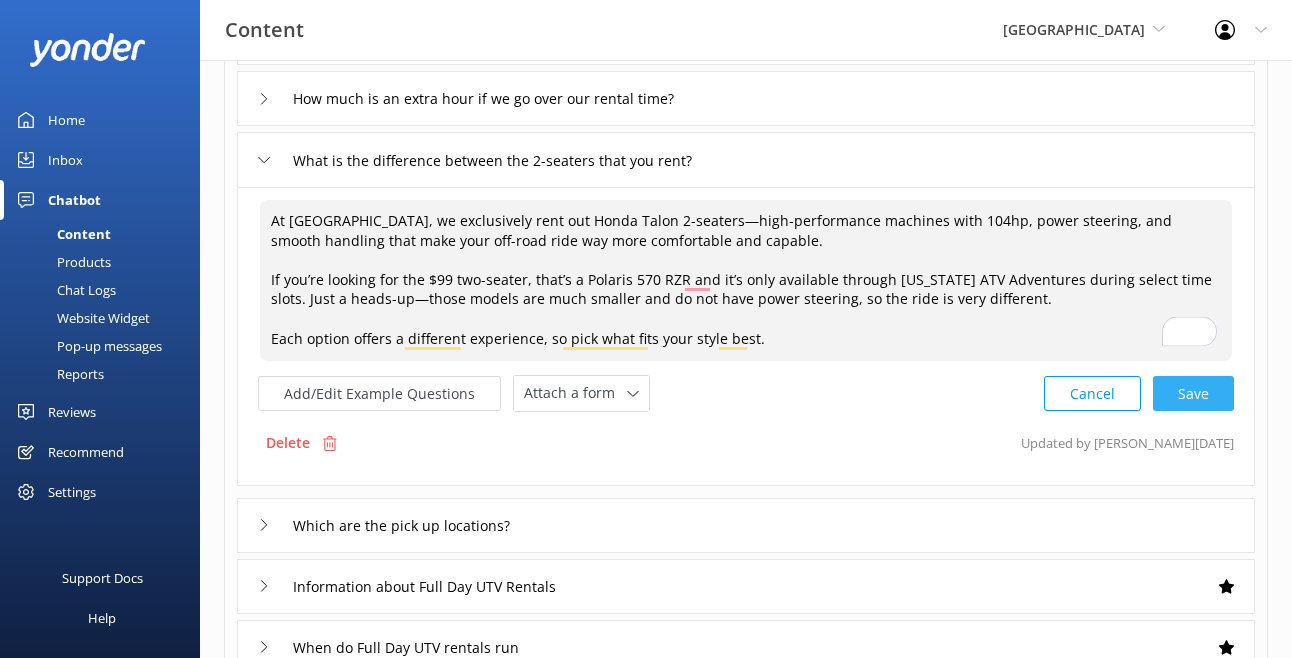 click on "Cancel Save" at bounding box center [1139, 393] 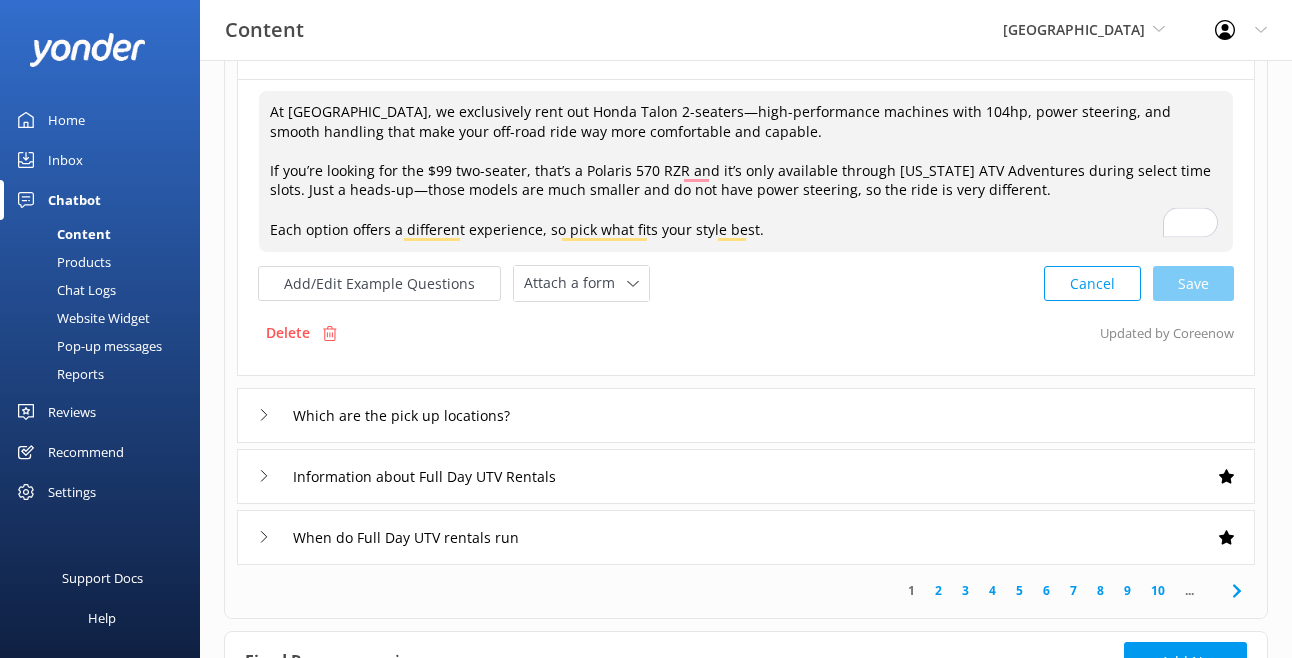 scroll, scrollTop: 594, scrollLeft: 0, axis: vertical 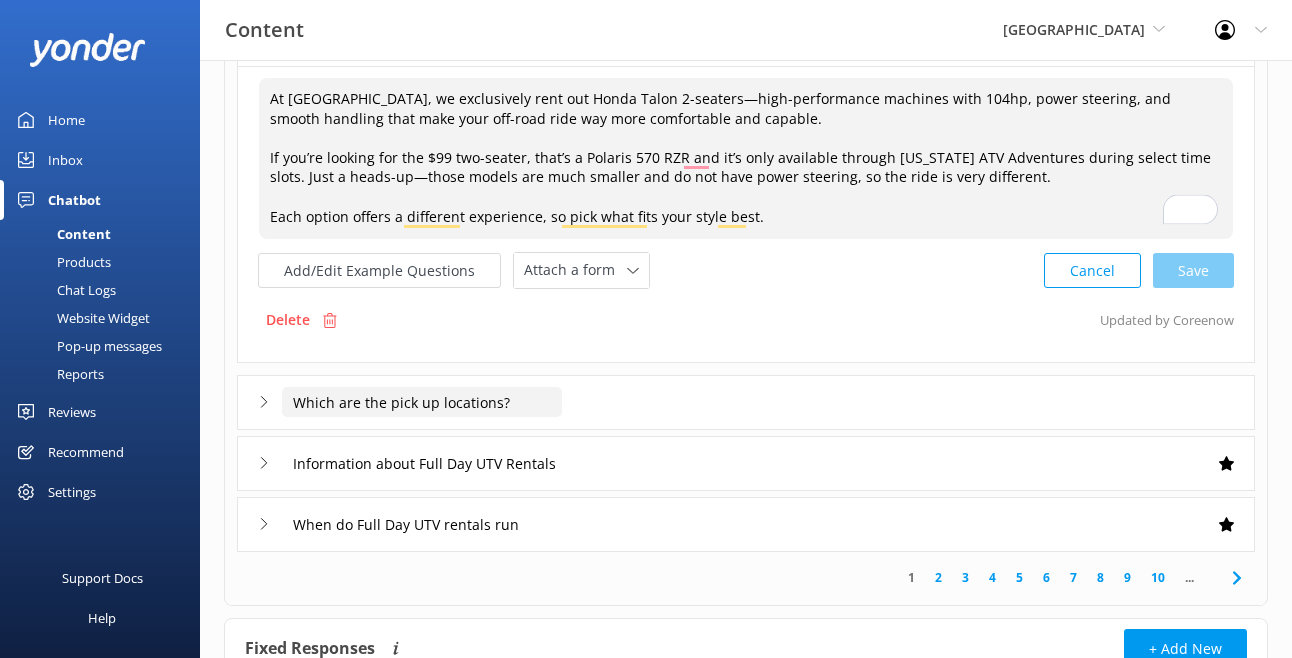 type on "At [GEOGRAPHIC_DATA], we exclusively rent out Honda Talon 2-seaters—high-performance machines with 104hp, power steering, and smooth handling that make your off-road ride way more comfortable and capable.
If you’re looking for the $99 two-seater, that’s a Polaris 570 RZR and it’s only available through [US_STATE] ATV Adventures during select time slots. Just a heads-up—those models are much smaller and do not have power steering, so the ride is very different.
Each option offers a different experience, so pick what fits your style best." 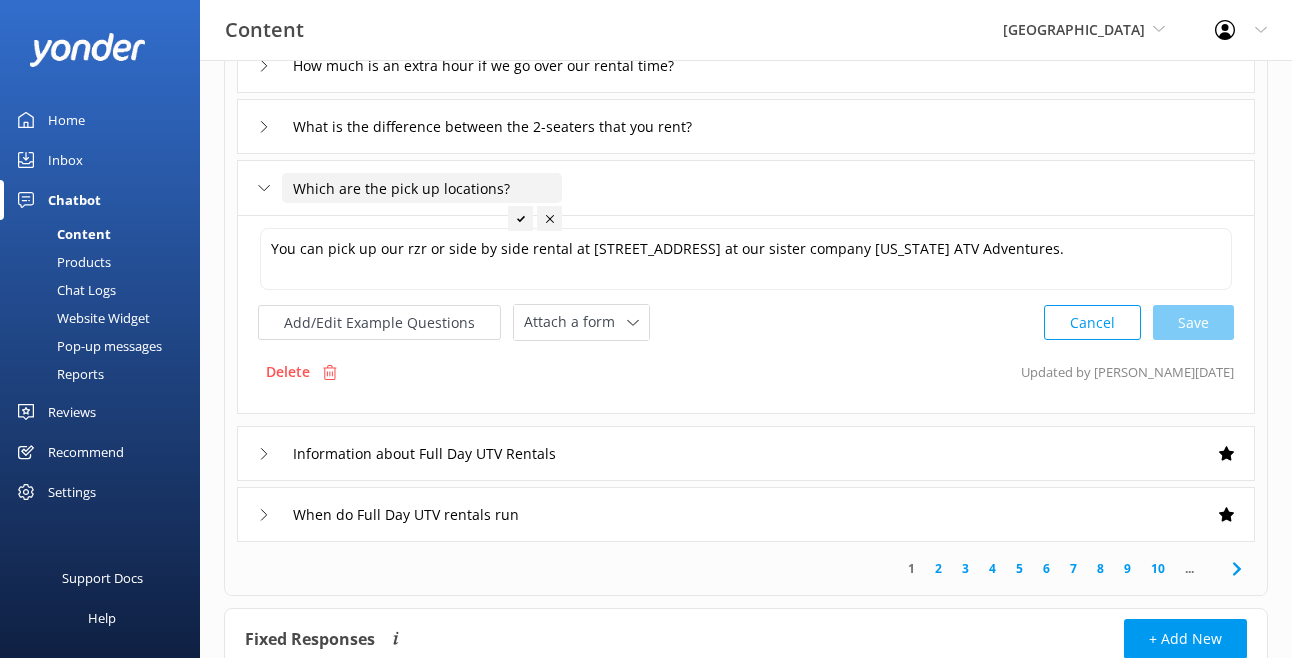 scroll, scrollTop: 499, scrollLeft: 0, axis: vertical 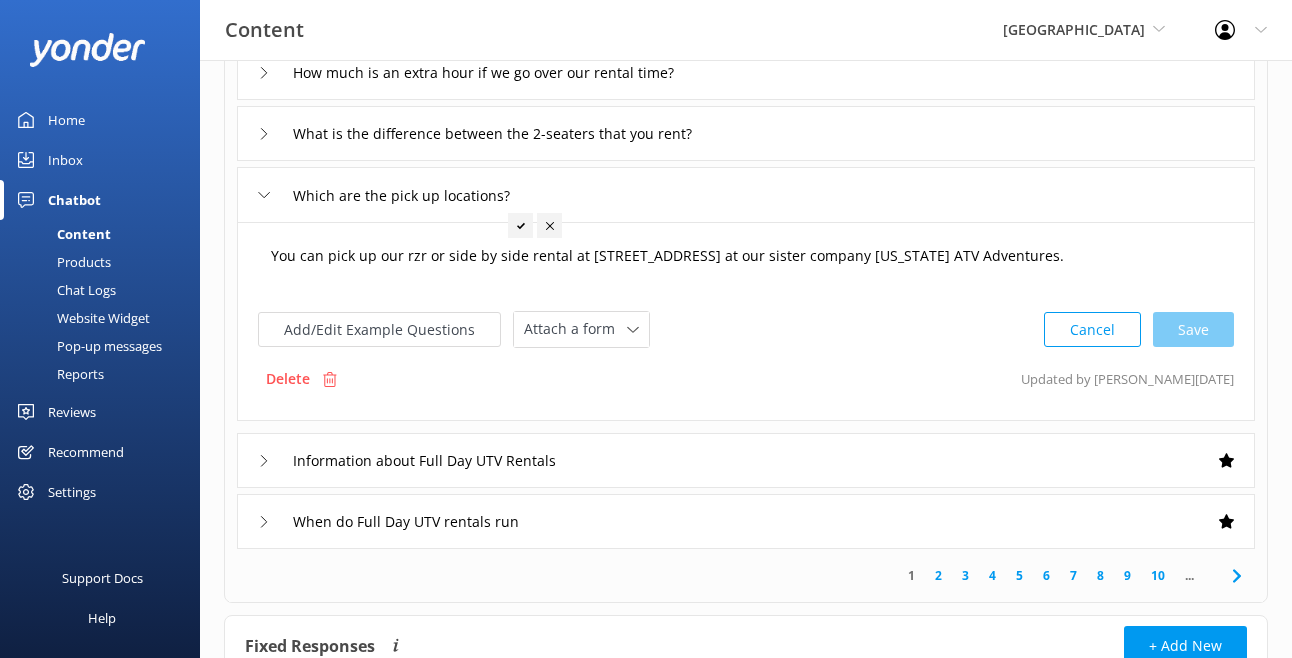 click on "You can pick up our rzr or side by side rental at [STREET_ADDRESS] at our sister company [US_STATE] ATV Adventures." at bounding box center (746, 266) 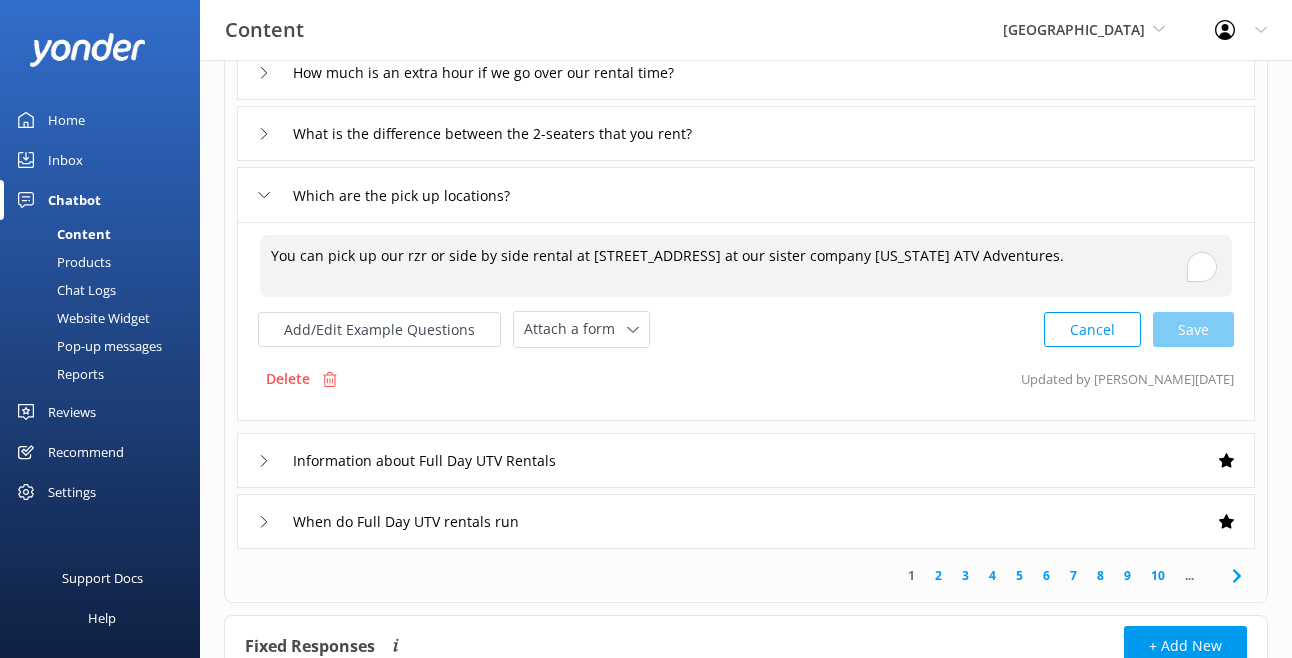 click on "You can pick up our rzr or side by side rental at [STREET_ADDRESS] at our sister company [US_STATE] ATV Adventures." at bounding box center (746, 266) 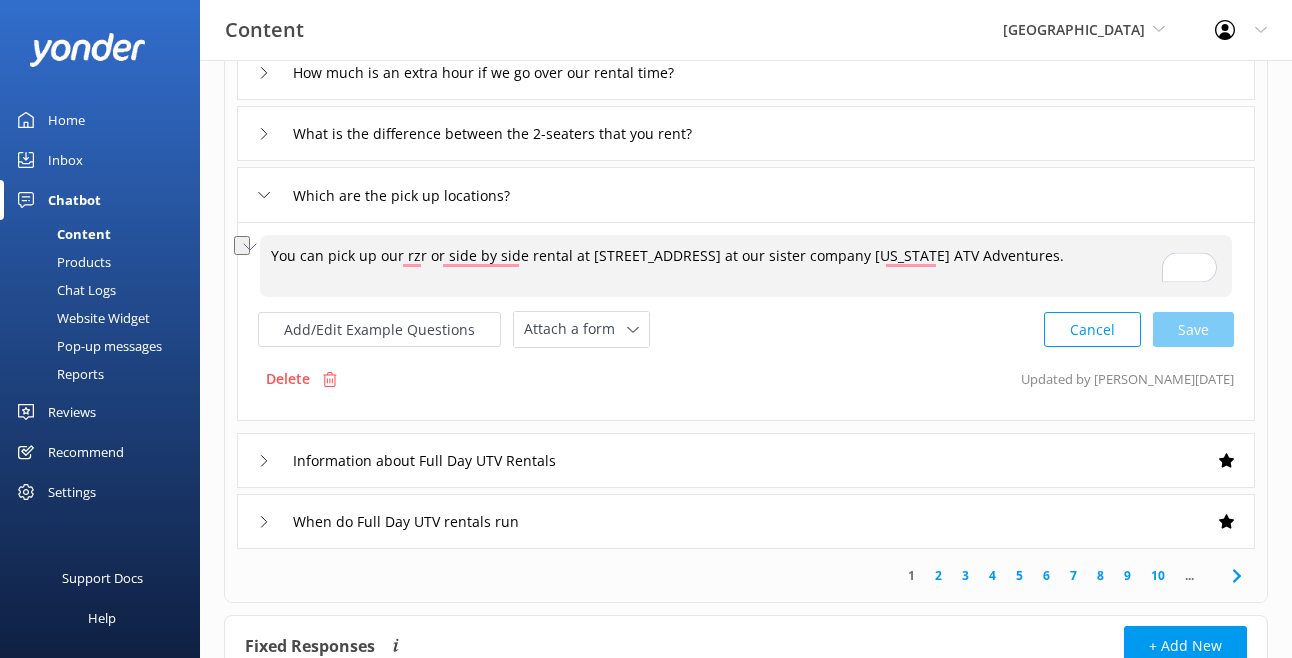 paste on "your RZR or side-by-side rental at our sister company, [US_STATE] ATV Adventures, located at [STREET_ADDRESS]" 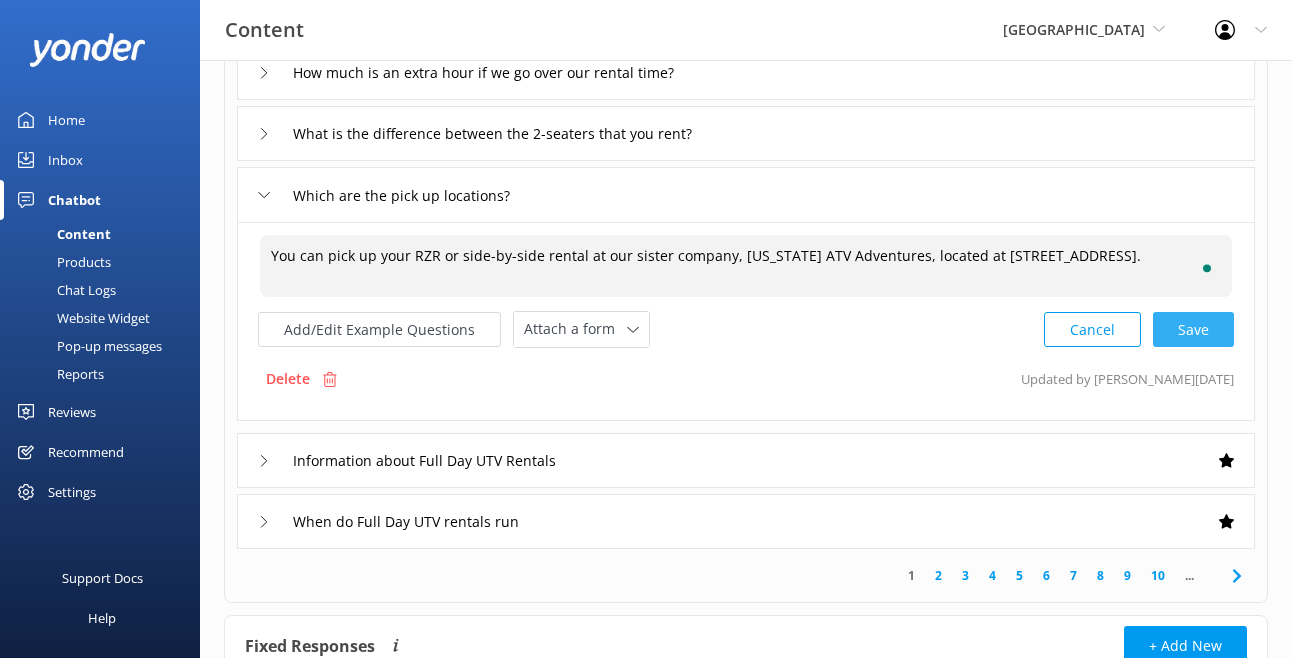 click on "Cancel Save" at bounding box center [1139, 329] 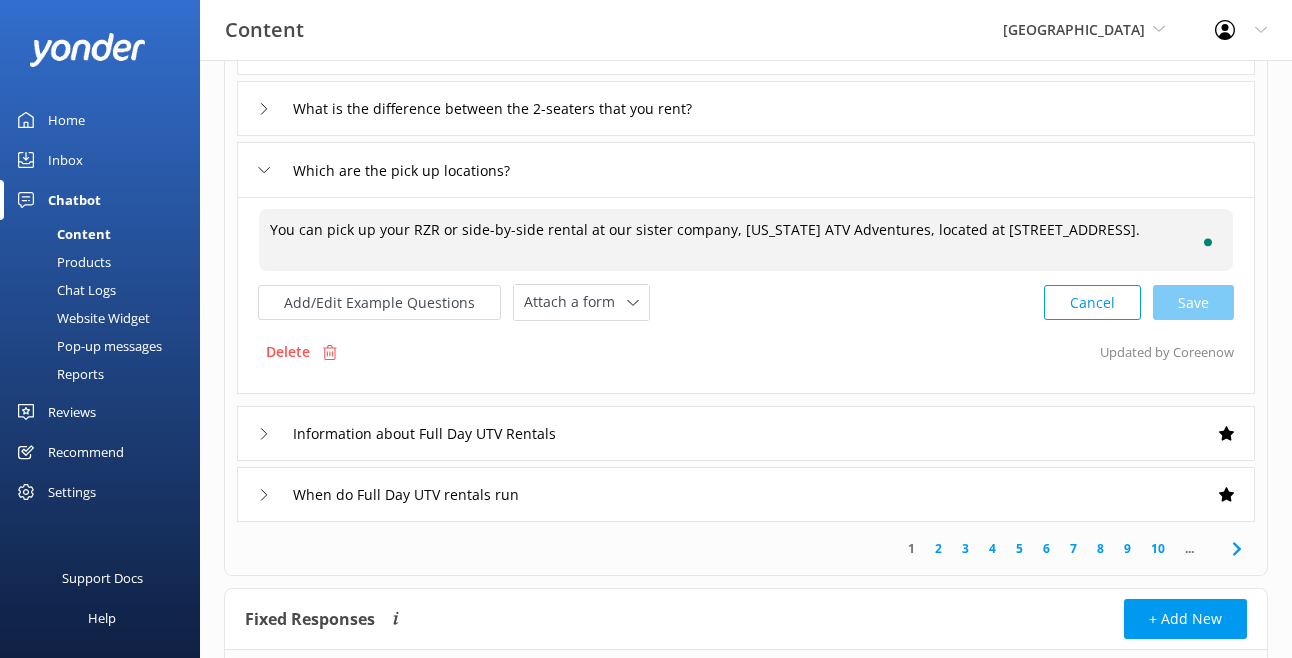 scroll, scrollTop: 526, scrollLeft: 0, axis: vertical 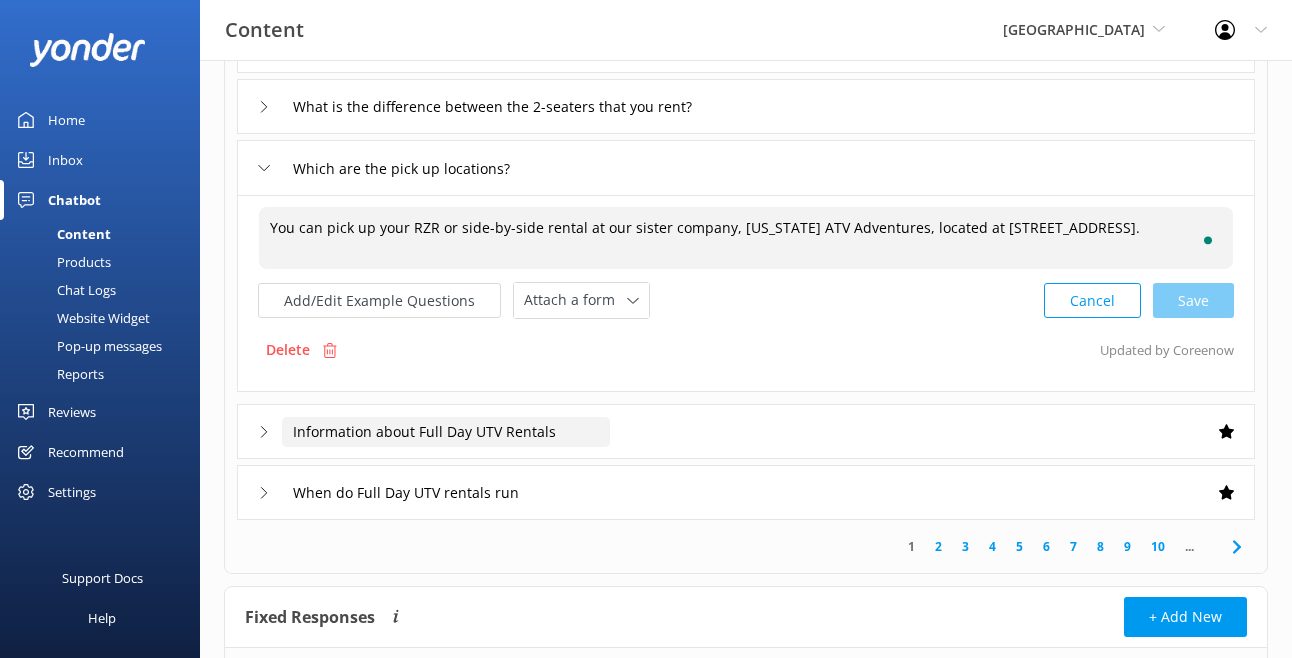 type on "You can pick up your RZR or side-by-side rental at our sister company, [US_STATE] ATV Adventures, located at [STREET_ADDRESS]." 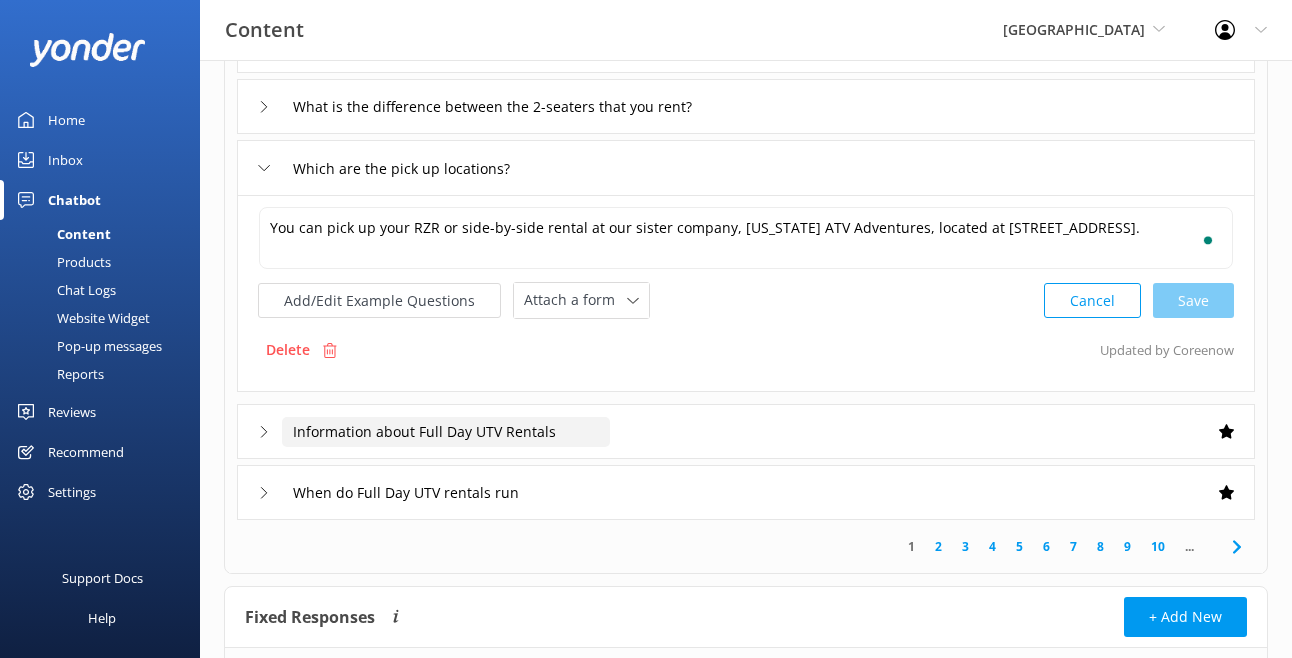 click on "Information about Full Day UTV Rentals" at bounding box center [398, -259] 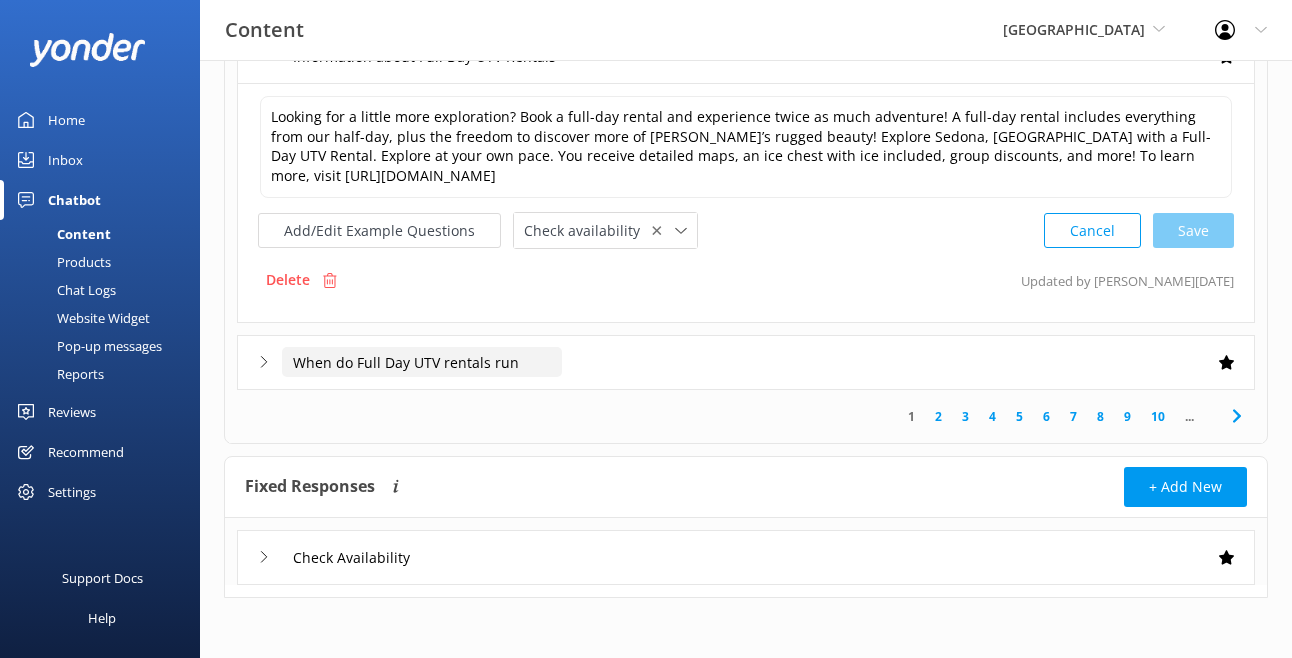 click on "When do Full Day UTV rentals run" at bounding box center (398, -432) 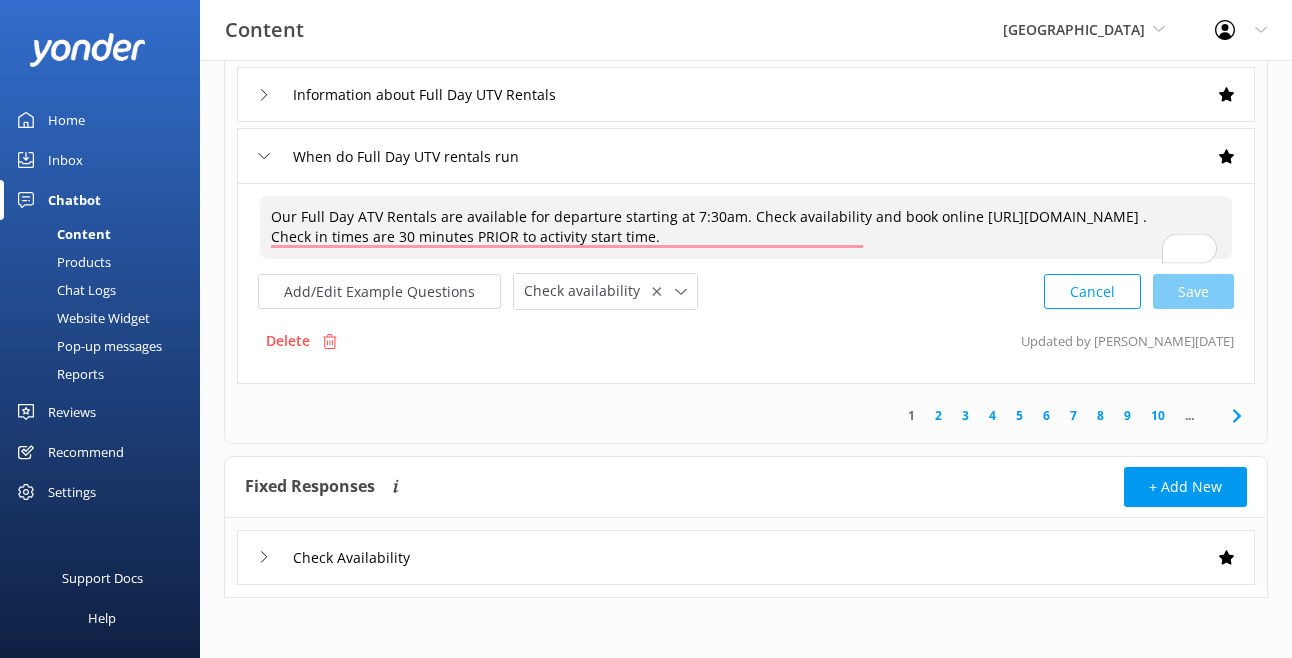 drag, startPoint x: 679, startPoint y: 246, endPoint x: 234, endPoint y: 201, distance: 447.2695 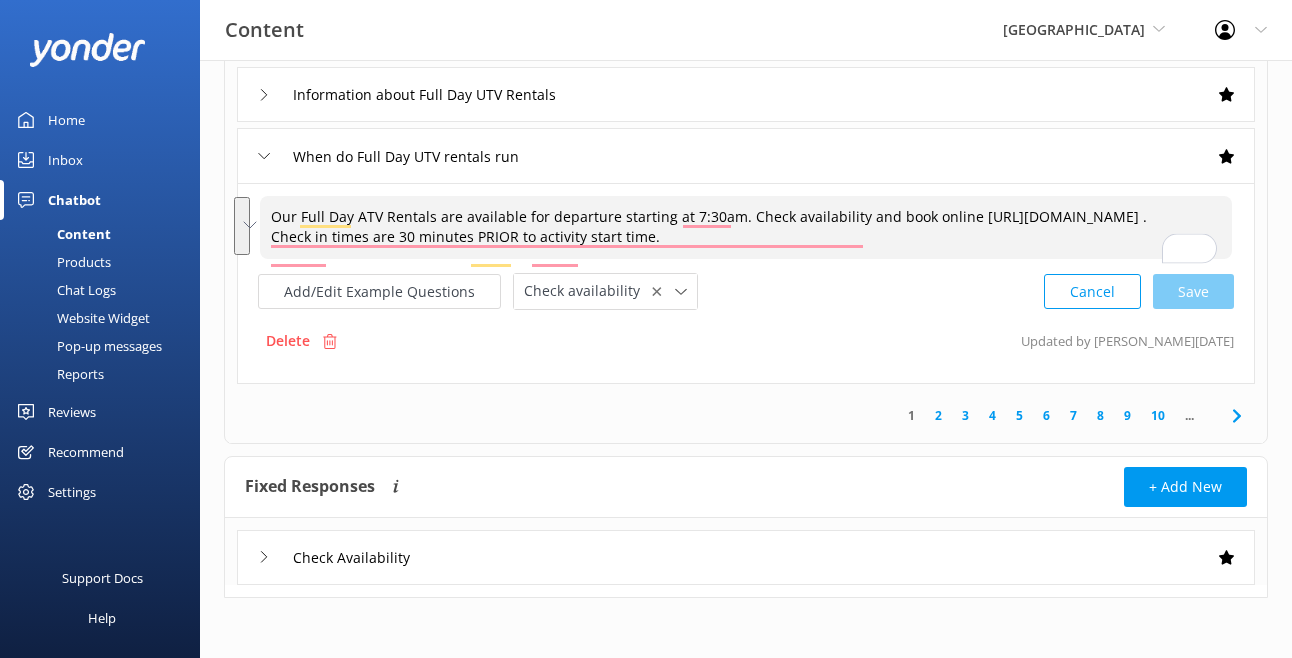 paste on "full-day ATV rentals are available for departure starting at 7:30 AM.
Check availability and book online:
[URL][DOMAIN_NAME]
Check-in is required 30 minutes before your scheduled" 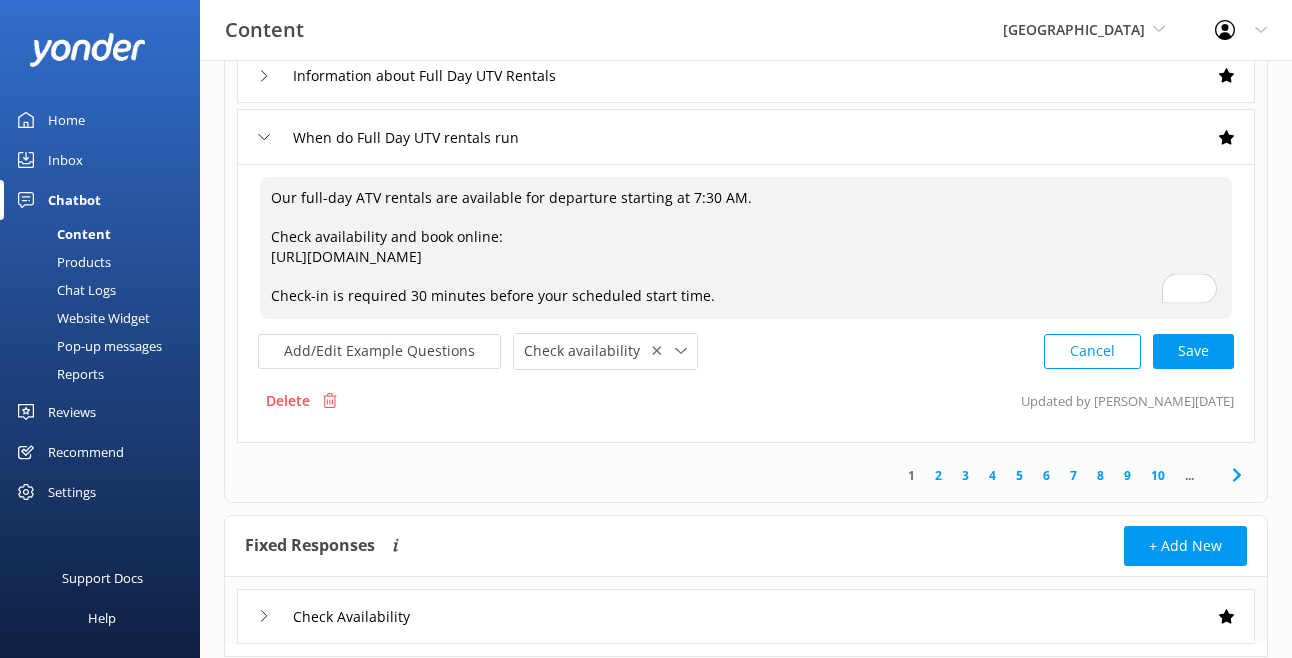 click on "Our full-day ATV rentals are available for departure starting at 7:30 AM.
Check availability and book online:
[URL][DOMAIN_NAME]
Check-in is required 30 minutes before your scheduled start time." at bounding box center [746, 248] 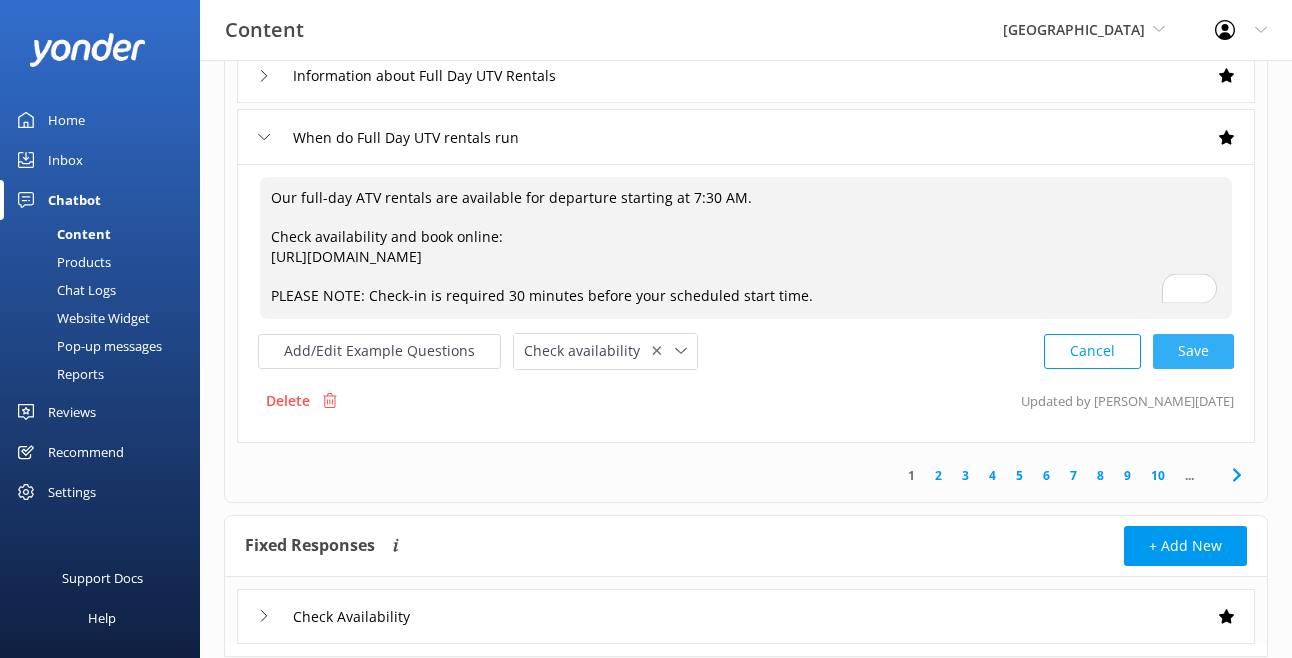 click on "Cancel Save" at bounding box center (1139, 351) 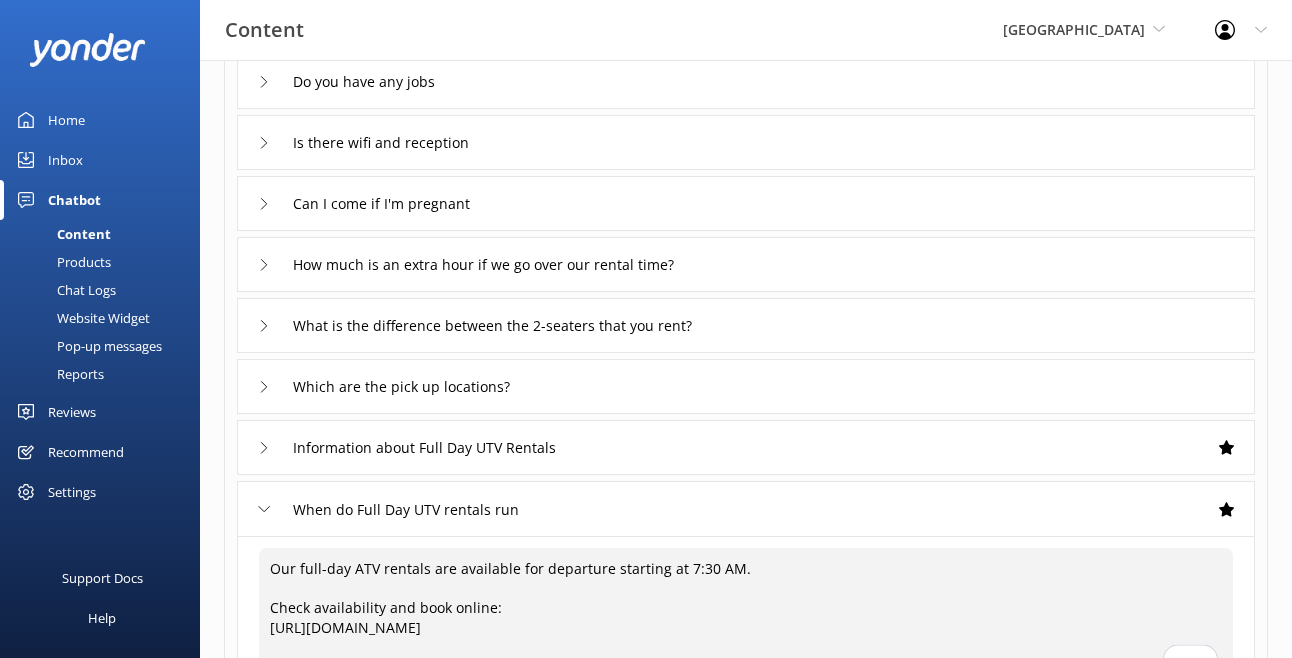 scroll, scrollTop: 300, scrollLeft: 0, axis: vertical 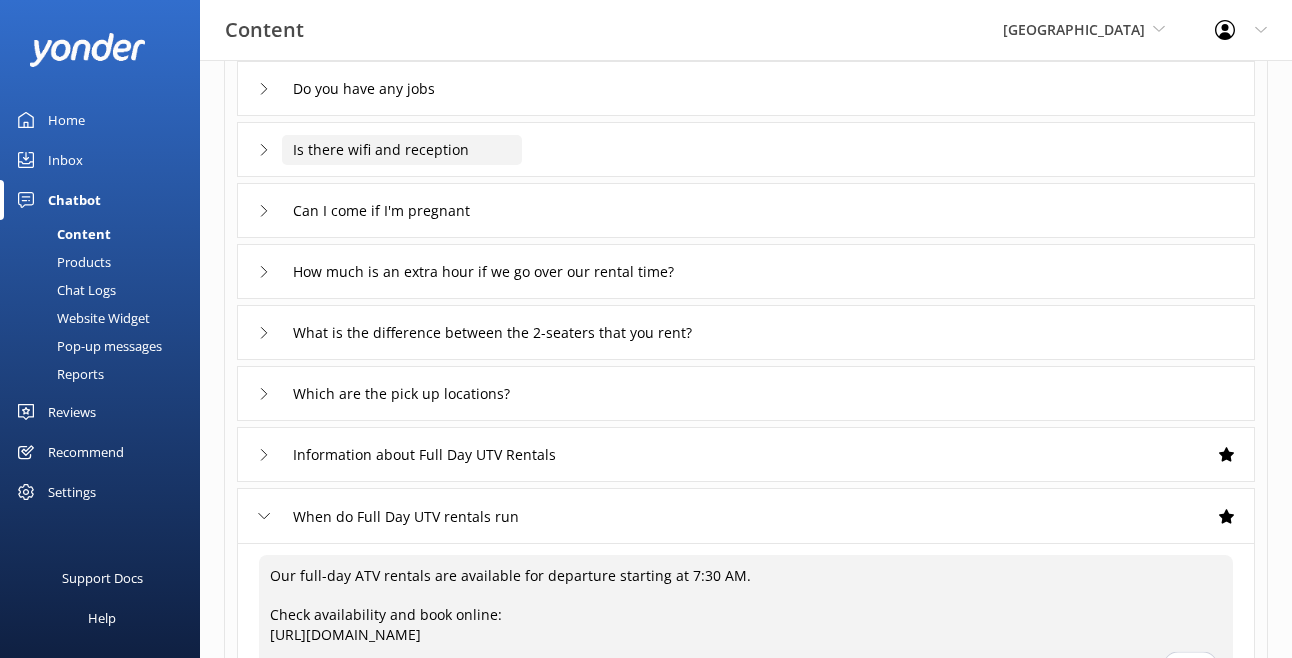 type on "Our full-day ATV rentals are available for departure starting at 7:30 AM.
Check availability and book online:
[URL][DOMAIN_NAME]
PLEASE NOTE: Check-in is required 30 minutes before your scheduled start time." 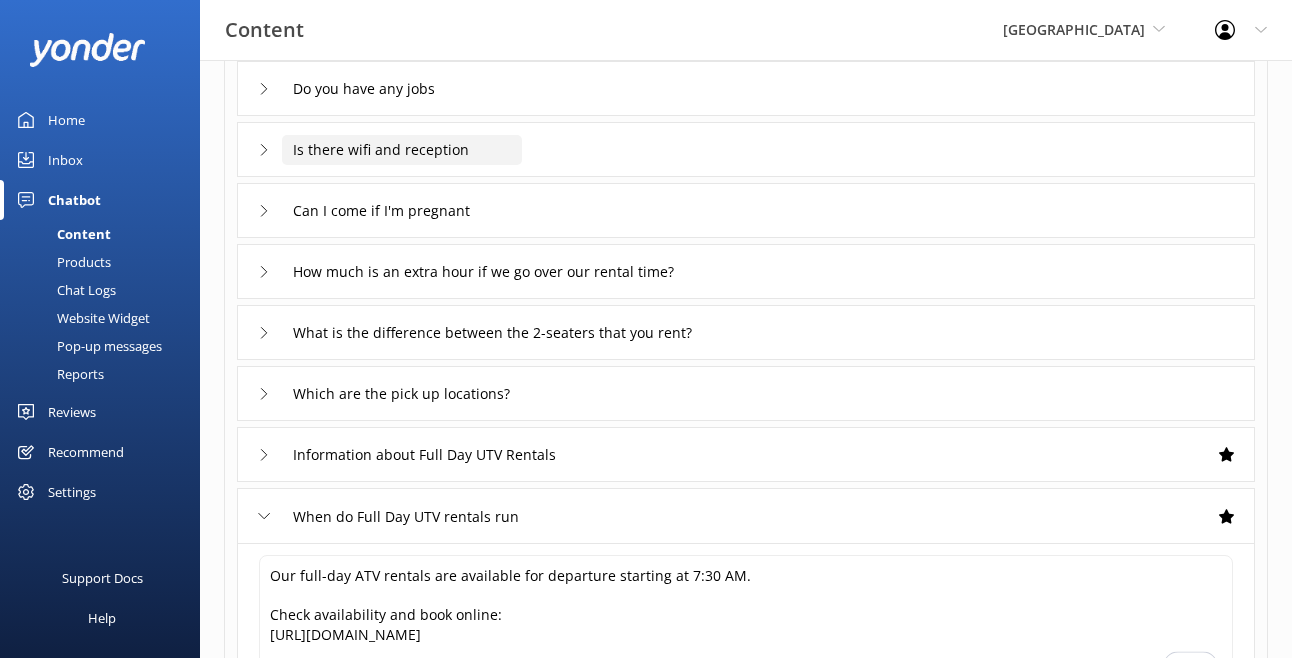 click on "Is there wifi and reception" at bounding box center [398, -33] 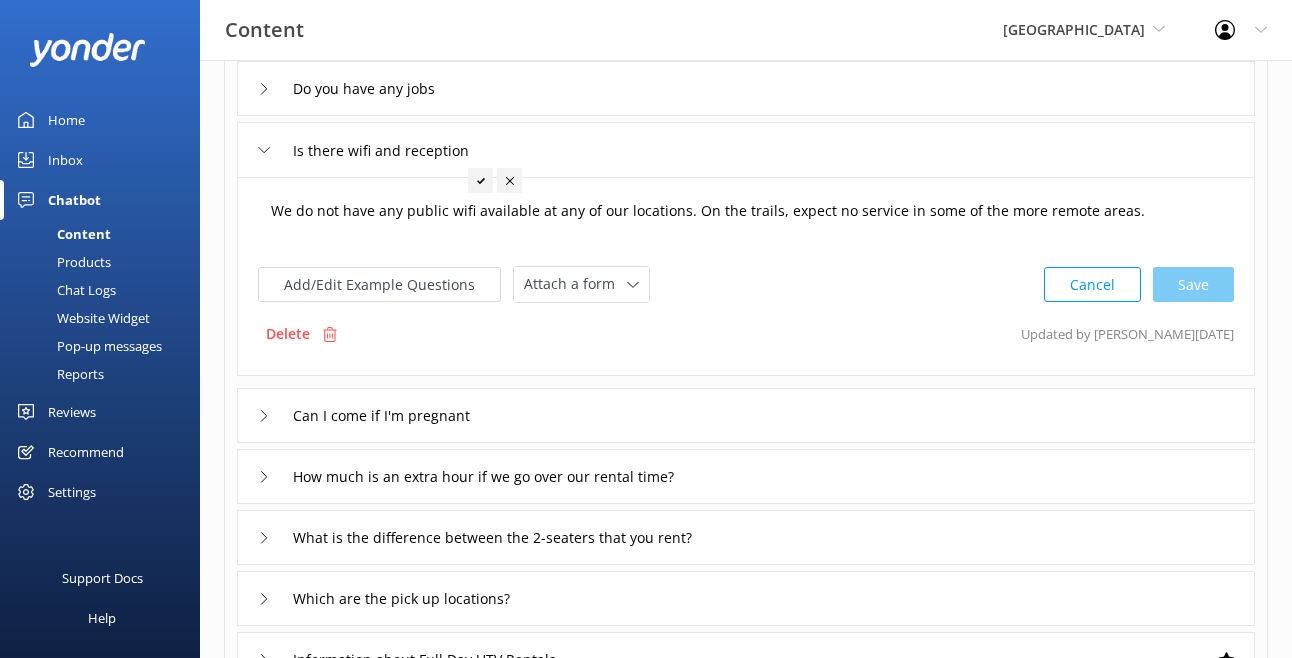 click on "We do not have any public wifi available at any of our locations. On the trails, expect no service in some of the more remote areas." at bounding box center (746, 221) 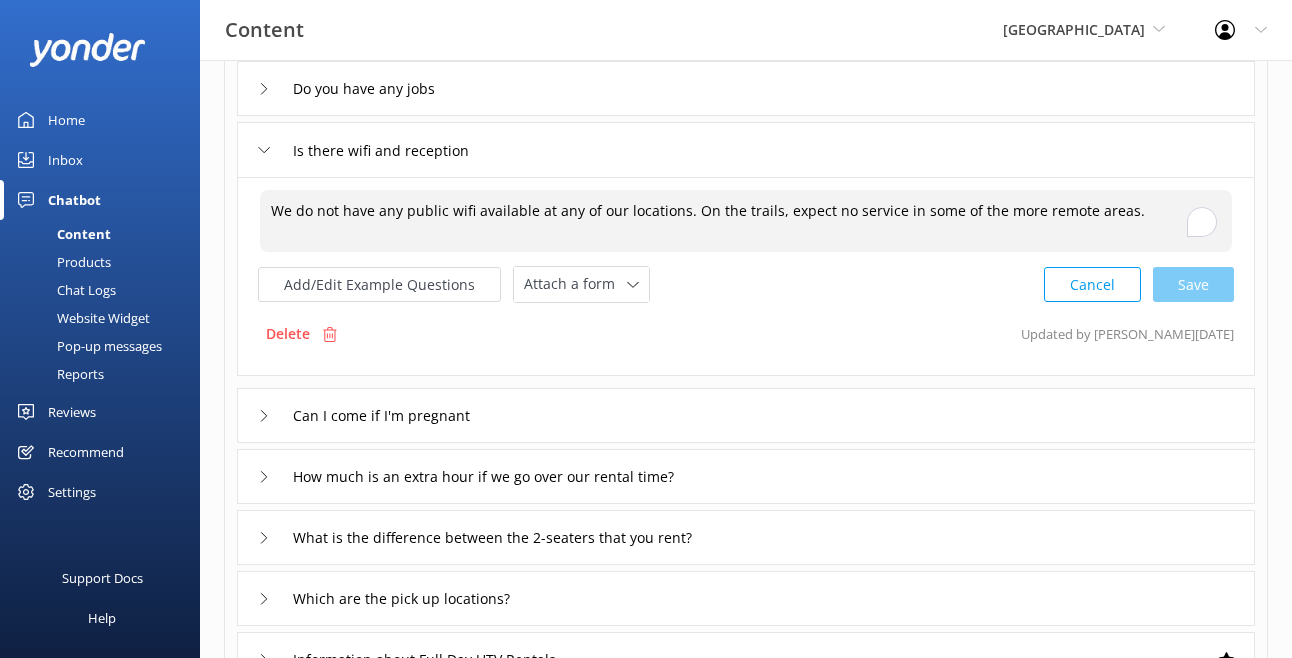 click on "We do not have any public wifi available at any of our locations. On the trails, expect no service in some of the more remote areas." at bounding box center [746, 221] 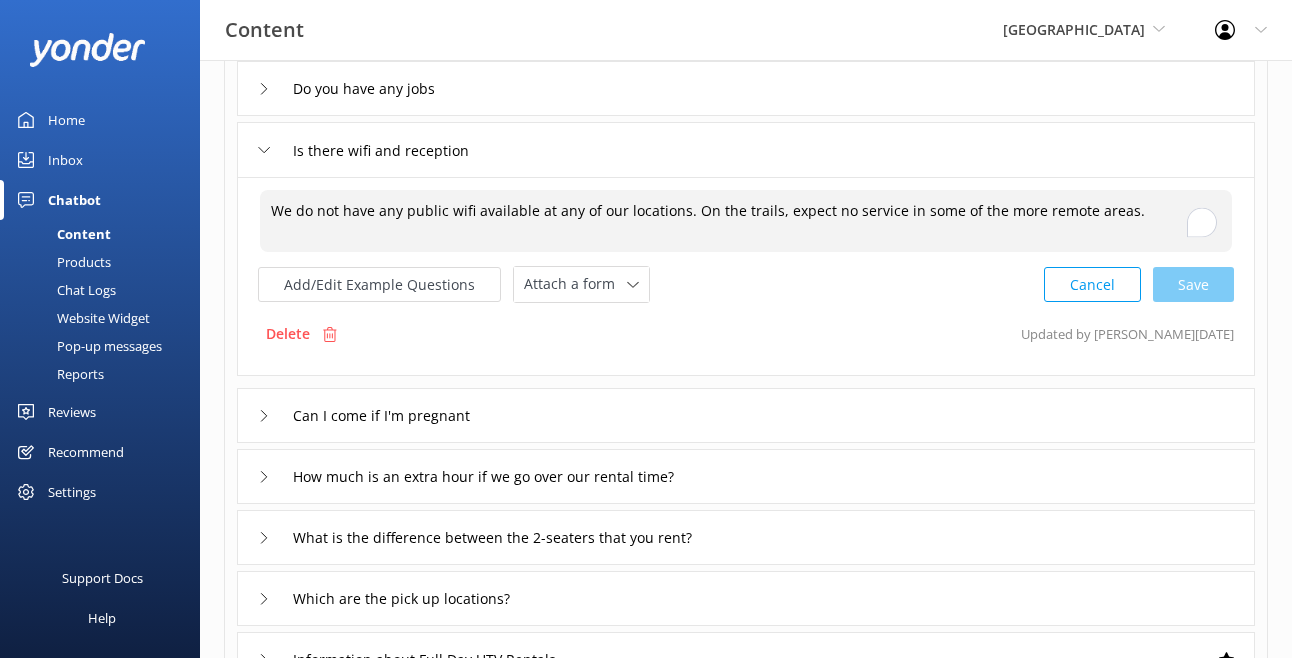 click on "We do not have any public wifi available at any of our locations. On the trails, expect no service in some of the more remote areas." at bounding box center (746, 221) 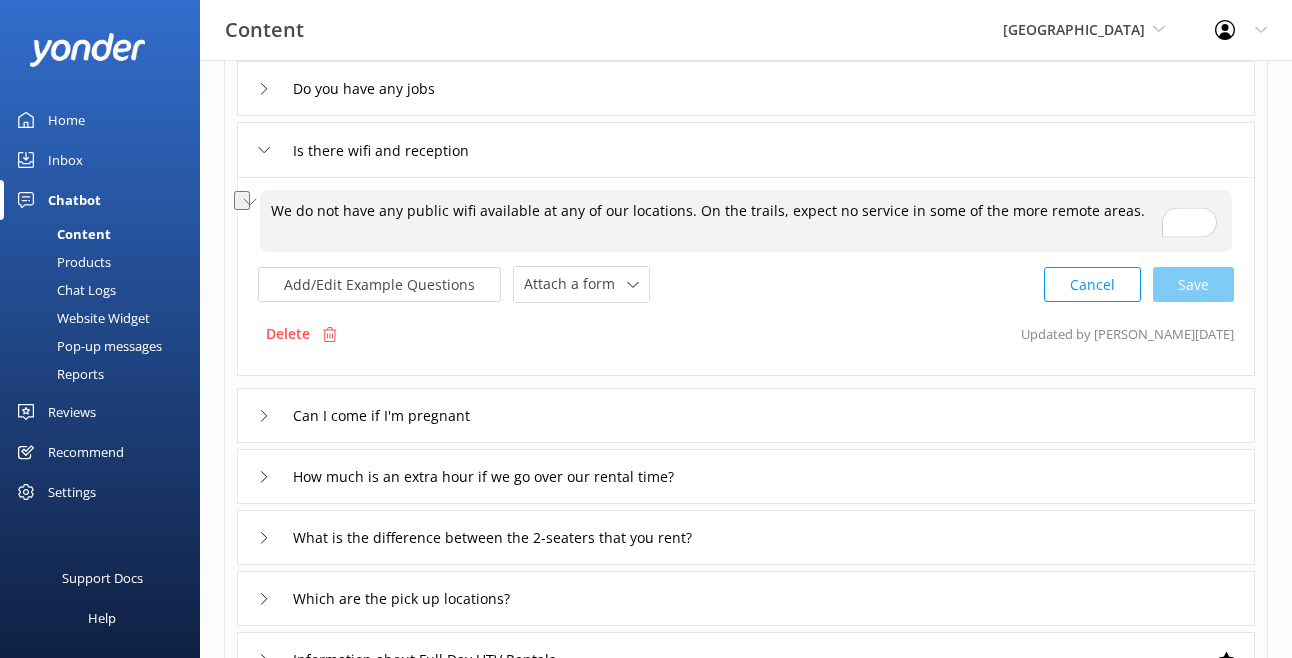 paste on "n’t have public Wi-Fi at any of our locations. Cell service can also be spotty on the trails, especially in the more remote areas—plan accordingly" 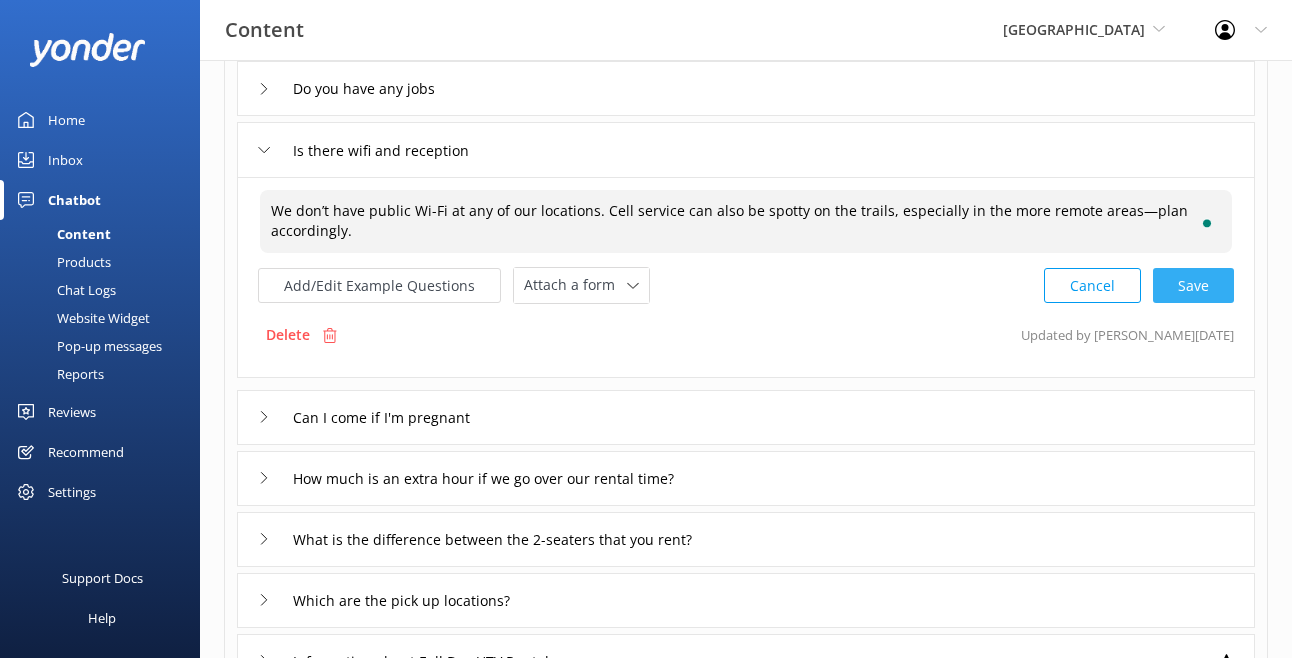 click on "Cancel Save" at bounding box center (1139, 285) 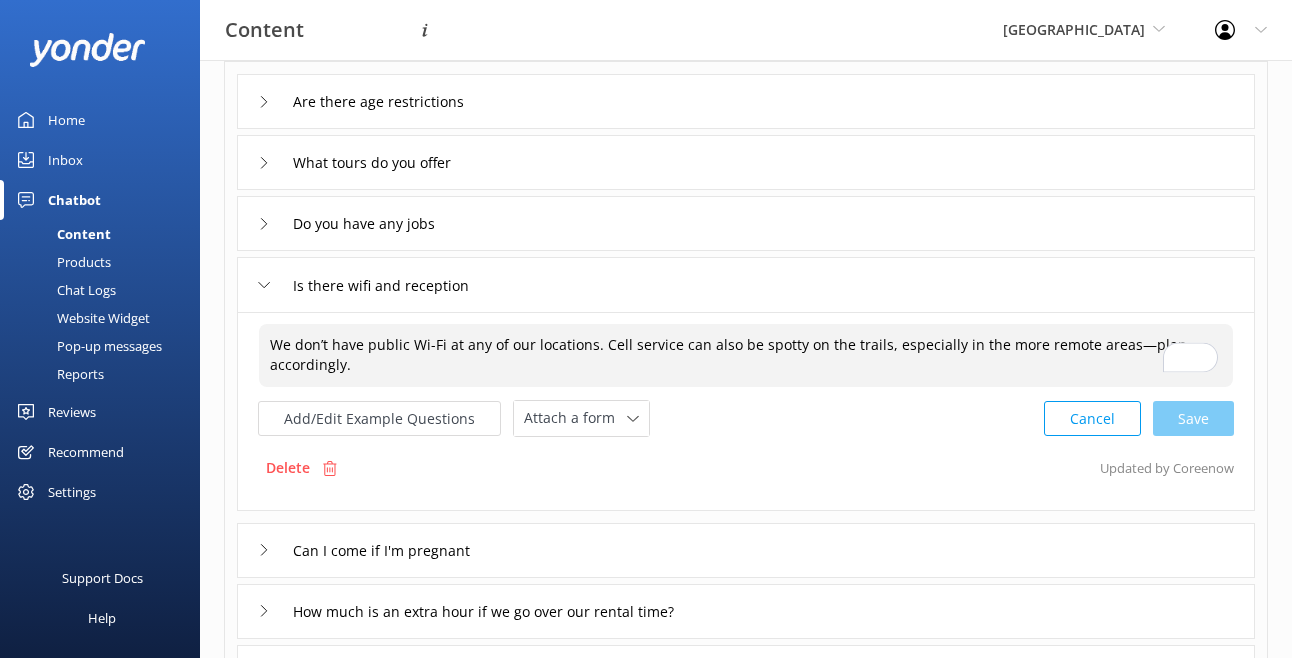 scroll, scrollTop: 75, scrollLeft: 0, axis: vertical 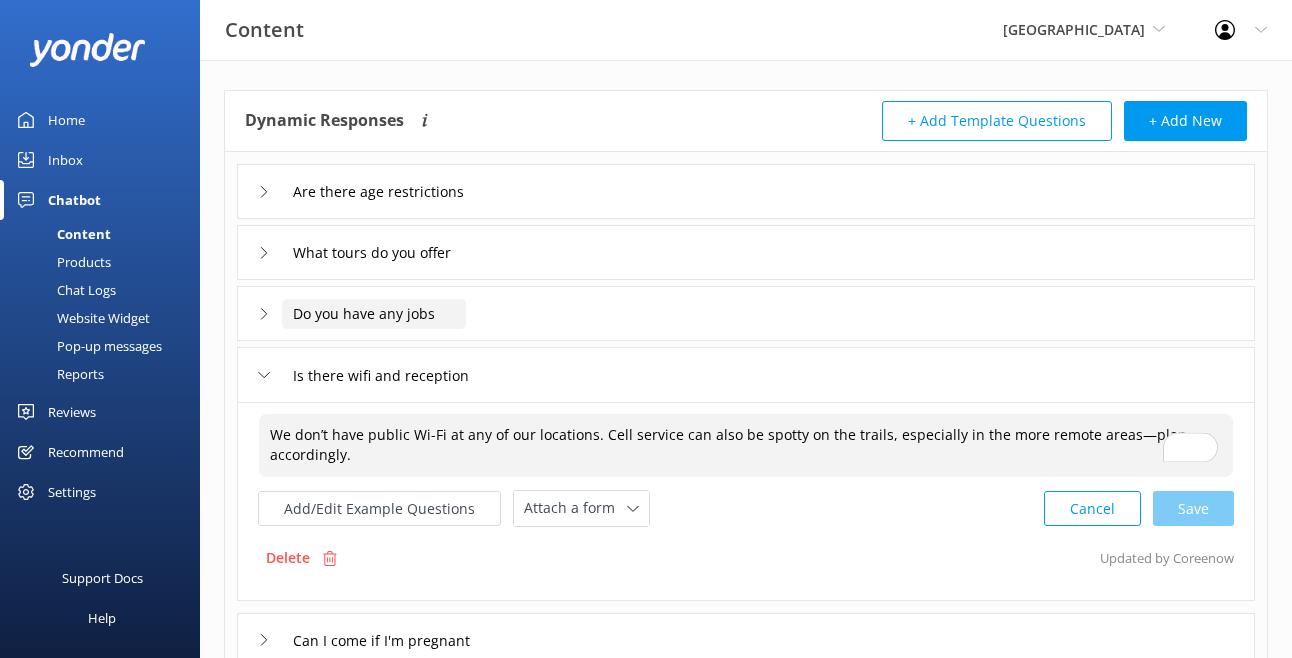 type on "We don’t have public Wi-Fi at any of our locations. Cell service can also be spotty on the trails, especially in the more remote areas—plan accordingly." 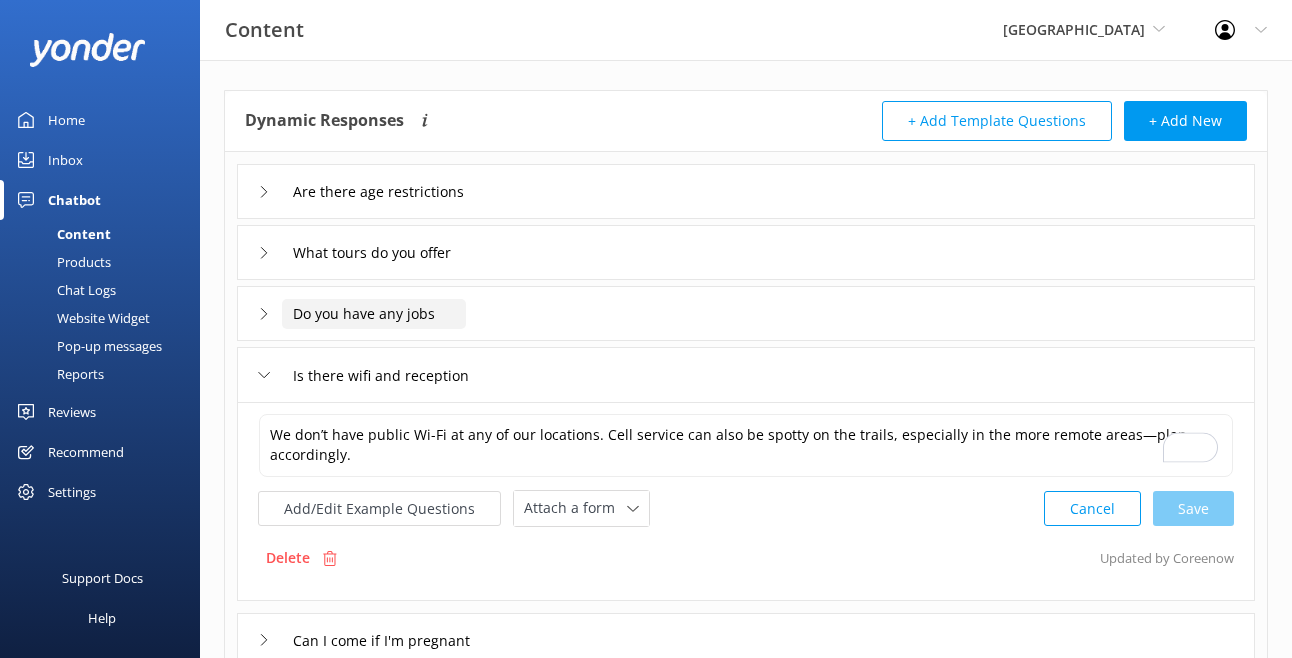 click on "Do you have any jobs" at bounding box center [398, 192] 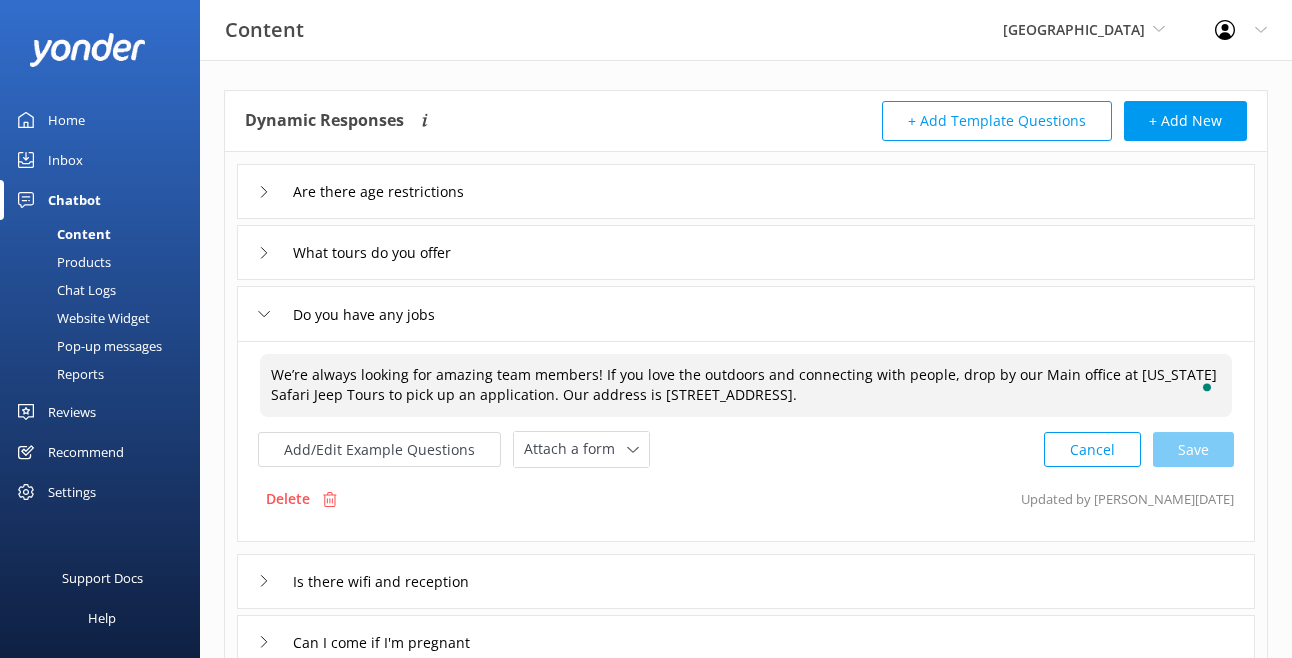 drag, startPoint x: 827, startPoint y: 398, endPoint x: 247, endPoint y: 377, distance: 580.38007 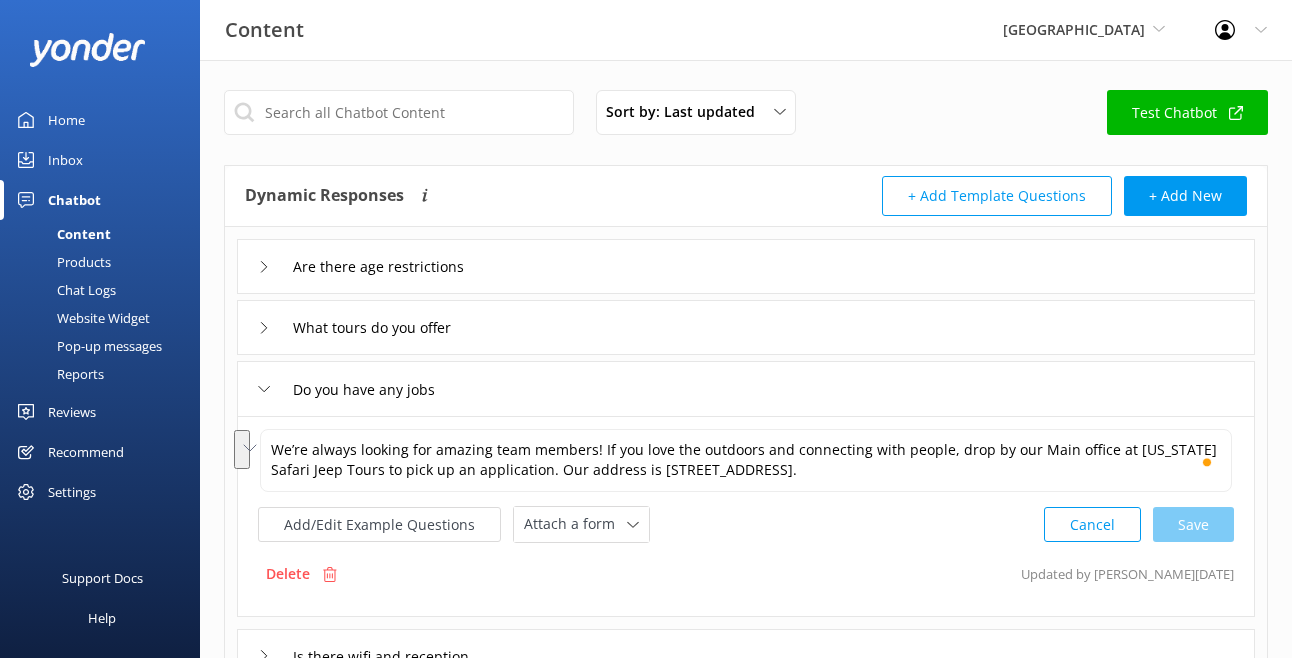 scroll, scrollTop: 75, scrollLeft: 0, axis: vertical 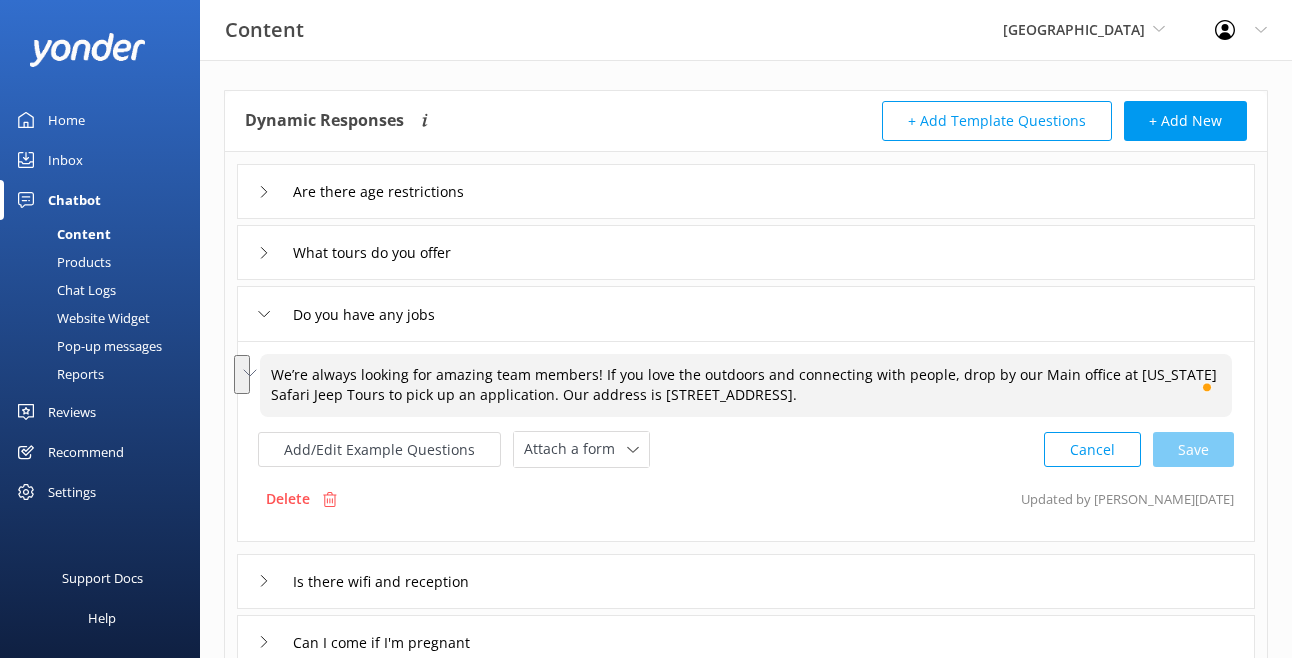 paste on "great people to join the team. If you love the outdoors and enjoy working with guests, stop by our main office at Arizona Safari Jeep Tours to grab an application.
📍 335 Jordan Road, Sedona, AZ 86336" 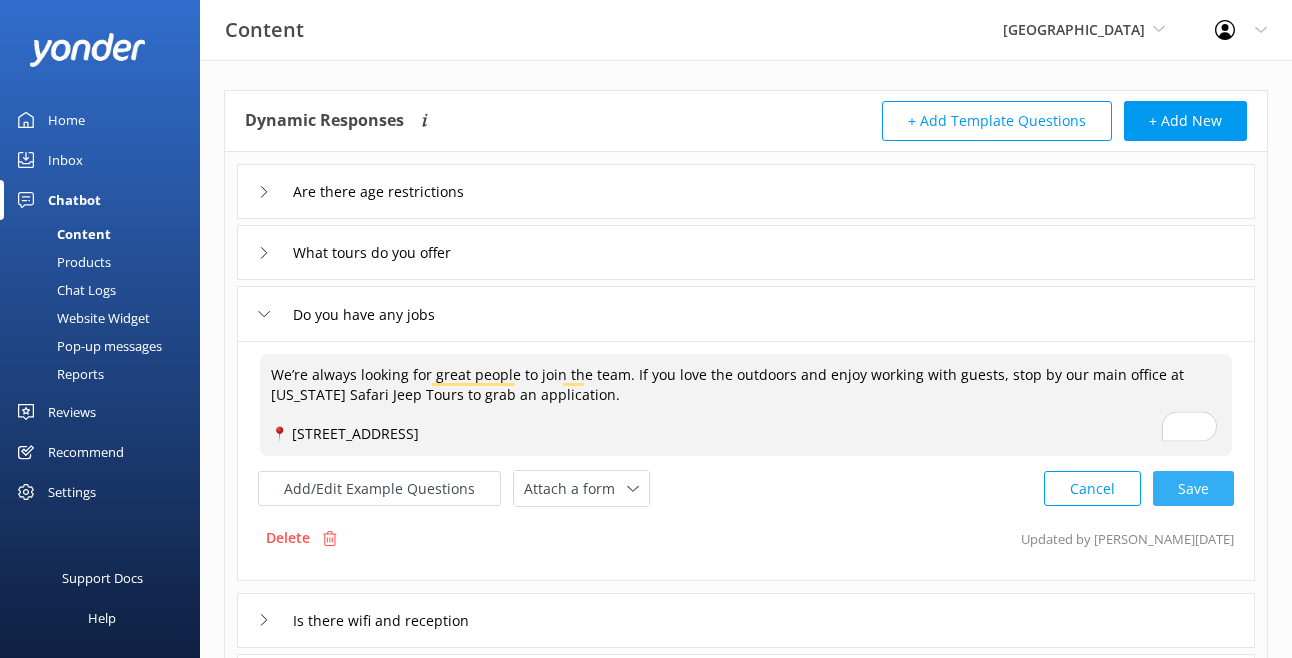 click on "Cancel Save" at bounding box center [1139, 488] 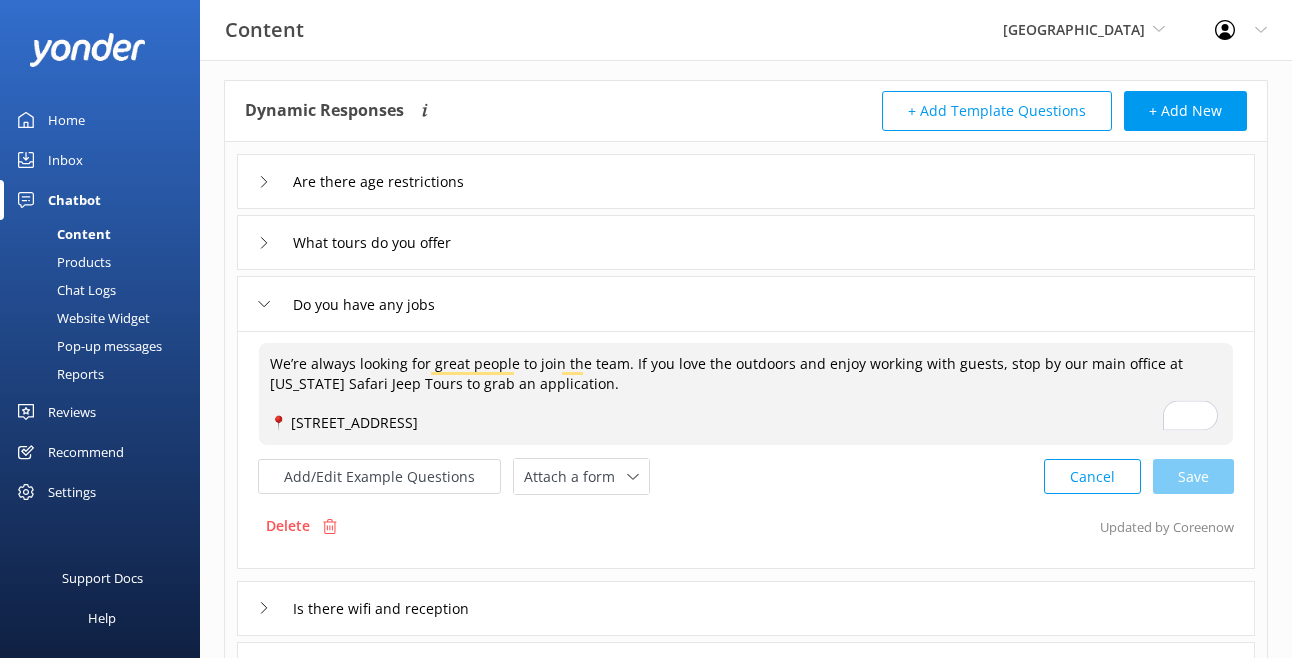scroll, scrollTop: 84, scrollLeft: 0, axis: vertical 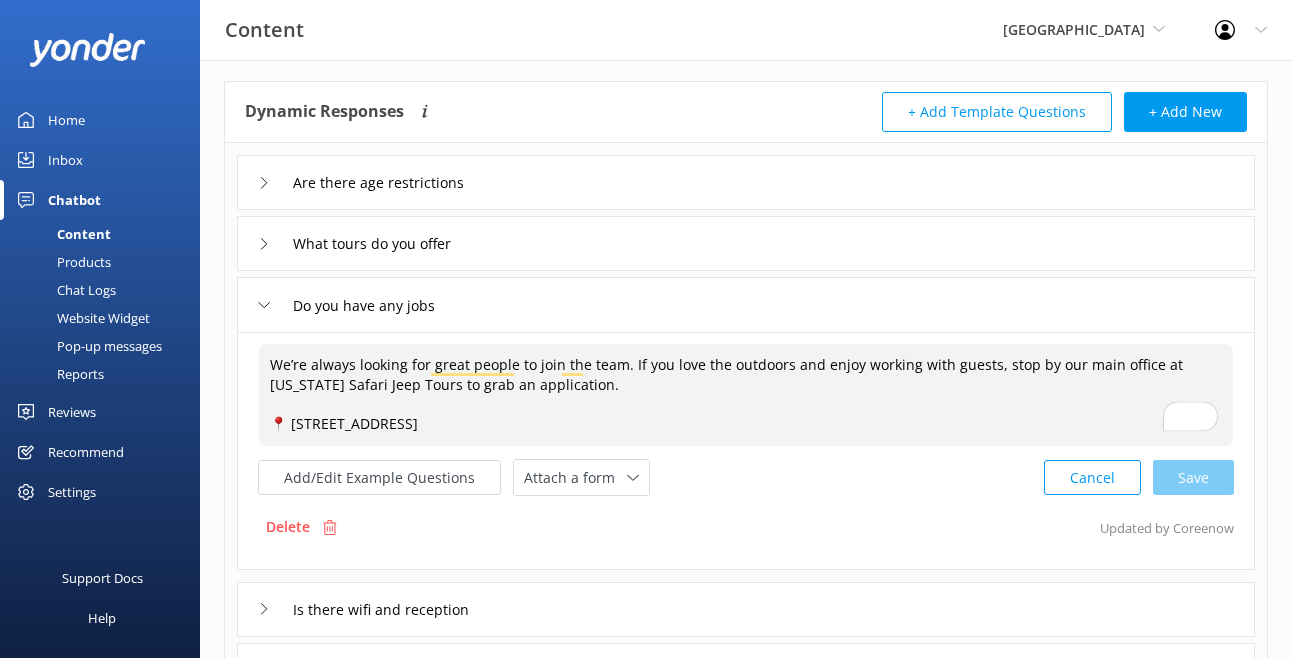 type on "We’re always looking for great people to join the team. If you love the outdoors and enjoy working with guests, stop by our main office at Arizona Safari Jeep Tours to grab an application.
📍 335 Jordan Road, Sedona, AZ 86336" 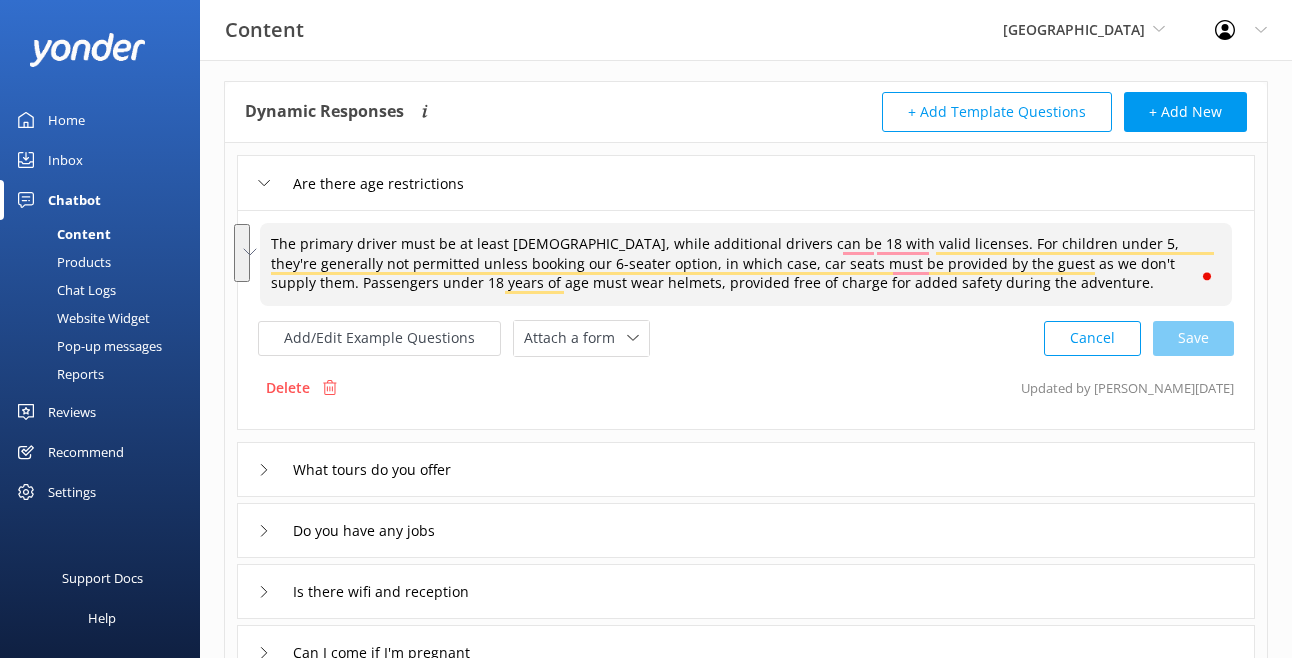 drag, startPoint x: 932, startPoint y: 294, endPoint x: 244, endPoint y: 245, distance: 689.7427 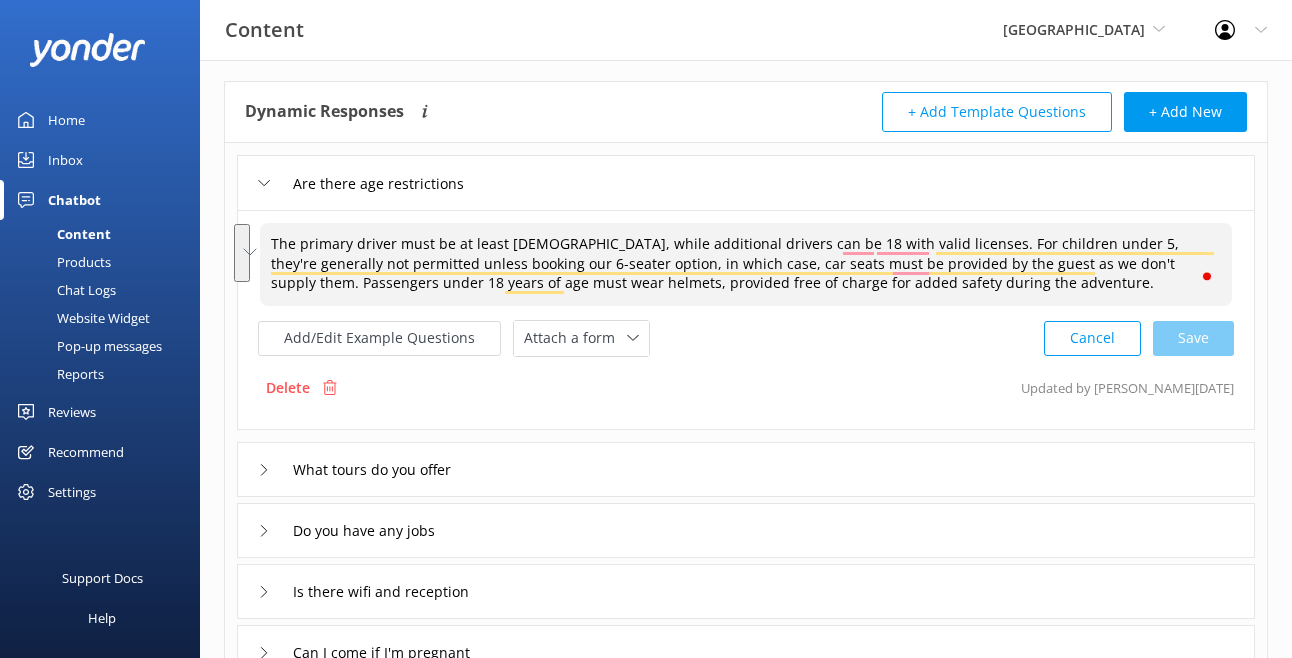 paste on "Yes. The primary driver must be at least 21, and additional drivers at least 18. All drivers need a valid license. Kids under 5 are only allowed in our 6-seater (car seats not provided). Passengers under 18 must wear helmets (provided free)" 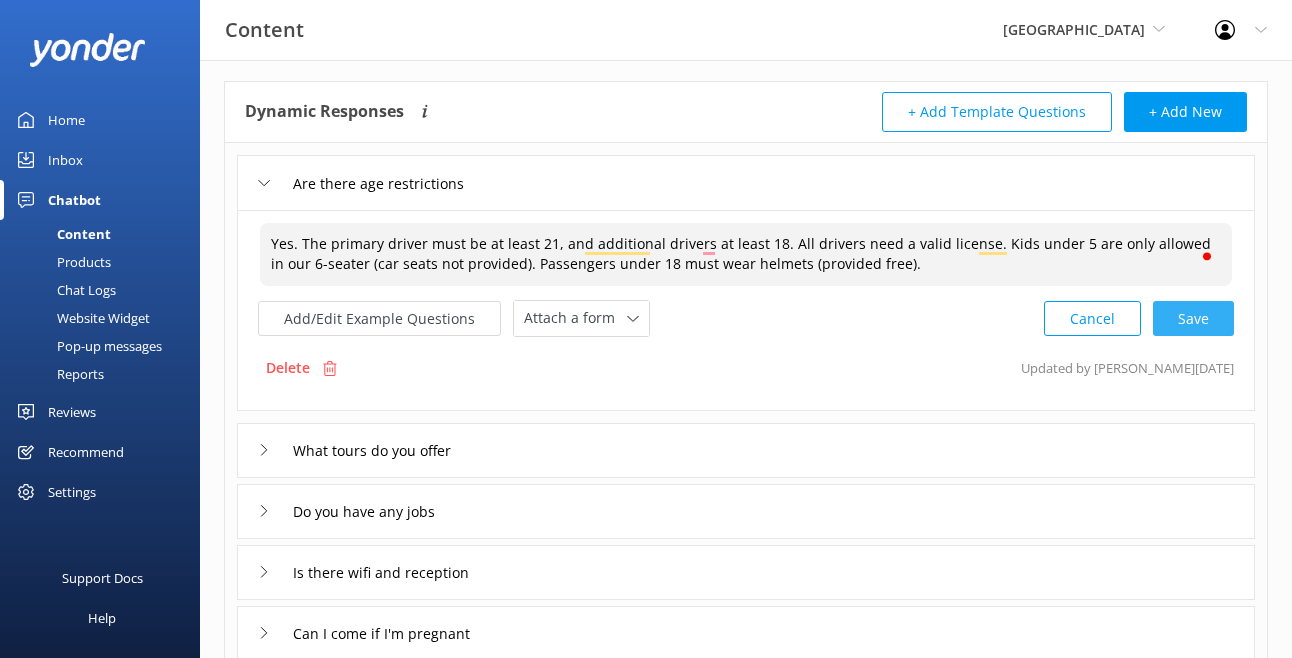 click on "Cancel Save" at bounding box center [1139, 318] 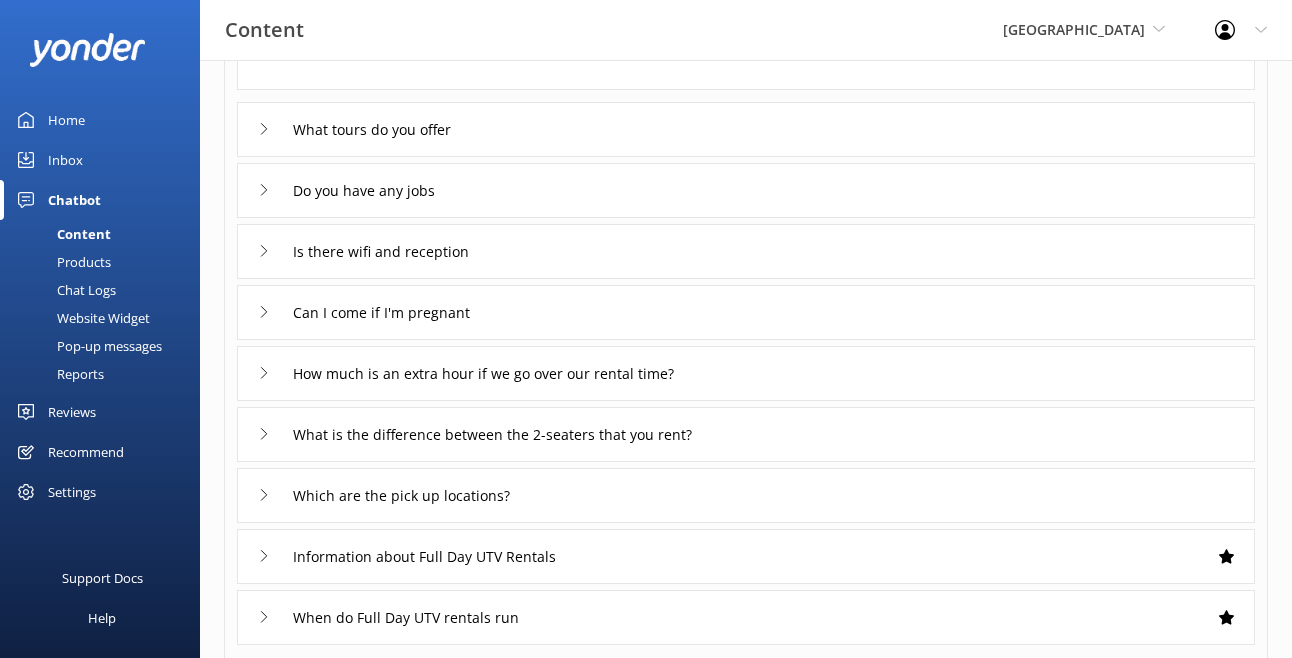 scroll, scrollTop: 404, scrollLeft: 0, axis: vertical 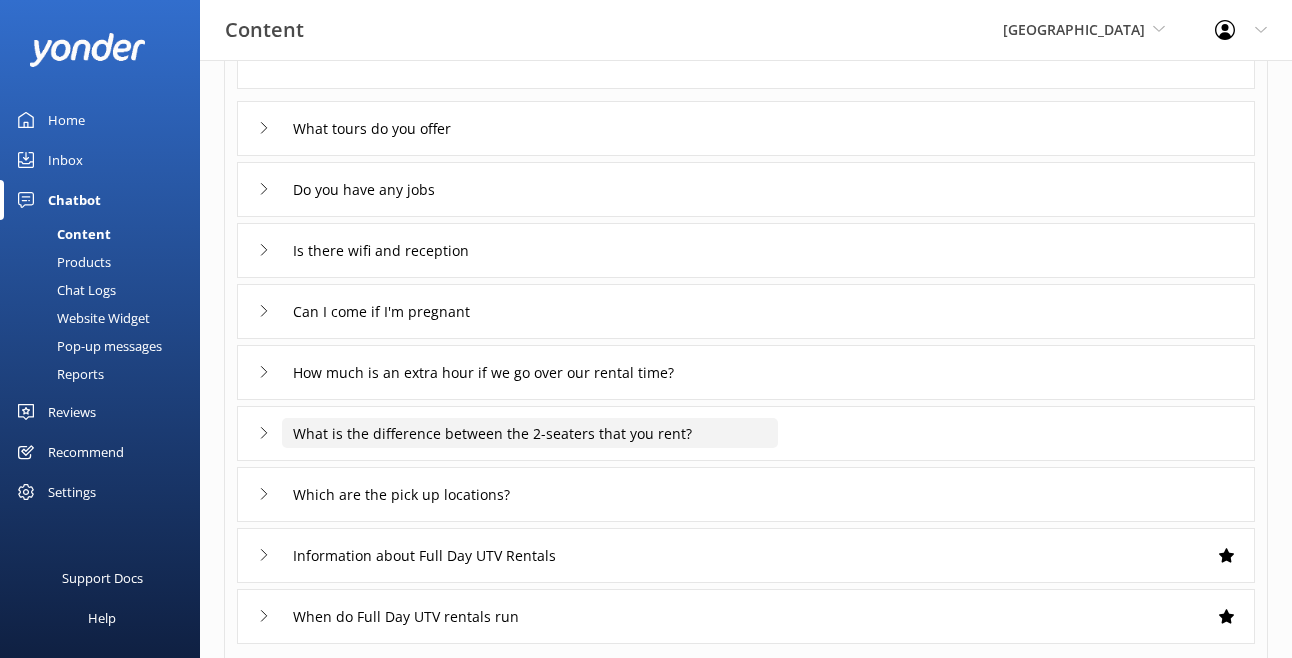 type on "Yes. The primary driver must be at least 21, and additional drivers at least 18. All drivers need a valid license. Kids under 5 are only allowed in our 6-seater (car seats not provided). Passengers under 18 must wear helmets (provided free)." 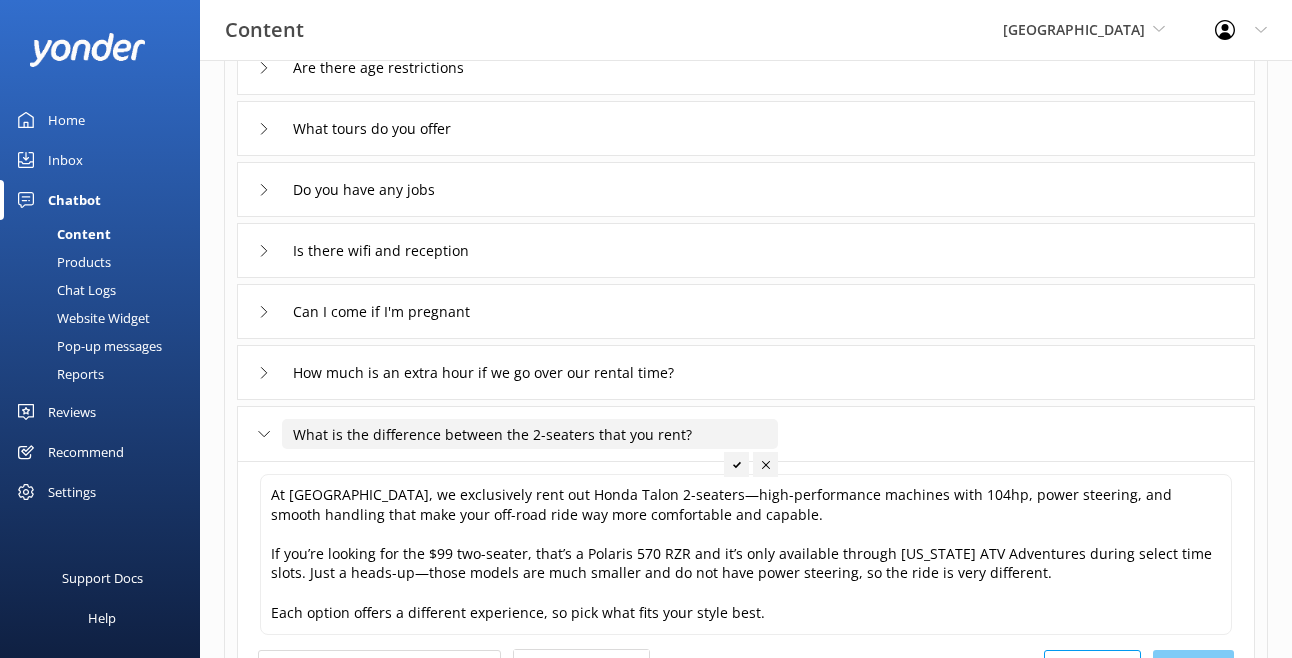 scroll, scrollTop: 203, scrollLeft: 0, axis: vertical 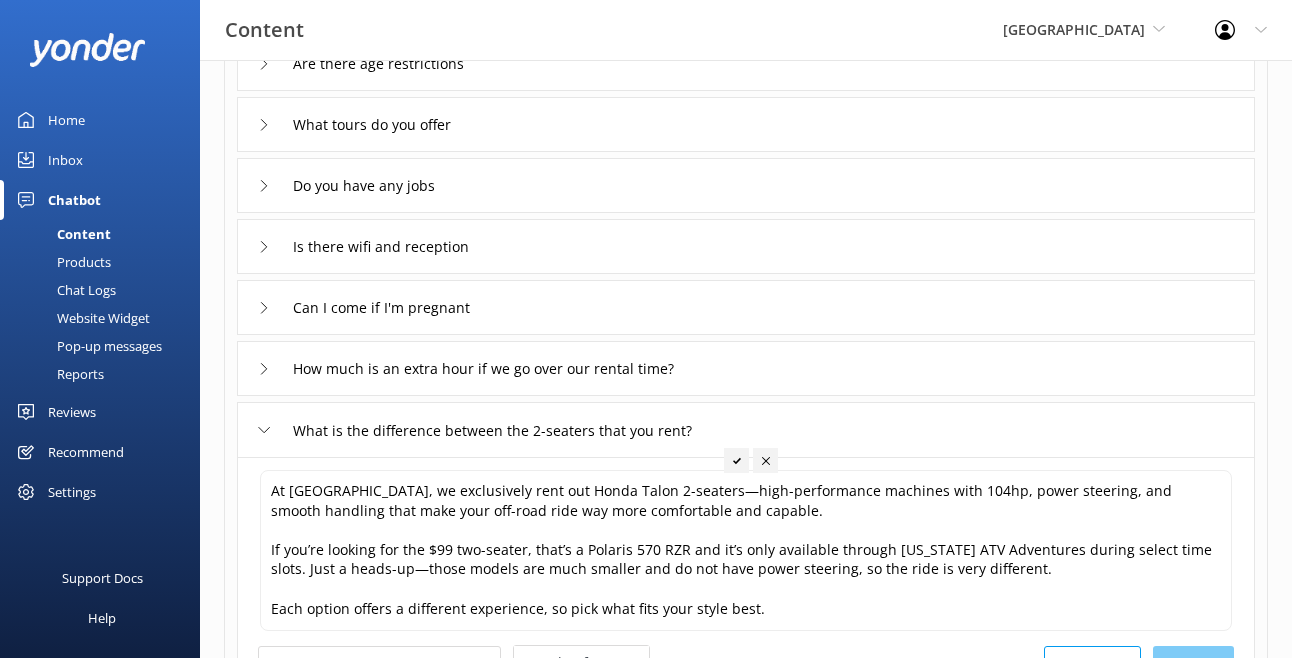 click 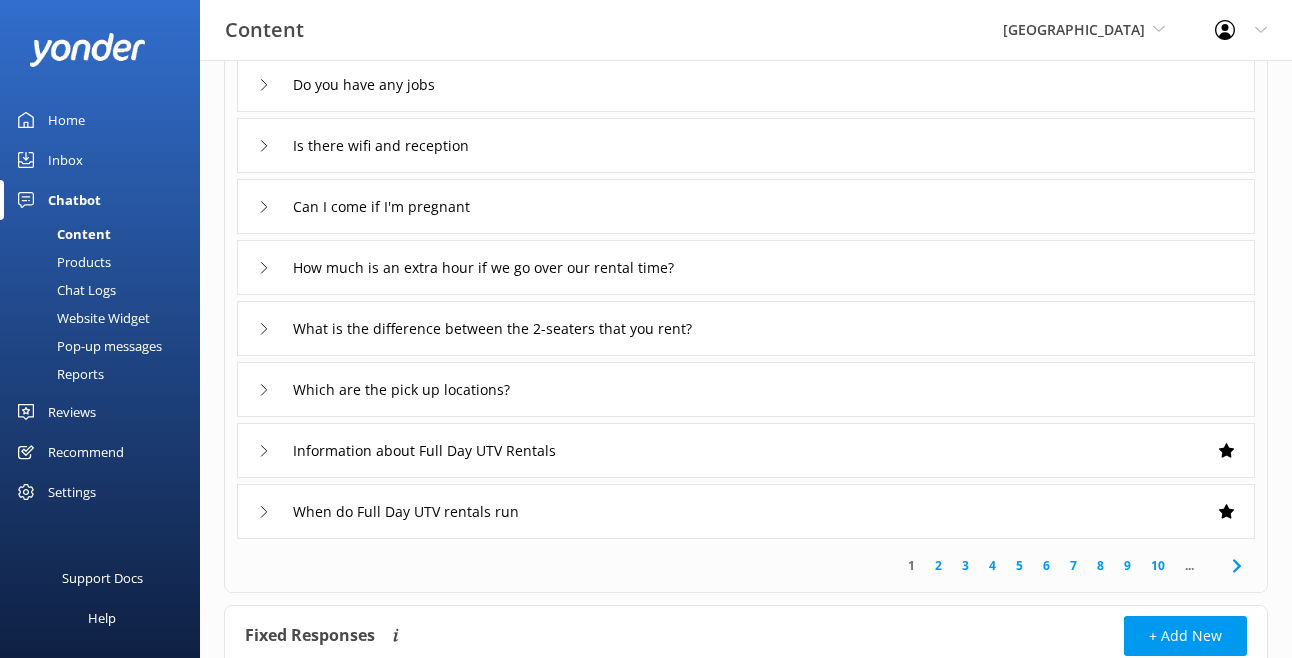 scroll, scrollTop: 335, scrollLeft: 0, axis: vertical 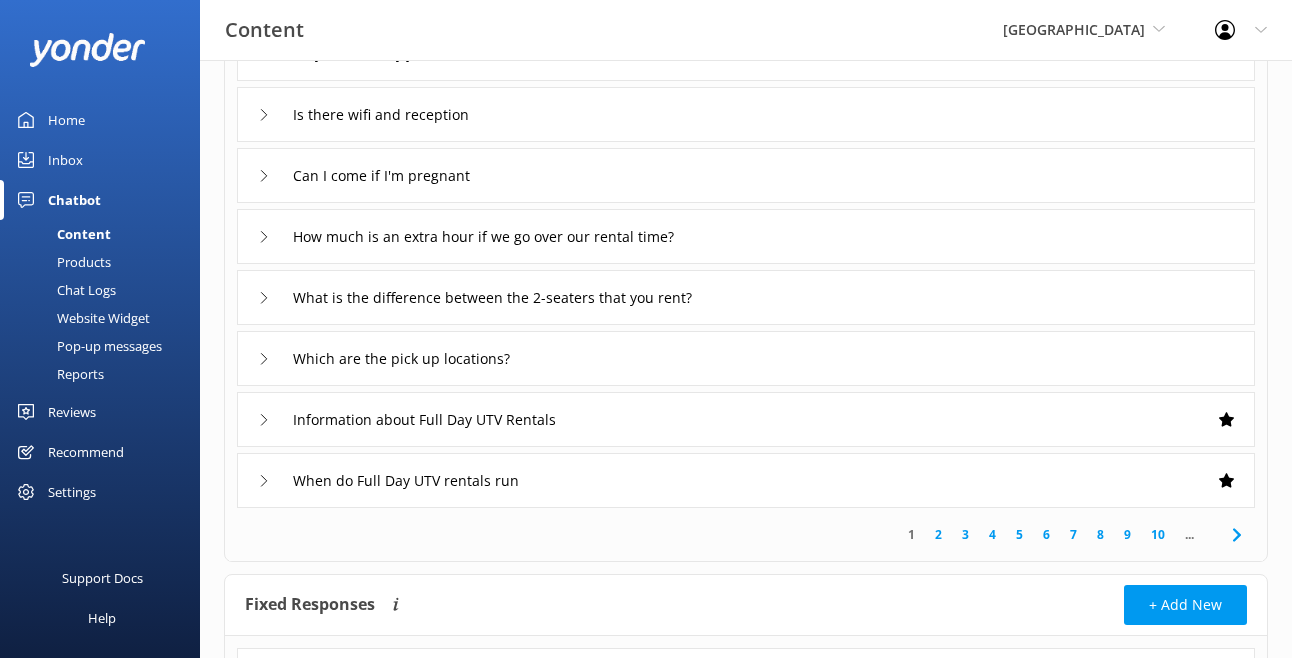 click on "2" at bounding box center [938, 534] 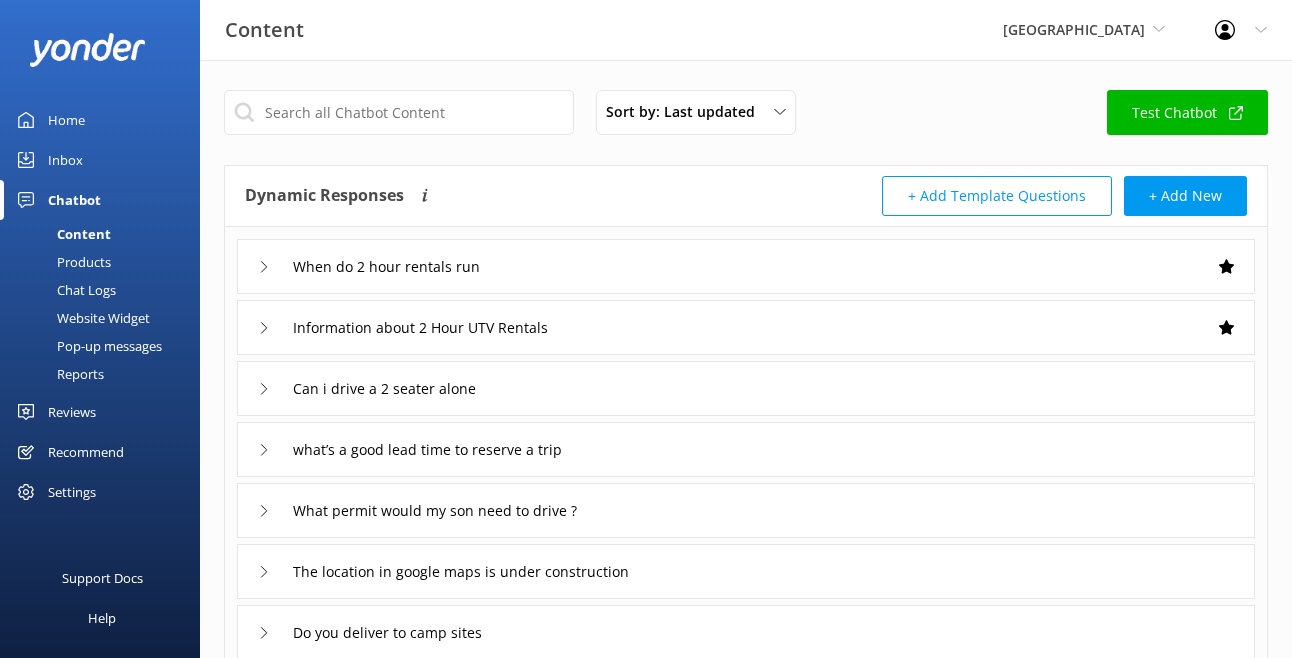 click 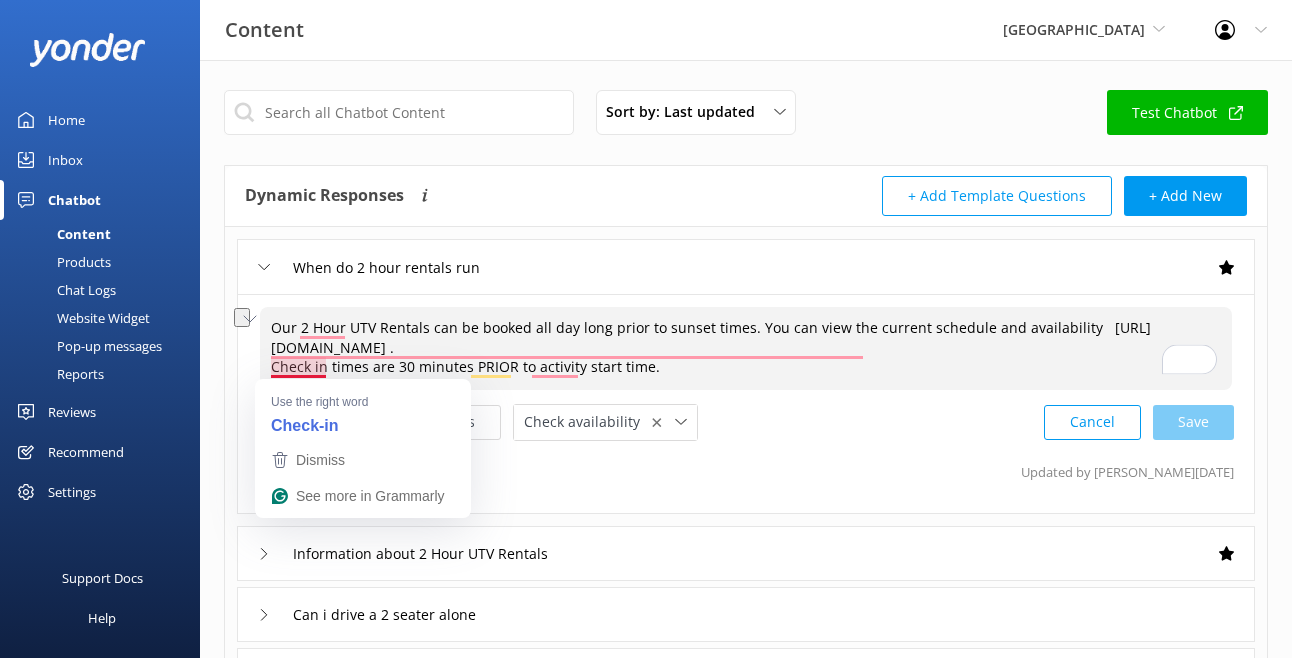 drag, startPoint x: 673, startPoint y: 369, endPoint x: 271, endPoint y: 364, distance: 402.0311 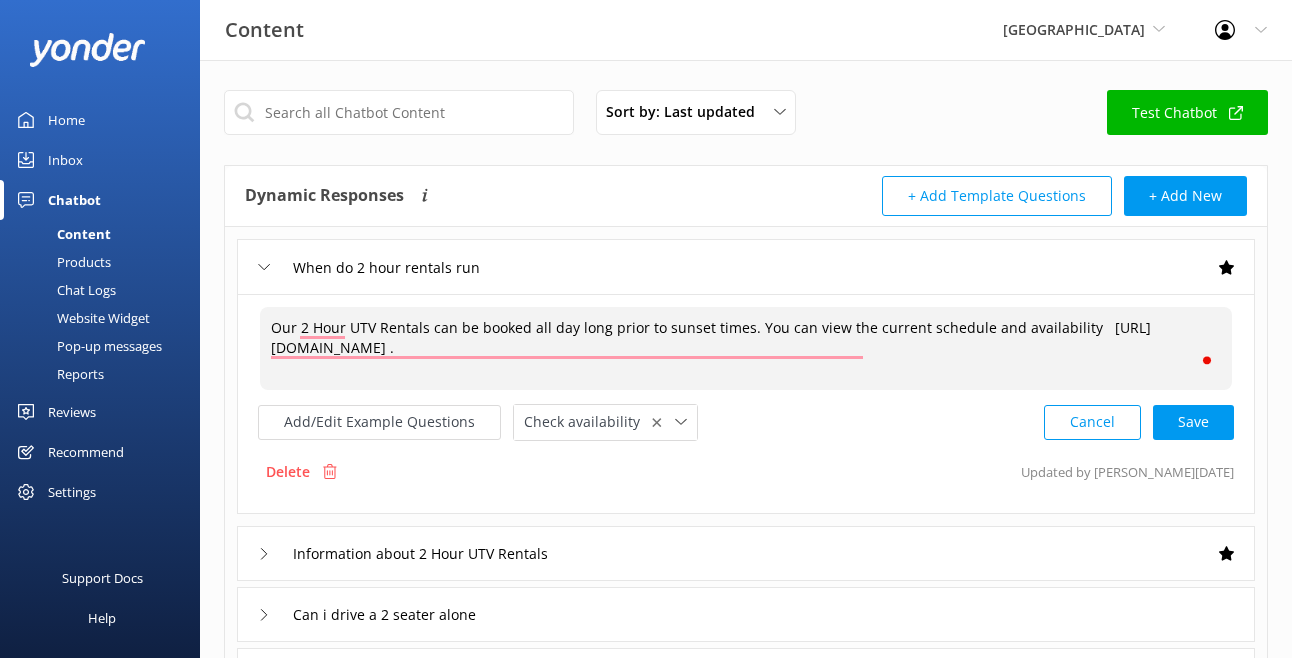 scroll, scrollTop: 8, scrollLeft: 0, axis: vertical 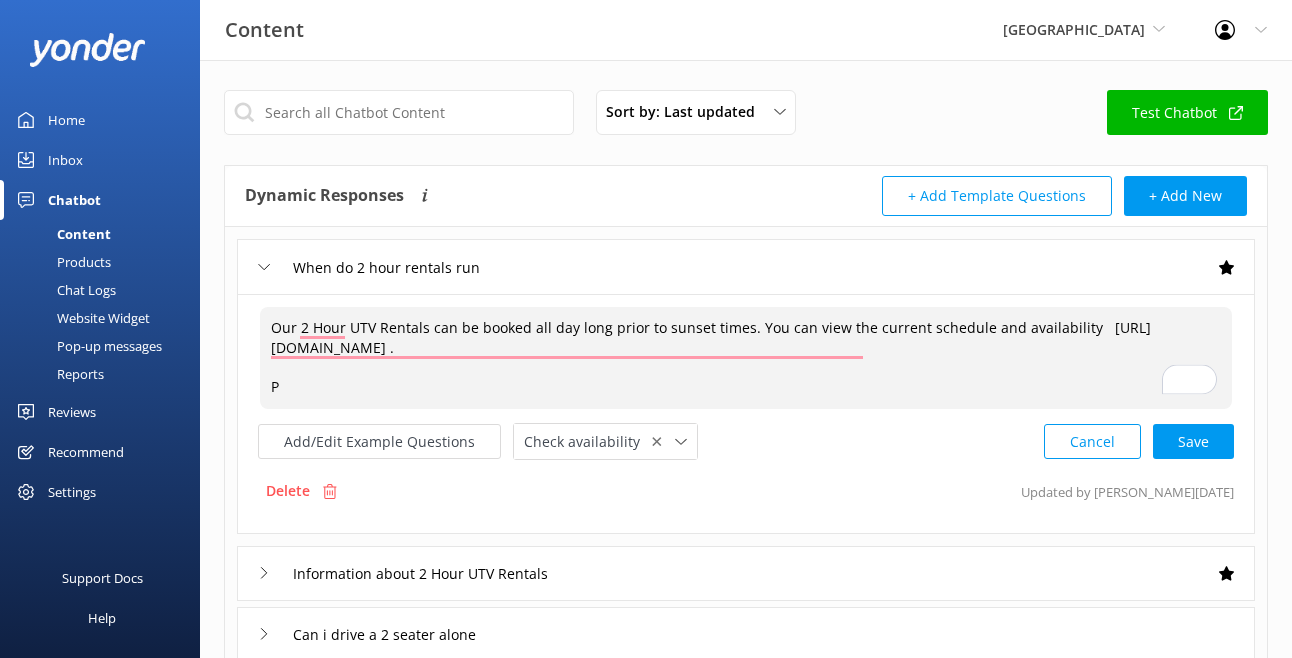 type on "Our 2 Hour UTV Rentals can be booked all day long prior to sunset times. You can view the current schedule and availability   https://fareharbor.com/embeds/book/sedonaoffroadcenter/items/531258/?full-items=yes .
P" 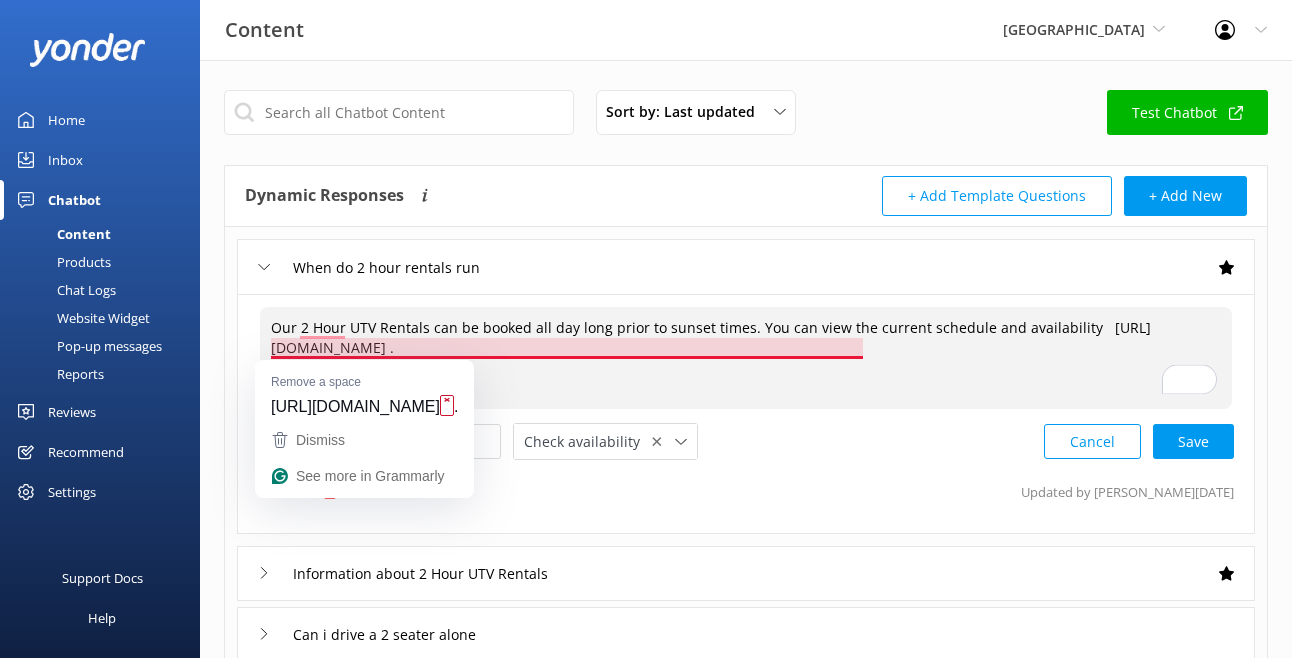 click on "Our 2 Hour UTV Rentals can be booked all day long prior to sunset times. You can view the current schedule and availability   https://fareharbor.com/embeds/book/sedonaoffroadcenter/items/531258/?full-items=yes .
P" at bounding box center [746, 358] 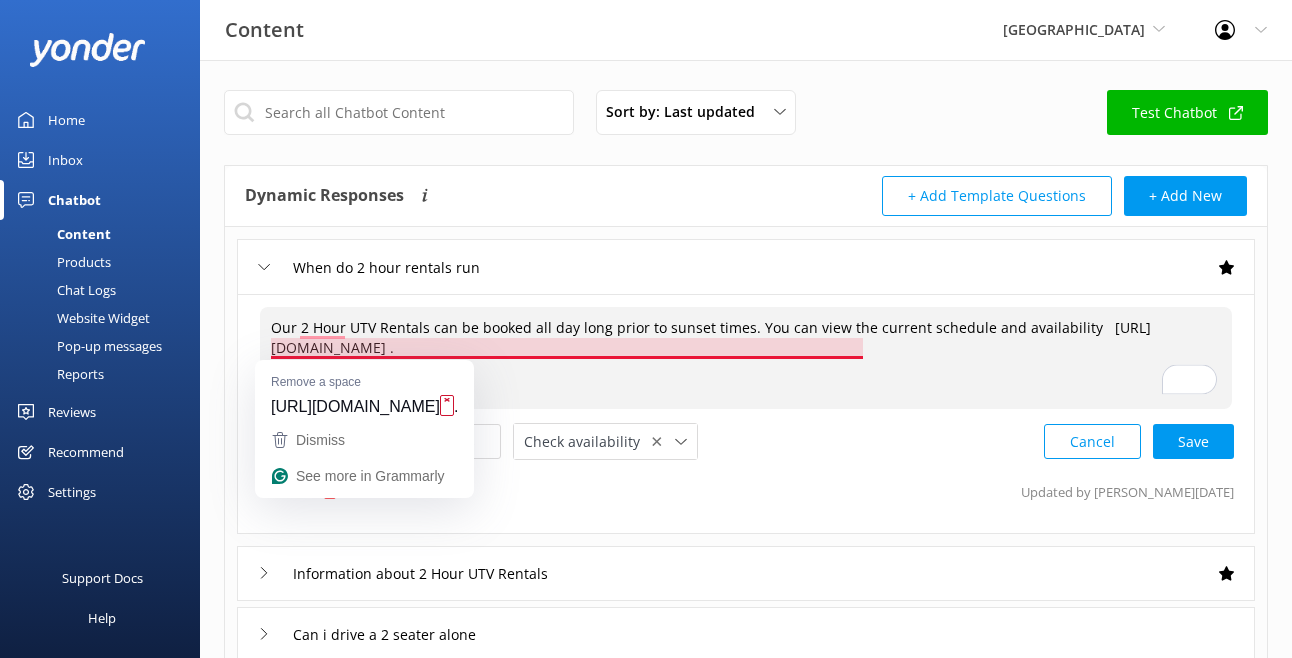click on "Our 2 Hour UTV Rentals can be booked all day long prior to sunset times. You can view the current schedule and availability   https://fareharbor.com/embeds/book/sedonaoffroadcenter/items/531258/?full-items=yes .
P" at bounding box center [746, 358] 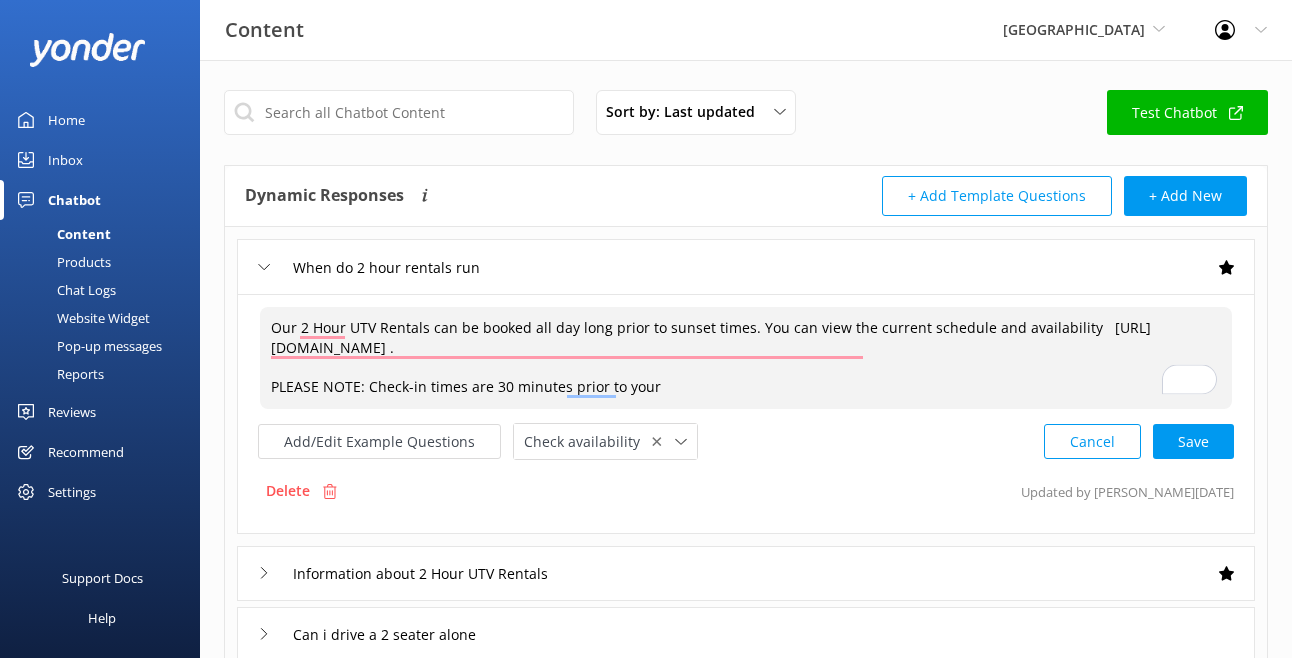 click on "Our 2 Hour UTV Rentals can be booked all day long prior to sunset times. You can view the current schedule and availability   https://fareharbor.com/embeds/book/sedonaoffroadcenter/items/531258/?full-items=yes .
PLEASE NOTE: Check-in times are 30 minutes prior to your" at bounding box center [746, 358] 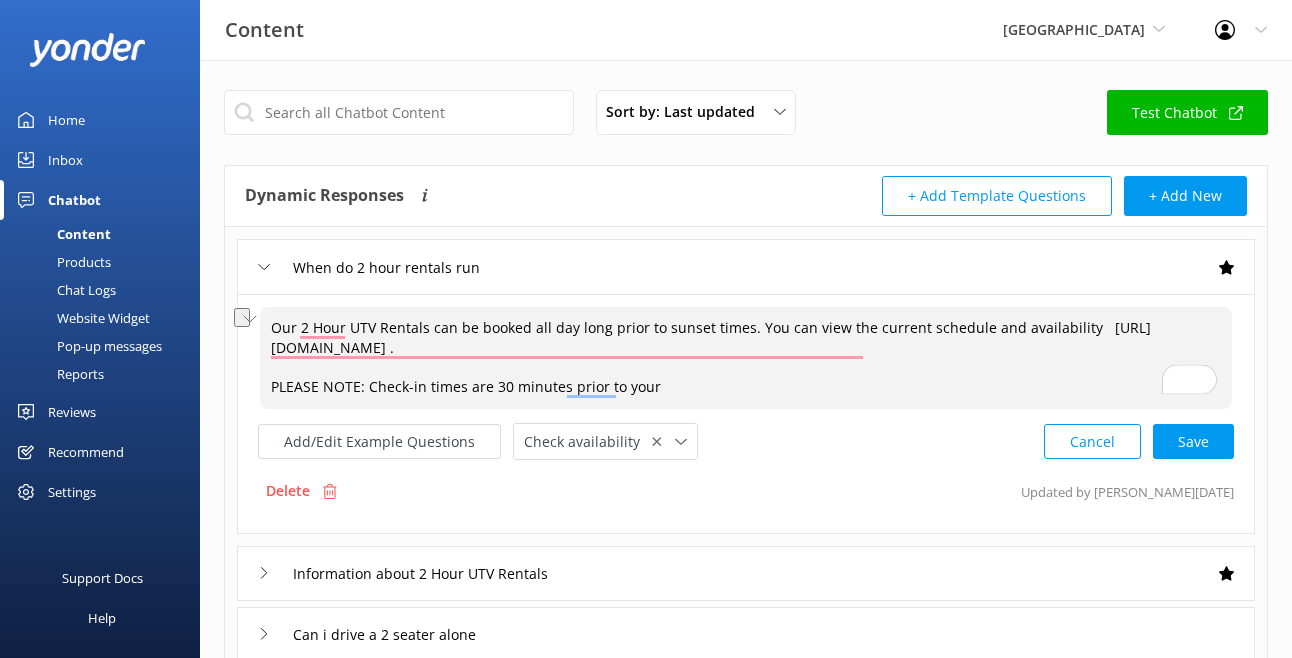 drag, startPoint x: 369, startPoint y: 386, endPoint x: 637, endPoint y: 379, distance: 268.0914 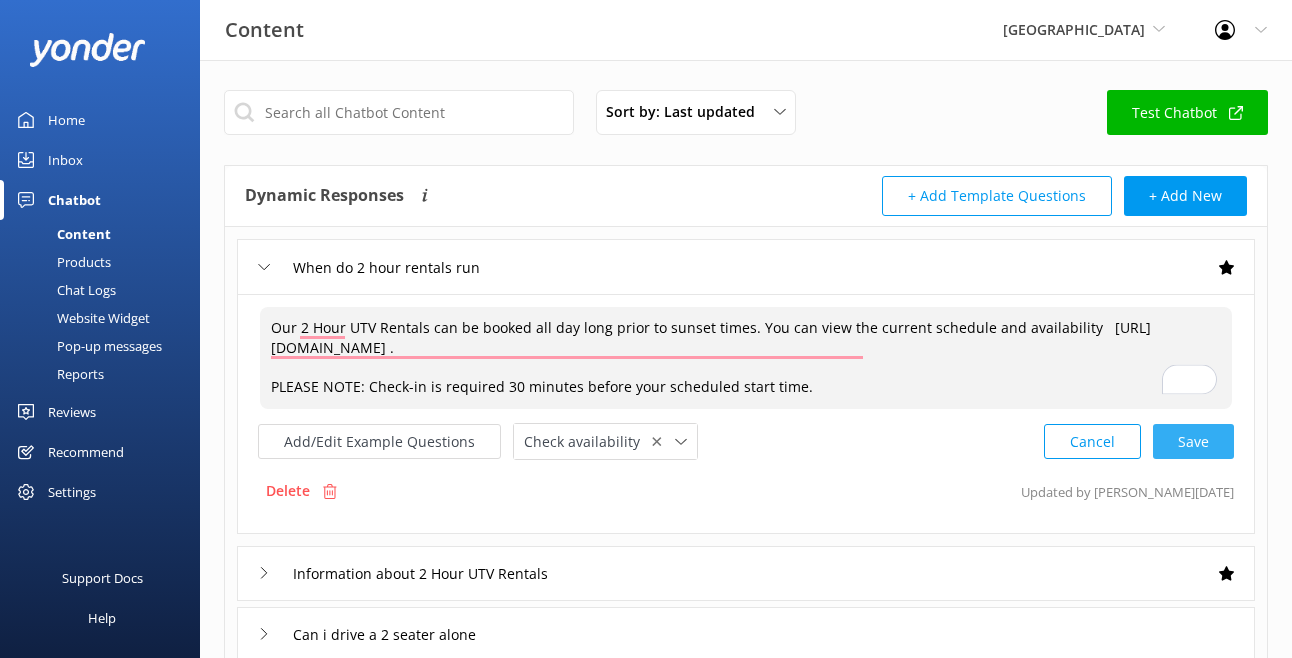 click on "Cancel Save" at bounding box center [1139, 441] 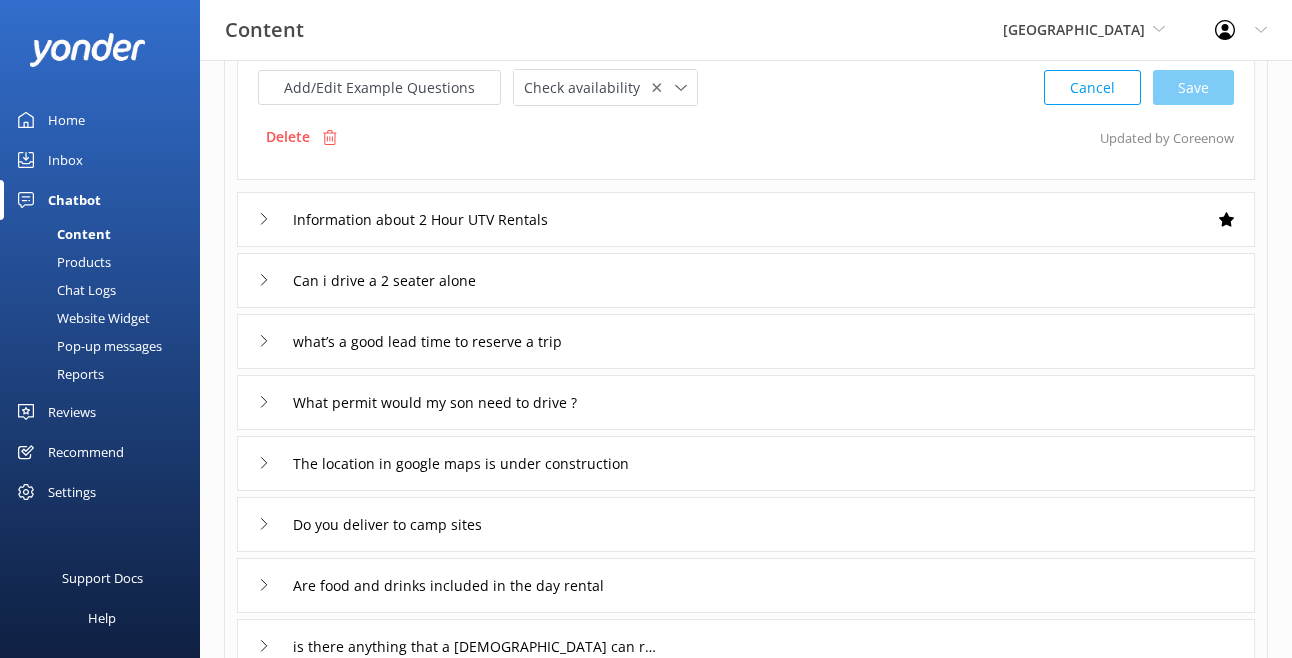 scroll, scrollTop: 374, scrollLeft: 0, axis: vertical 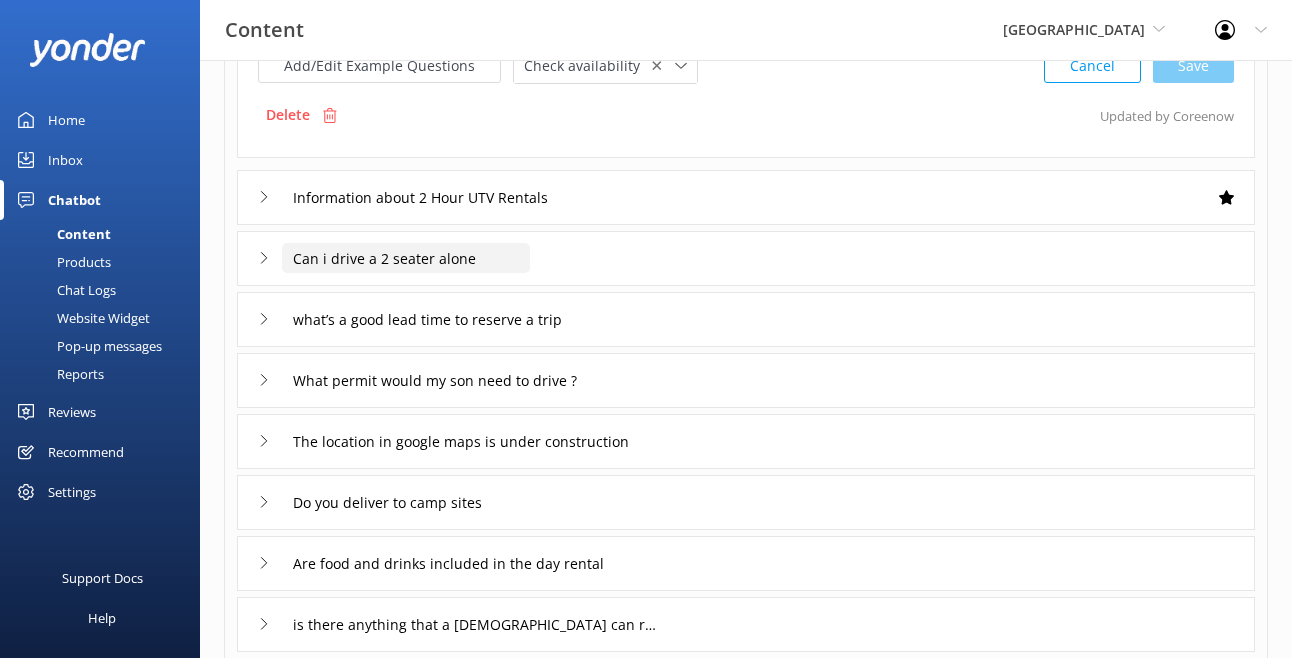 type on "Our 2 Hour UTV Rentals can be booked all day long prior to sunset times. You can view the current schedule and availability   https://fareharbor.com/embeds/book/sedonaoffroadcenter/items/531258/?full-items=yes .
PLEASE NOTE: Check-in is required 30 minutes before your scheduled start time." 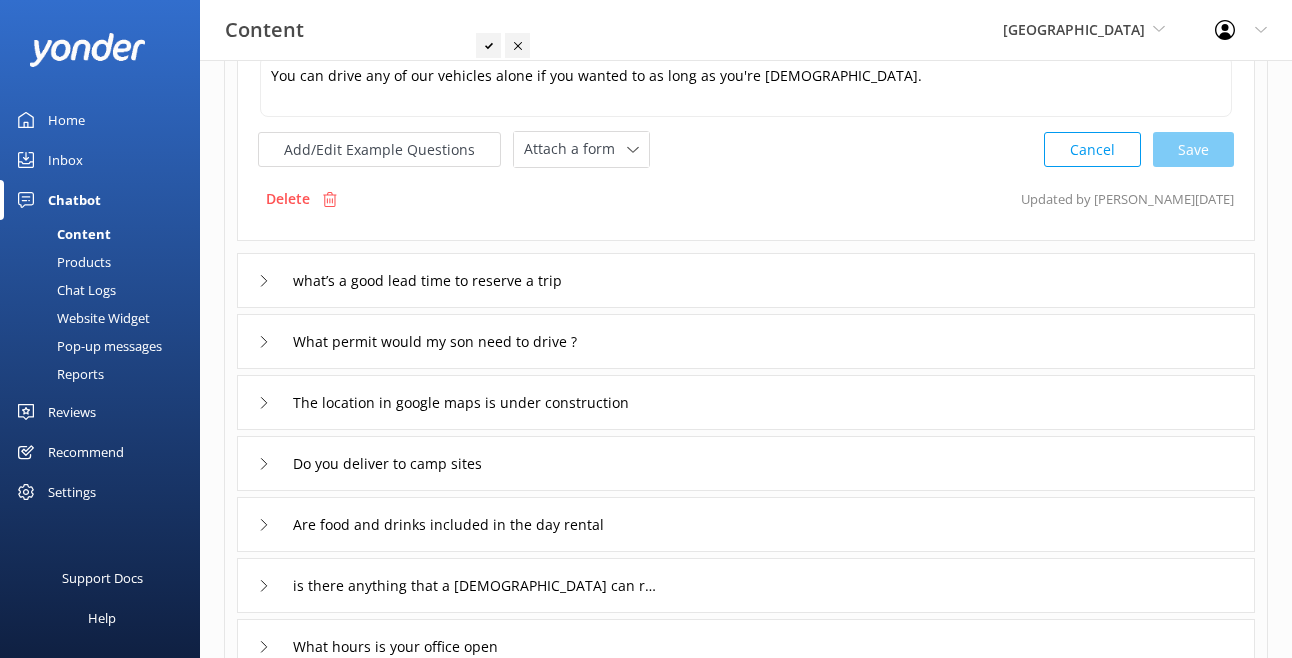 scroll, scrollTop: 130, scrollLeft: 0, axis: vertical 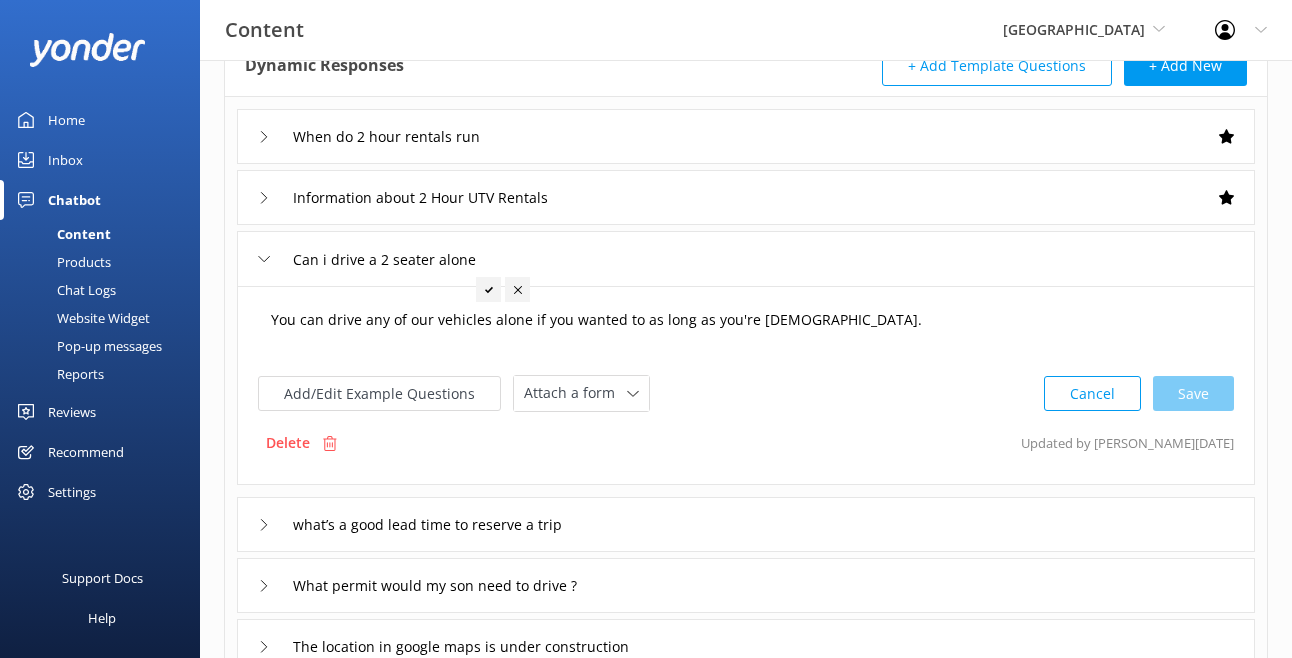 click on "You can drive any of our vehicles alone if you wanted to as long as you're 21+ years old." at bounding box center [746, 330] 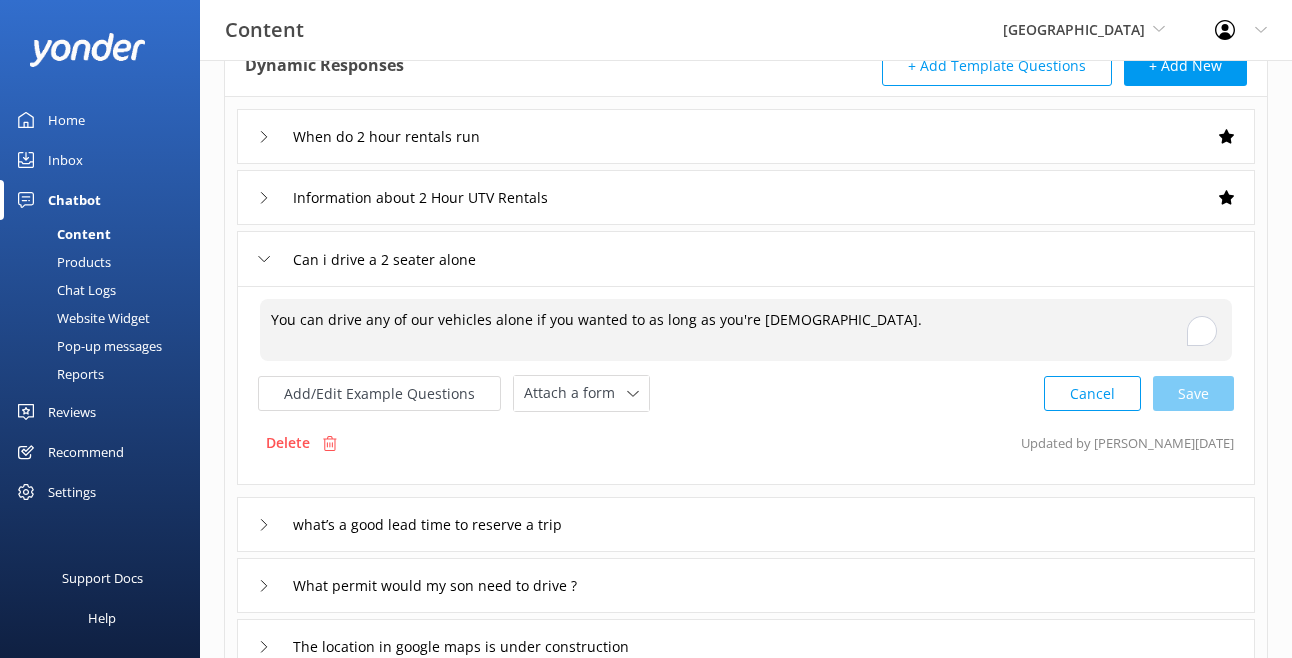 click on "You can drive any of our vehicles alone if you wanted to as long as you're 21+ years old." at bounding box center [746, 330] 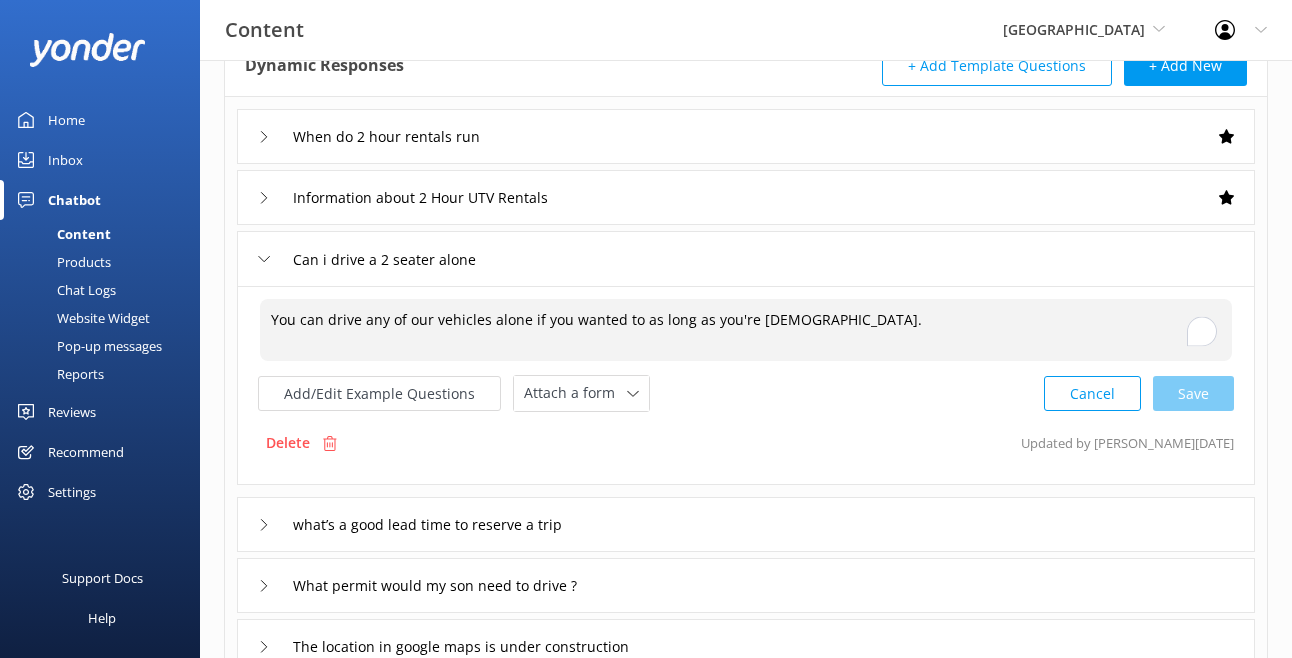 click on "You can drive any of our vehicles alone if you wanted to as long as you're 21+ years old." at bounding box center [746, 330] 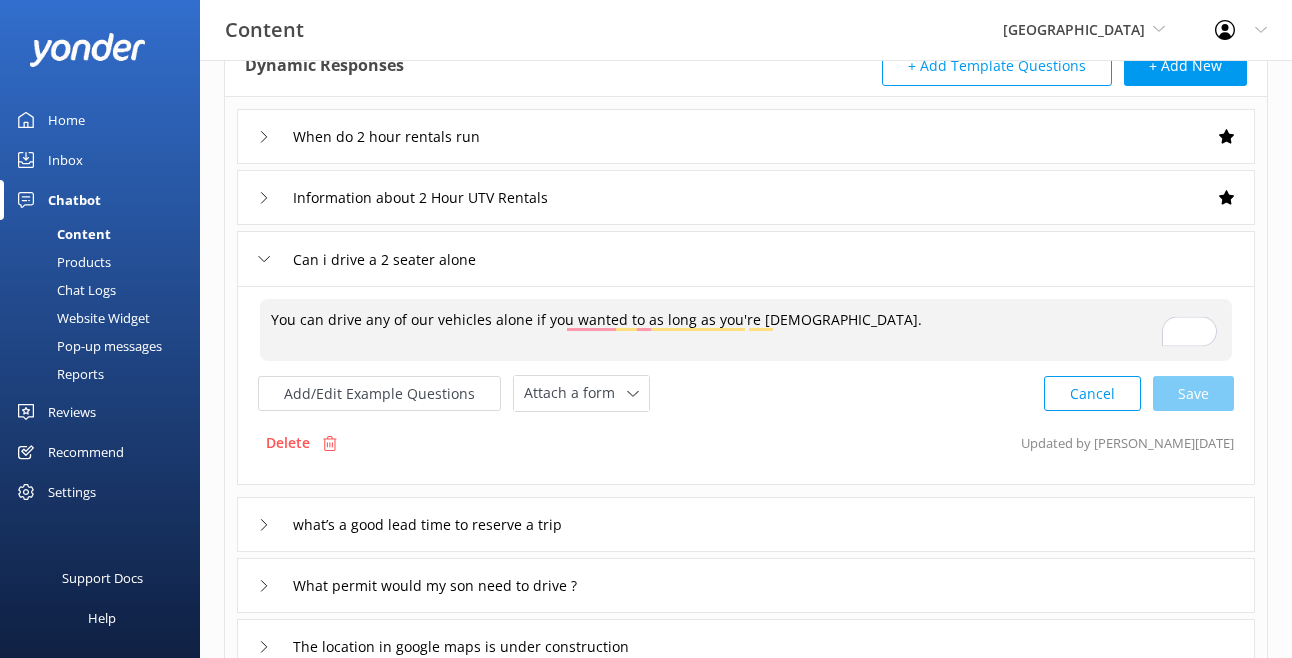 click on "You can drive any of our vehicles alone if you wanted to as long as you're 21+ years old." at bounding box center (746, 330) 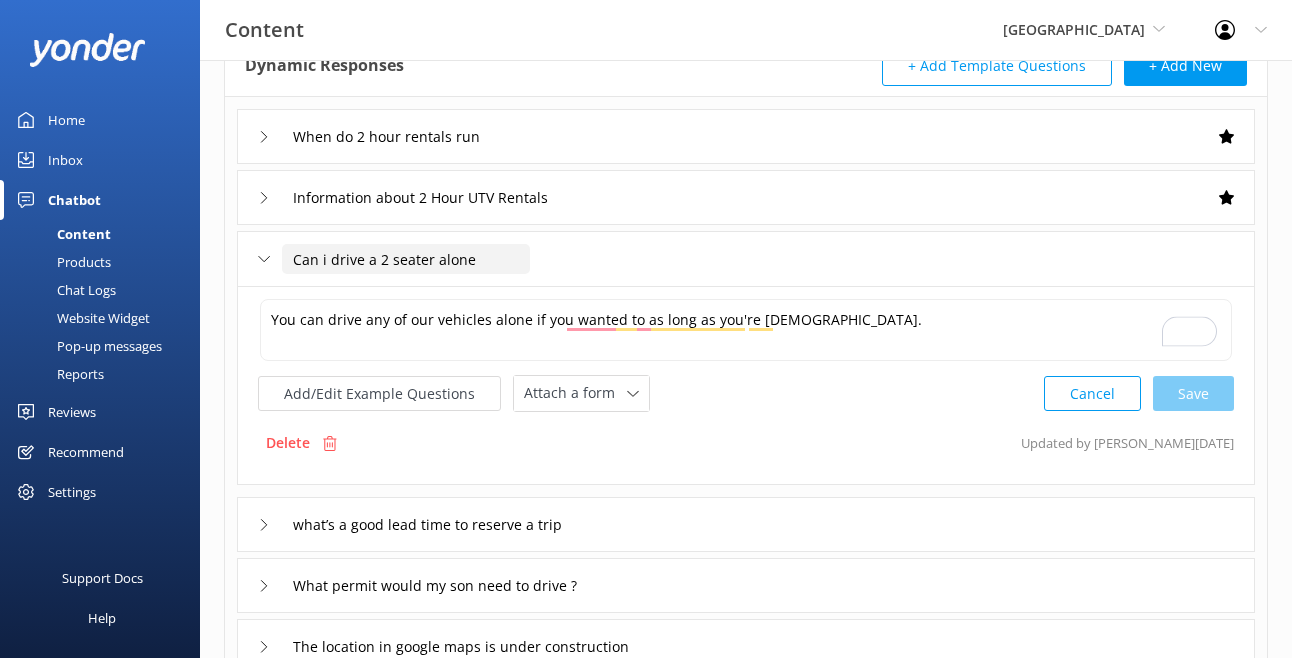 drag, startPoint x: 293, startPoint y: 261, endPoint x: 879, endPoint y: 325, distance: 589.4845 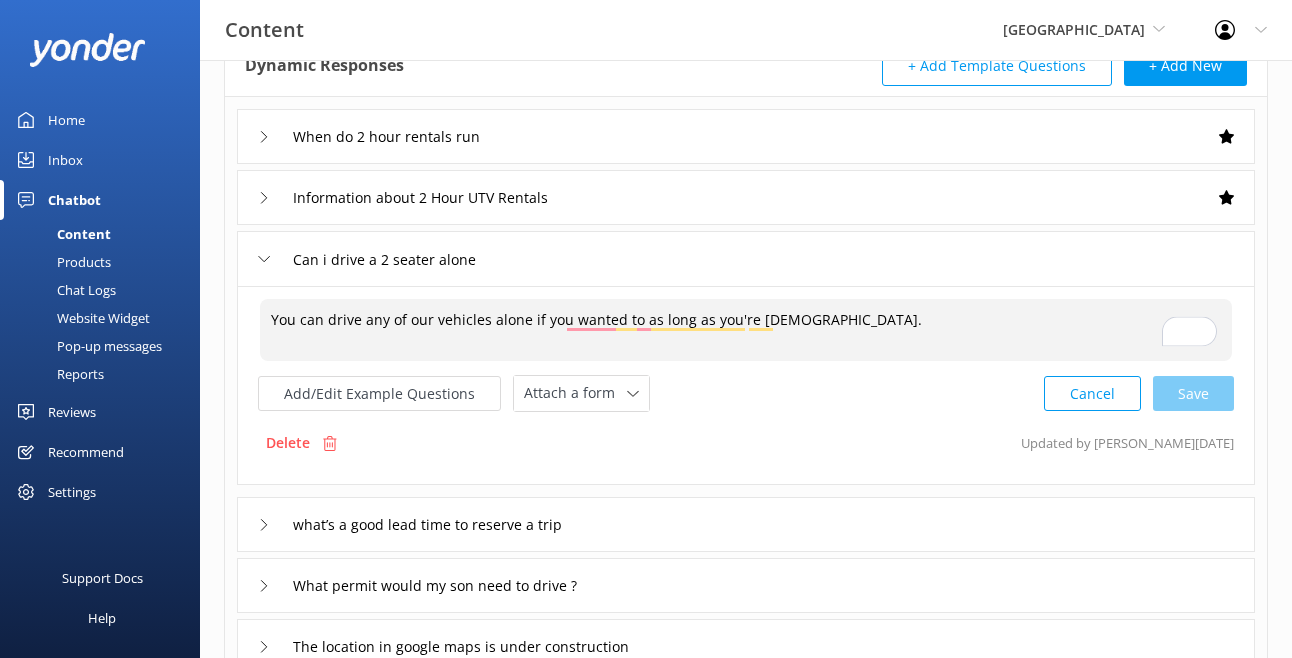 click on "You can drive any of our vehicles alone if you wanted to as long as you're 21+ years old." at bounding box center (746, 330) 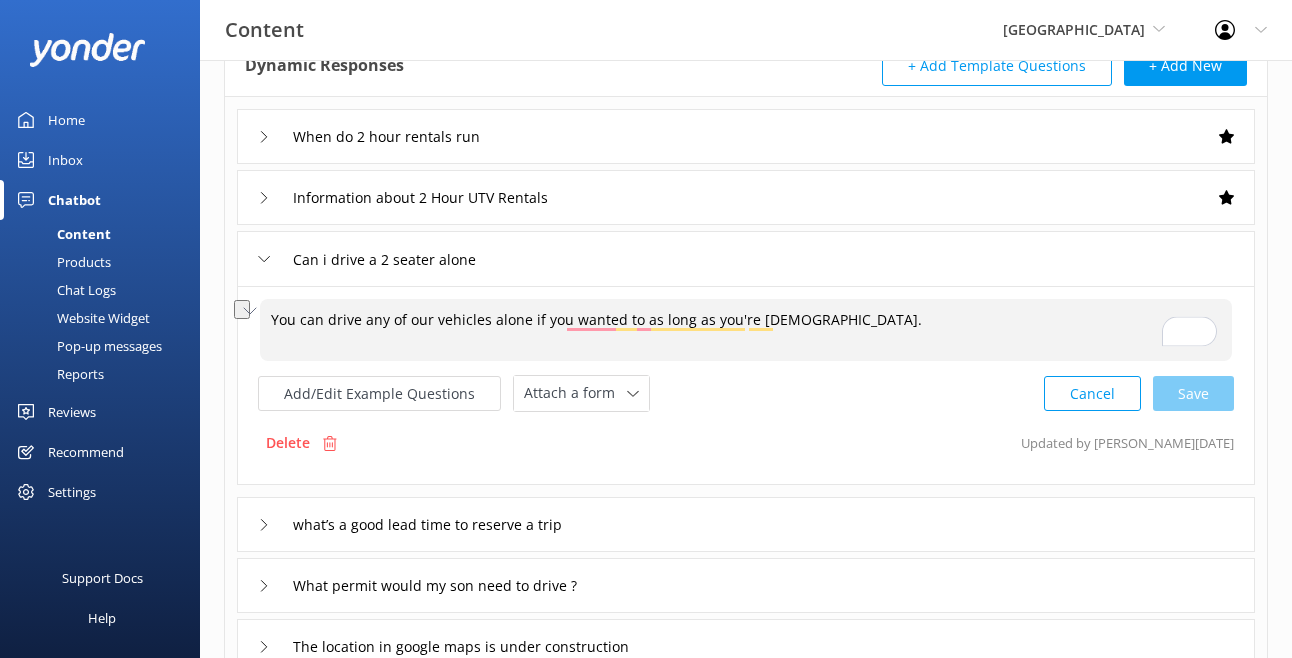 paste on "solo as long as you’re 21 or older and have a valid driver’s license" 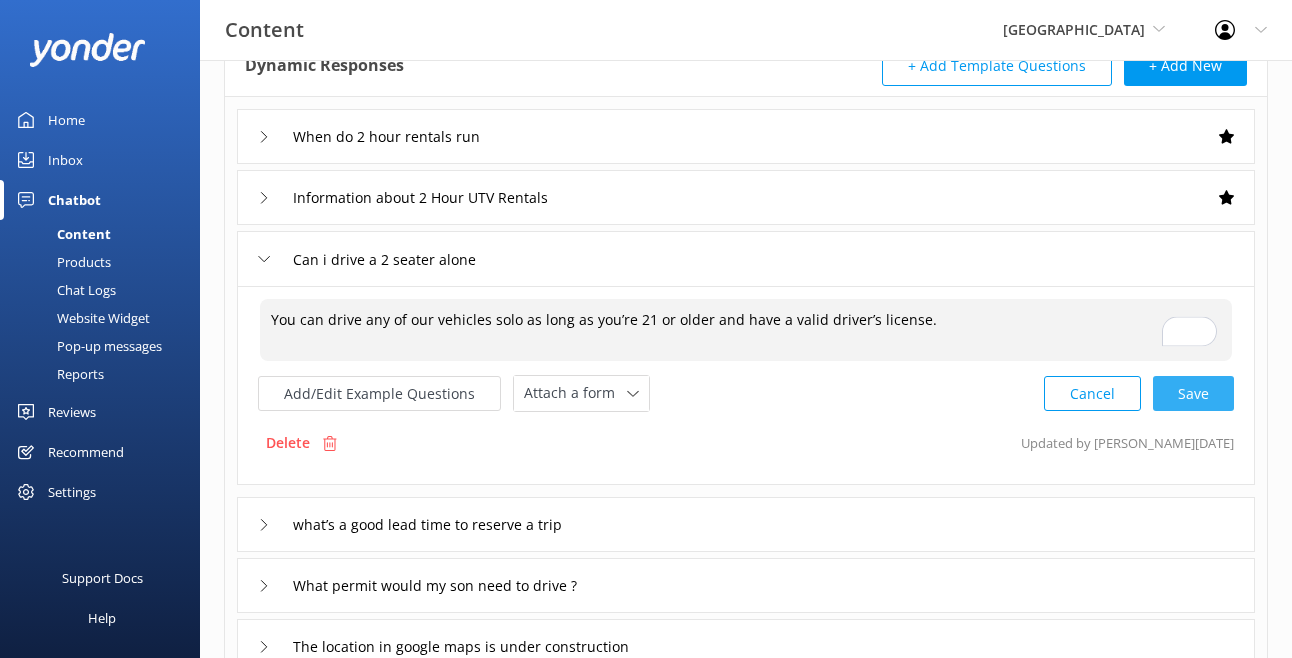 click on "Cancel Save" at bounding box center [1139, 393] 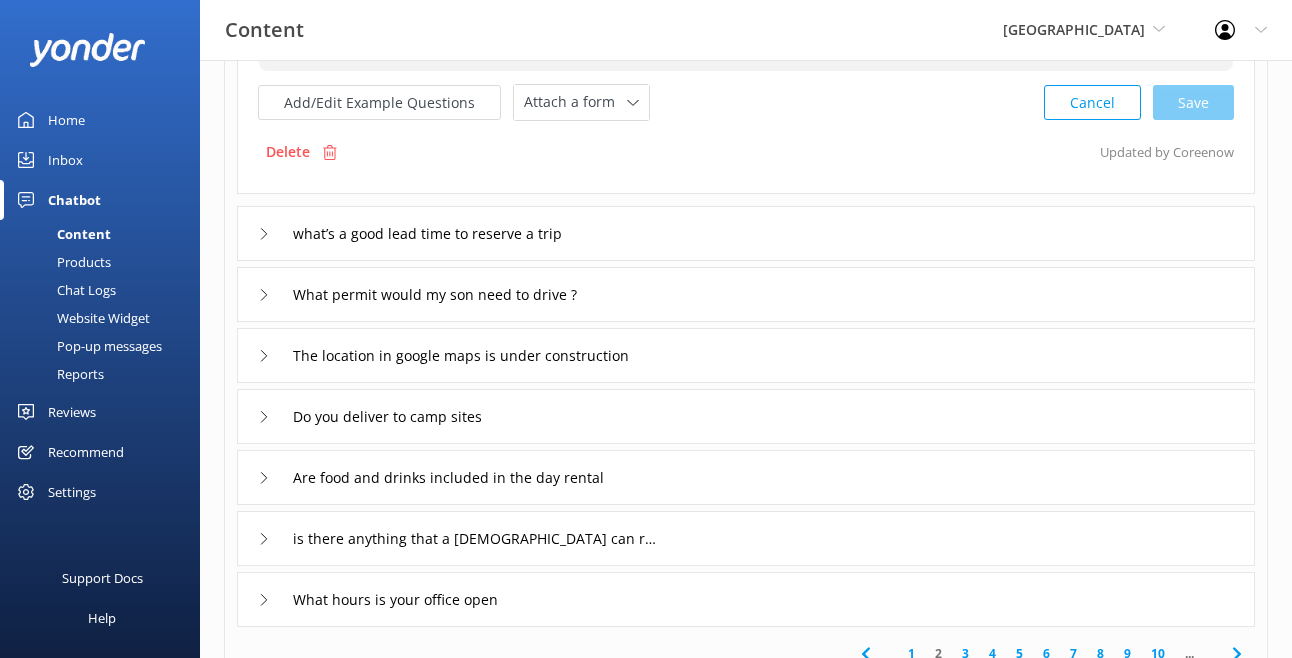 scroll, scrollTop: 421, scrollLeft: 0, axis: vertical 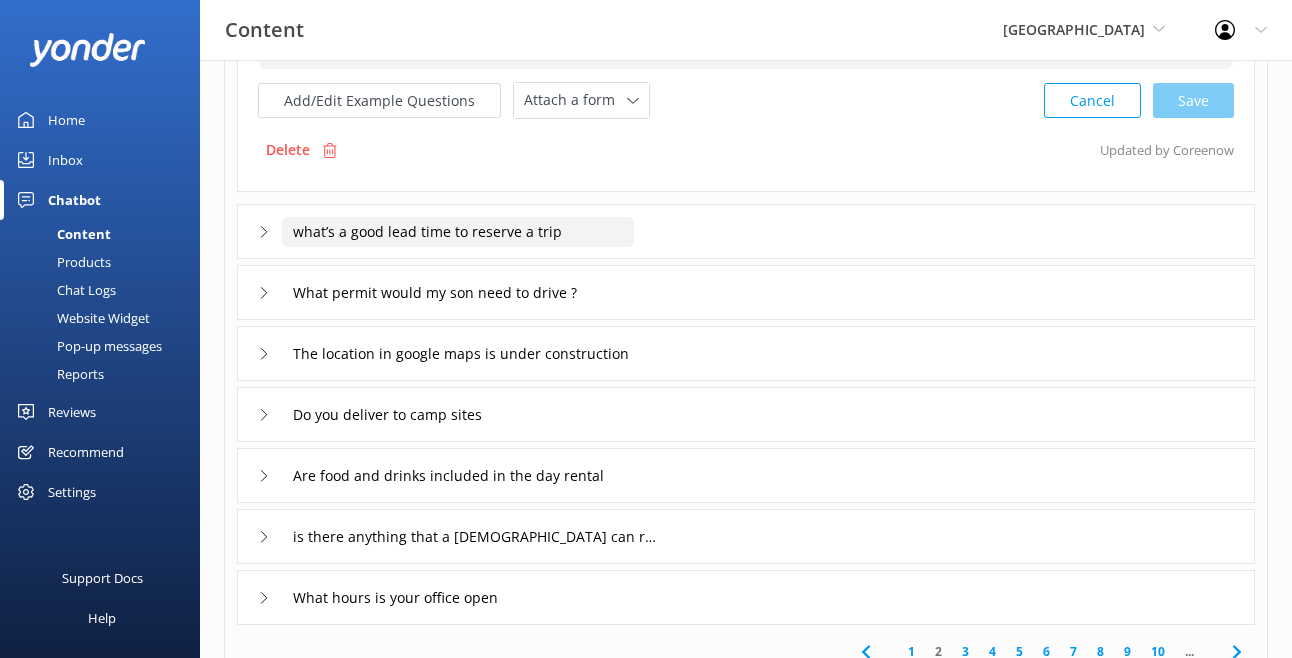 type on "You can drive any of our vehicles solo as long as you’re 21 or older and have a valid driver’s license." 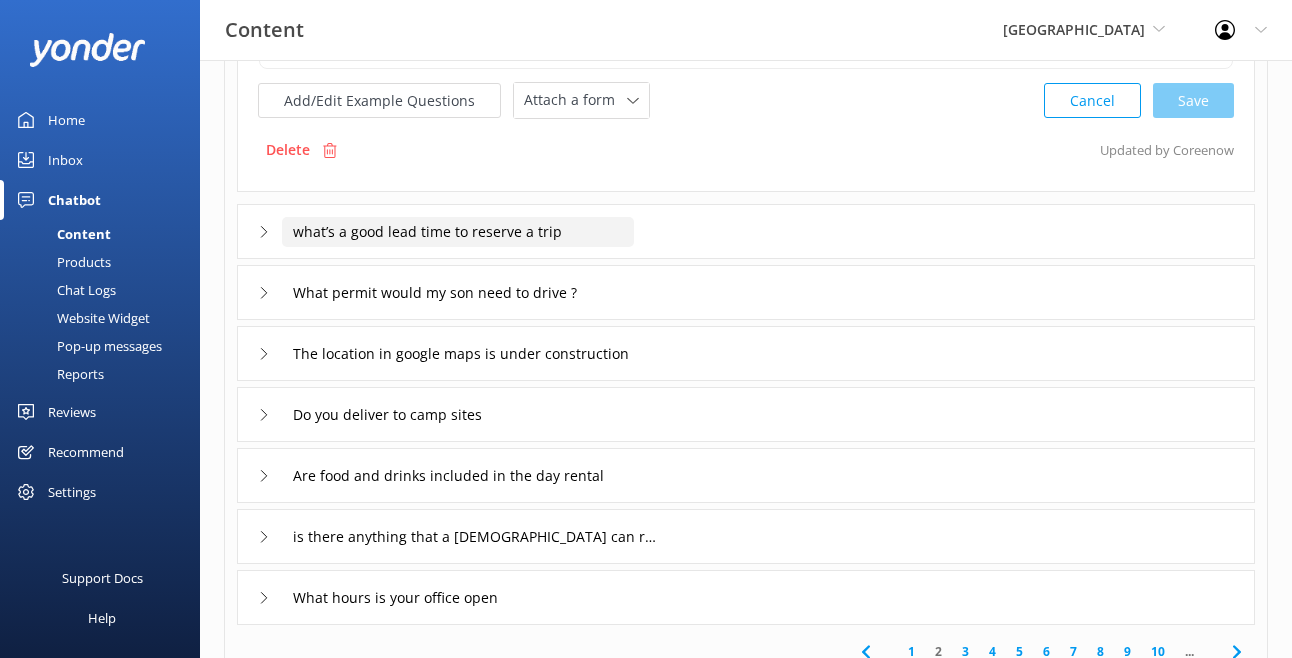 click on "what’s a good lead time to reserve a trip" at bounding box center (398, -154) 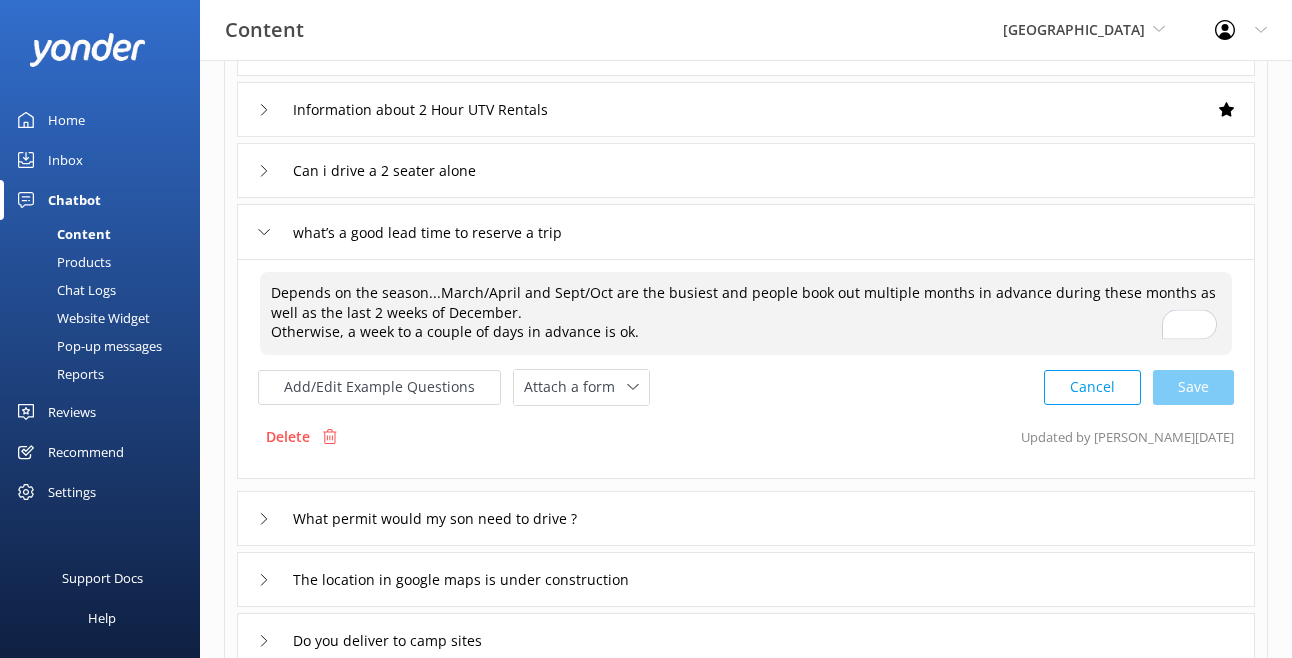 drag, startPoint x: 646, startPoint y: 336, endPoint x: 262, endPoint y: 296, distance: 386.0777 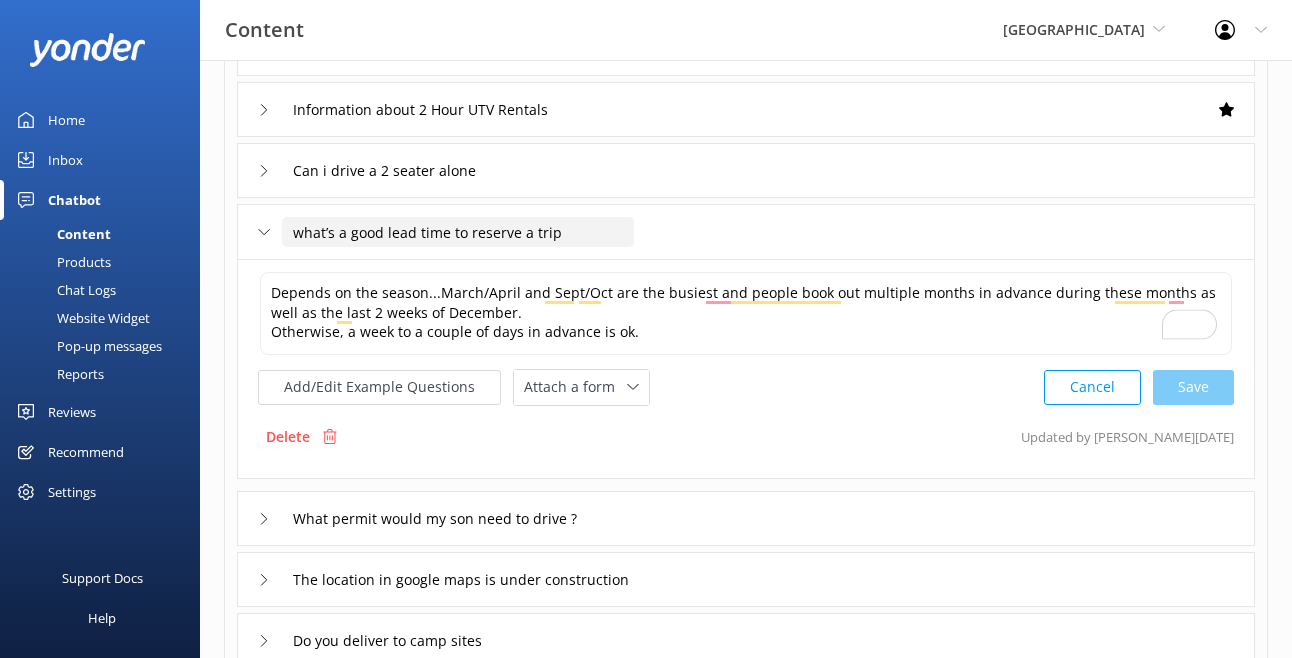 drag, startPoint x: 591, startPoint y: 234, endPoint x: 322, endPoint y: 221, distance: 269.31393 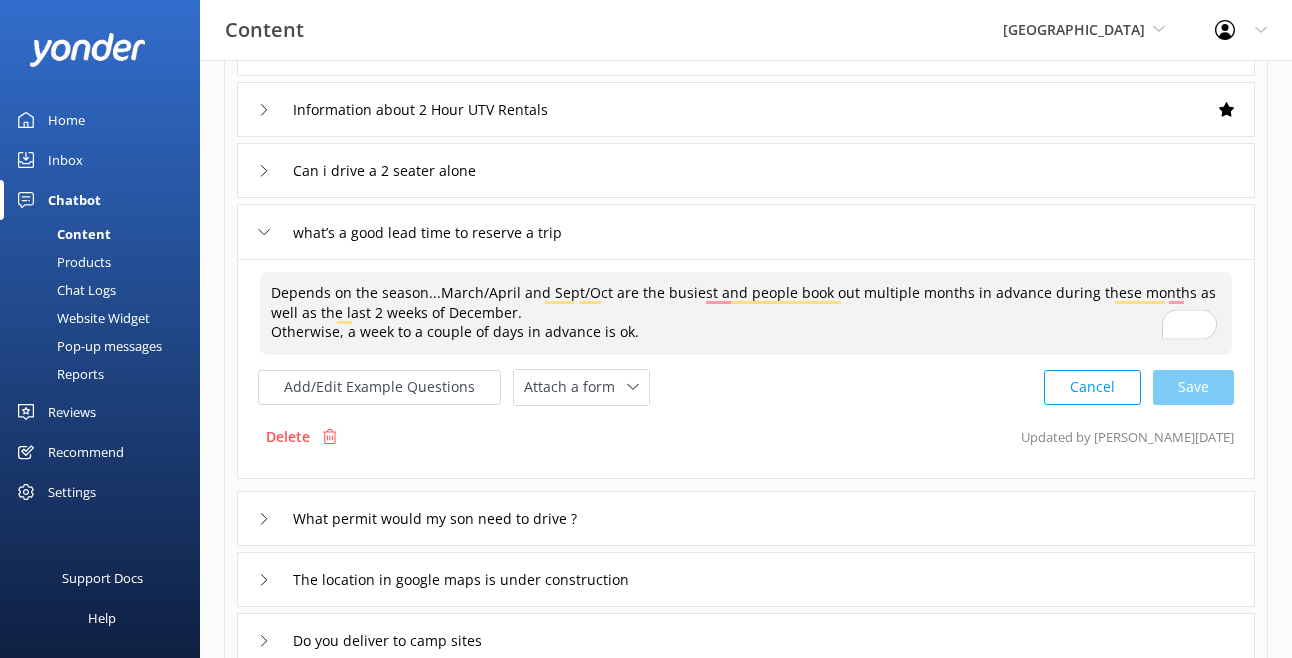 click on "Depends on the season...March/April and Sept/Oct are the busiest and people book out multiple months in advance during these months as well as the last 2 weeks of December.
Otherwise, a week to a couple of days in advance is ok." at bounding box center (746, 313) 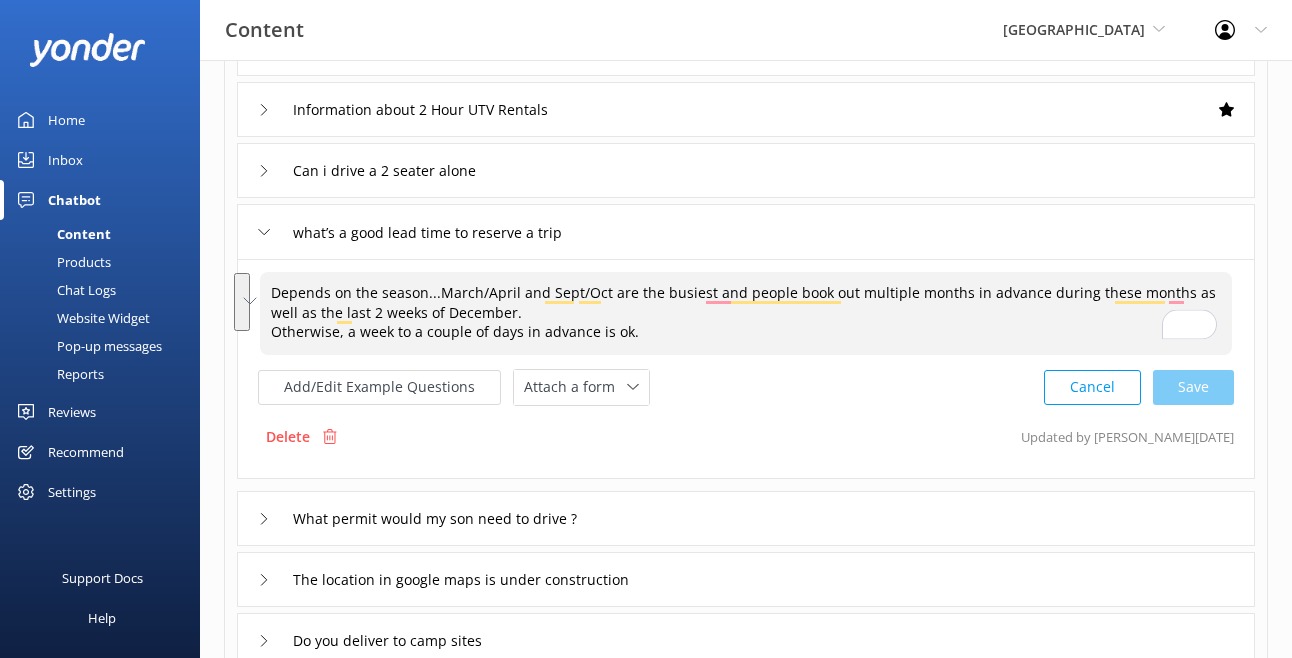 drag, startPoint x: 653, startPoint y: 333, endPoint x: 253, endPoint y: 288, distance: 402.5233 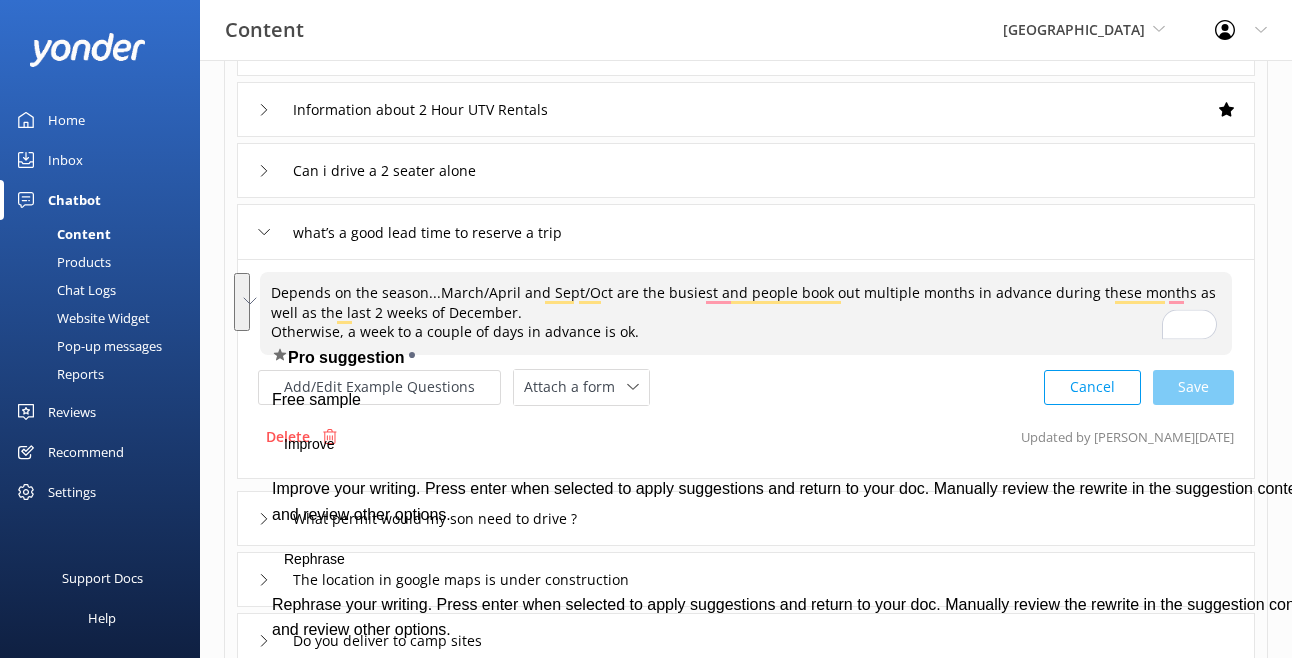 paste on "Great question! During our busiest times—like March, April, September, October, and the last two weeks of December—we recommend booking a few weeks to a month in advance. Outside of those peak seasons, a few days to a week ahead is usually just fine" 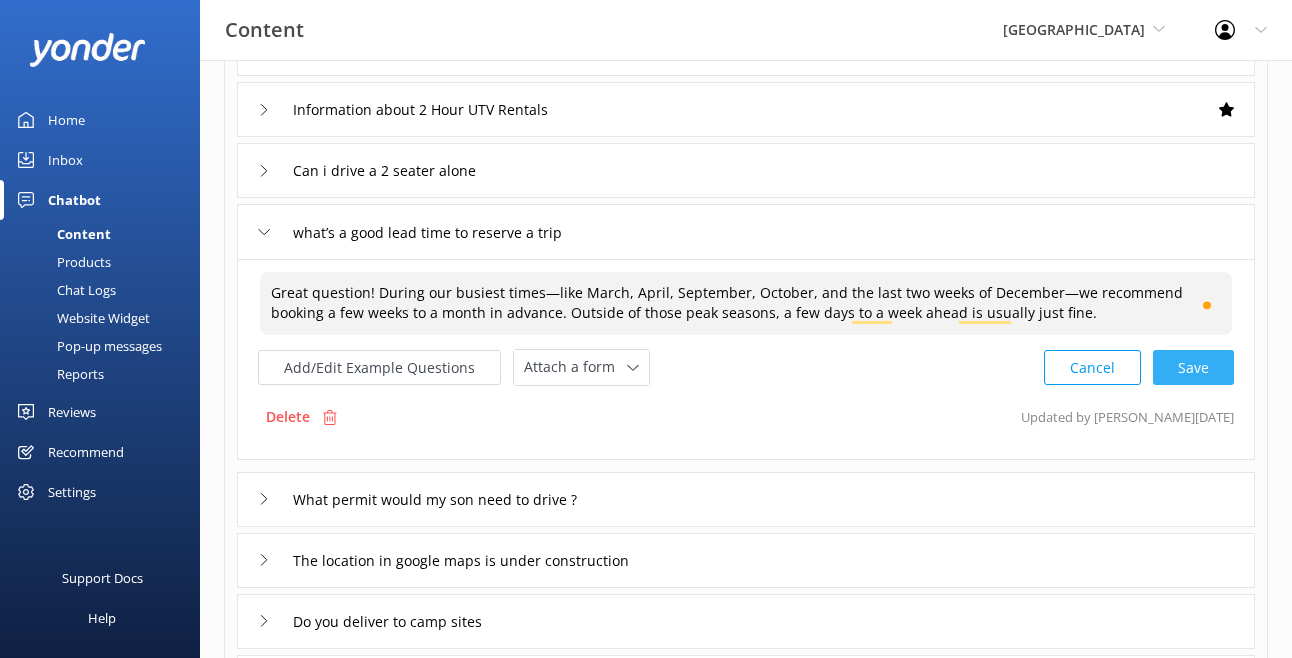 click on "Cancel Save" at bounding box center (1139, 367) 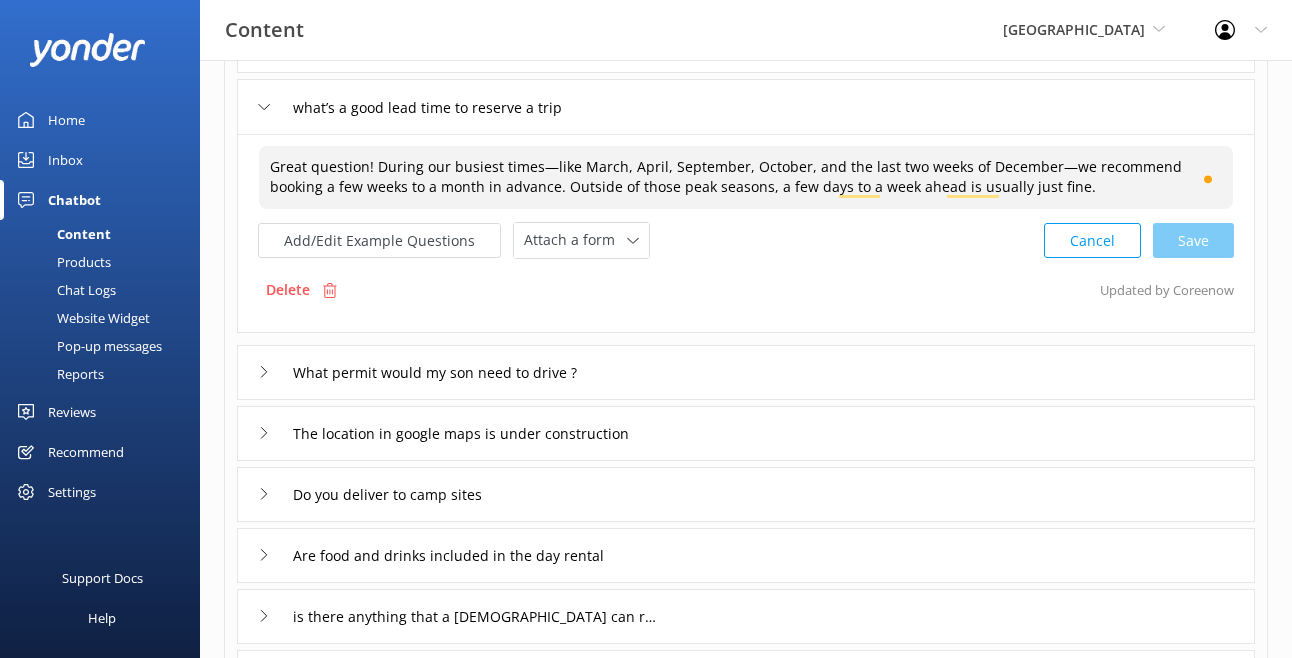 scroll, scrollTop: 406, scrollLeft: 0, axis: vertical 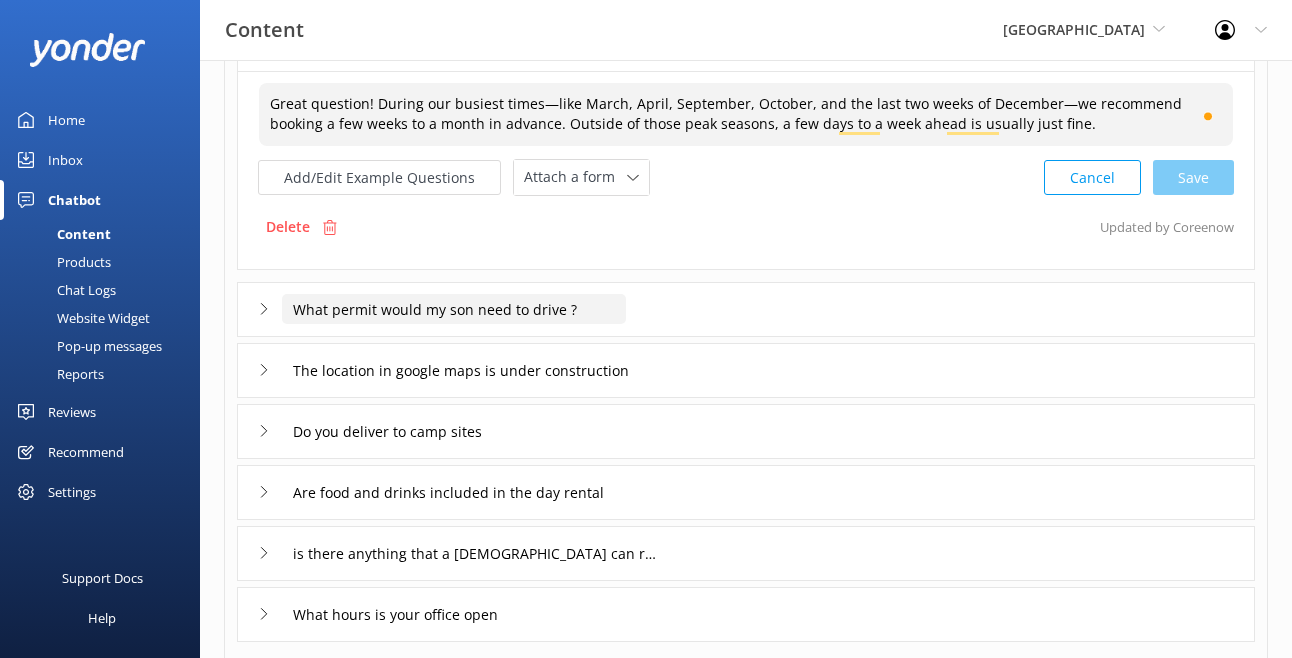 type on "Great question! During our busiest times—like March, April, September, October, and the last two weeks of December—we recommend booking a few weeks to a month in advance. Outside of those peak seasons, a few days to a week ahead is usually just fine." 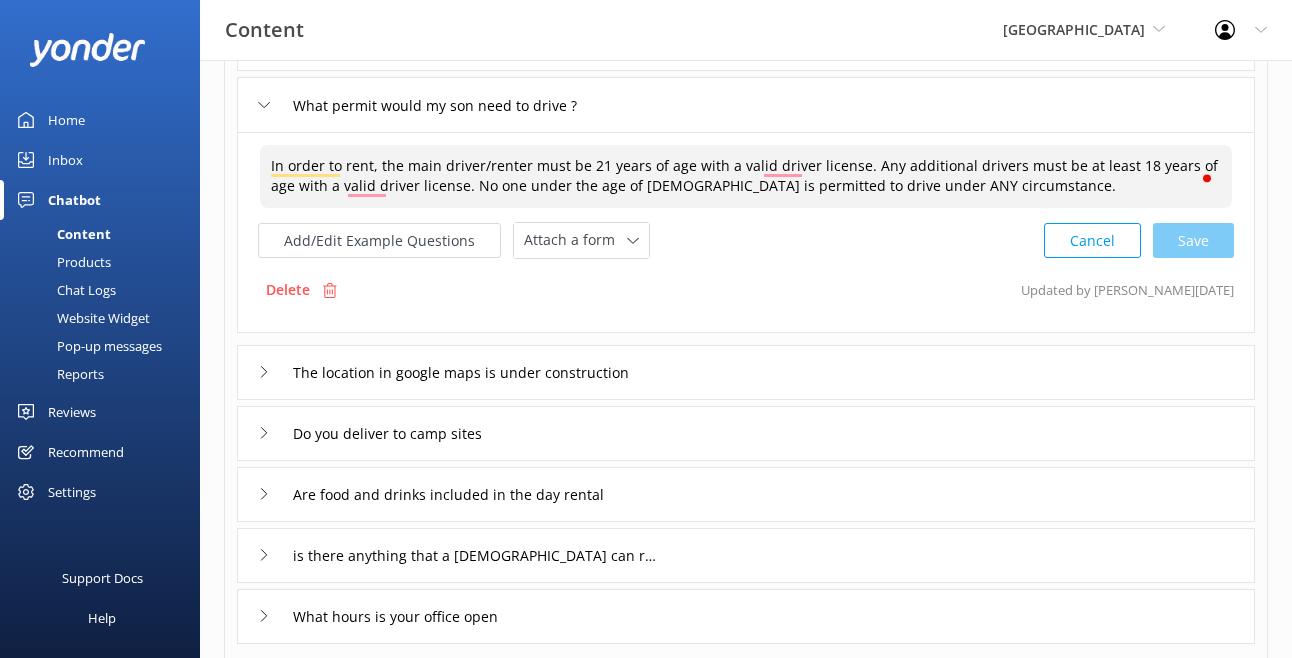 drag, startPoint x: 965, startPoint y: 189, endPoint x: 244, endPoint y: 164, distance: 721.4333 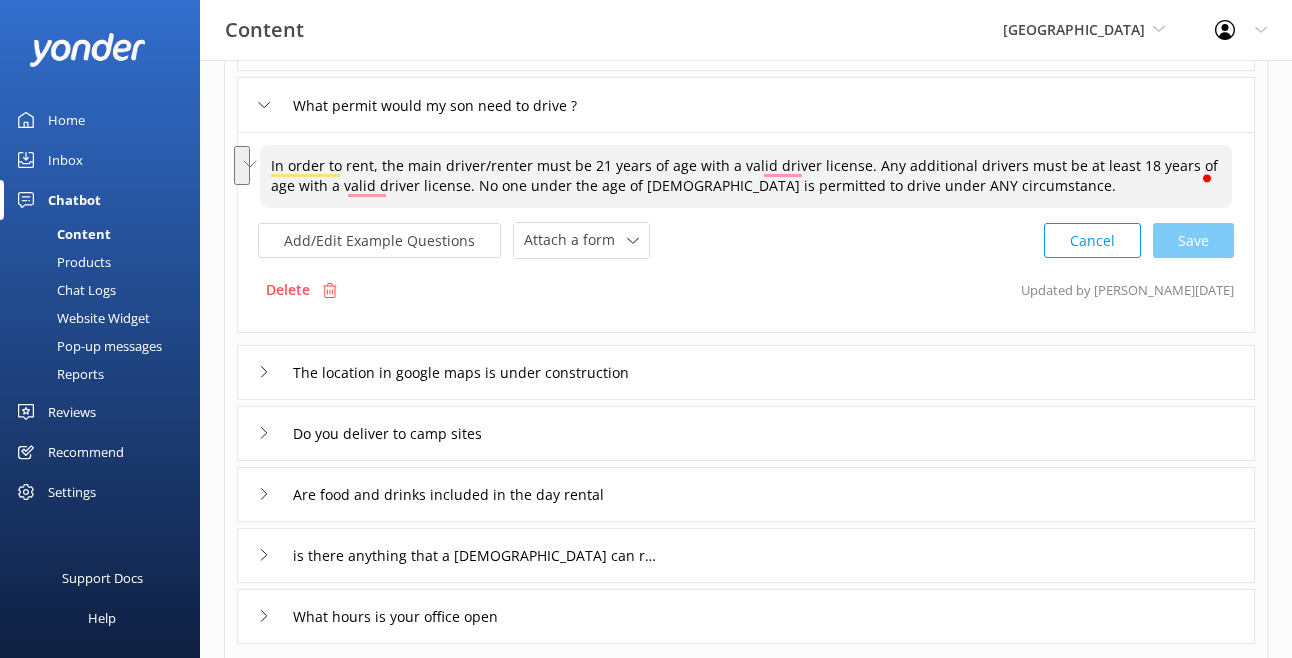 paste on "Every driver needs to be 18 or older and must have a valid driver’s license to operate the vehicle." 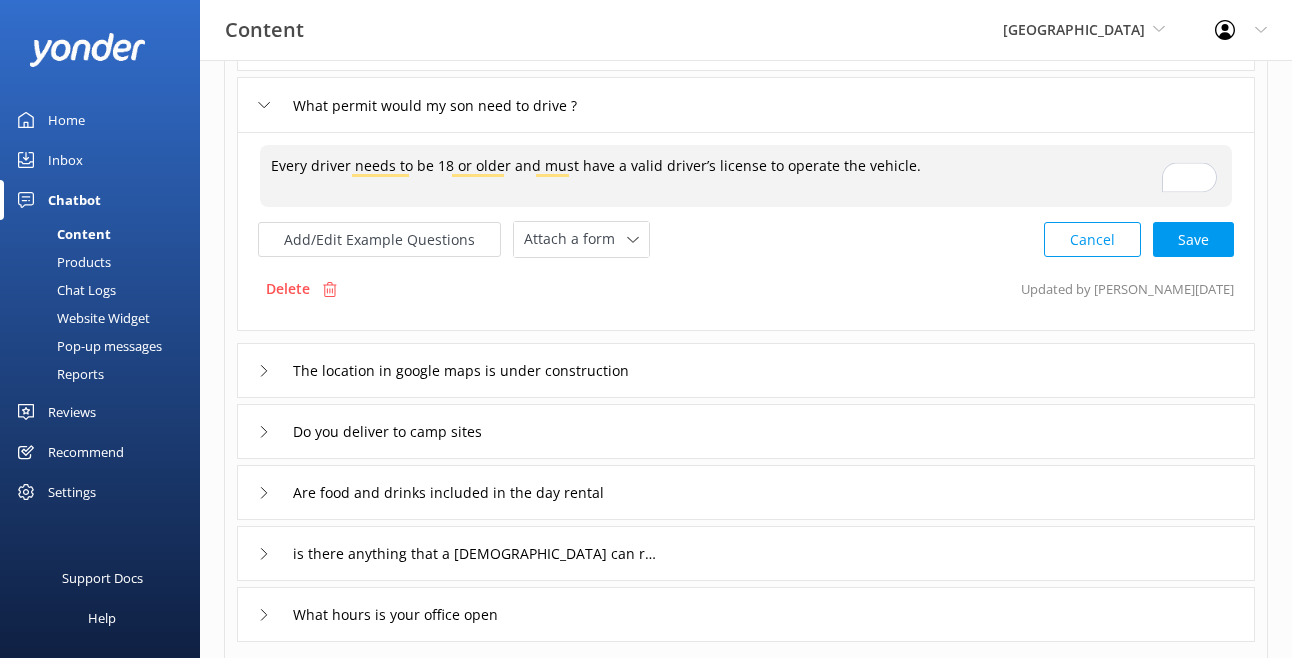 click on "Every driver needs to be 18 or older and must have a valid driver’s license to operate the vehicle." at bounding box center (746, 176) 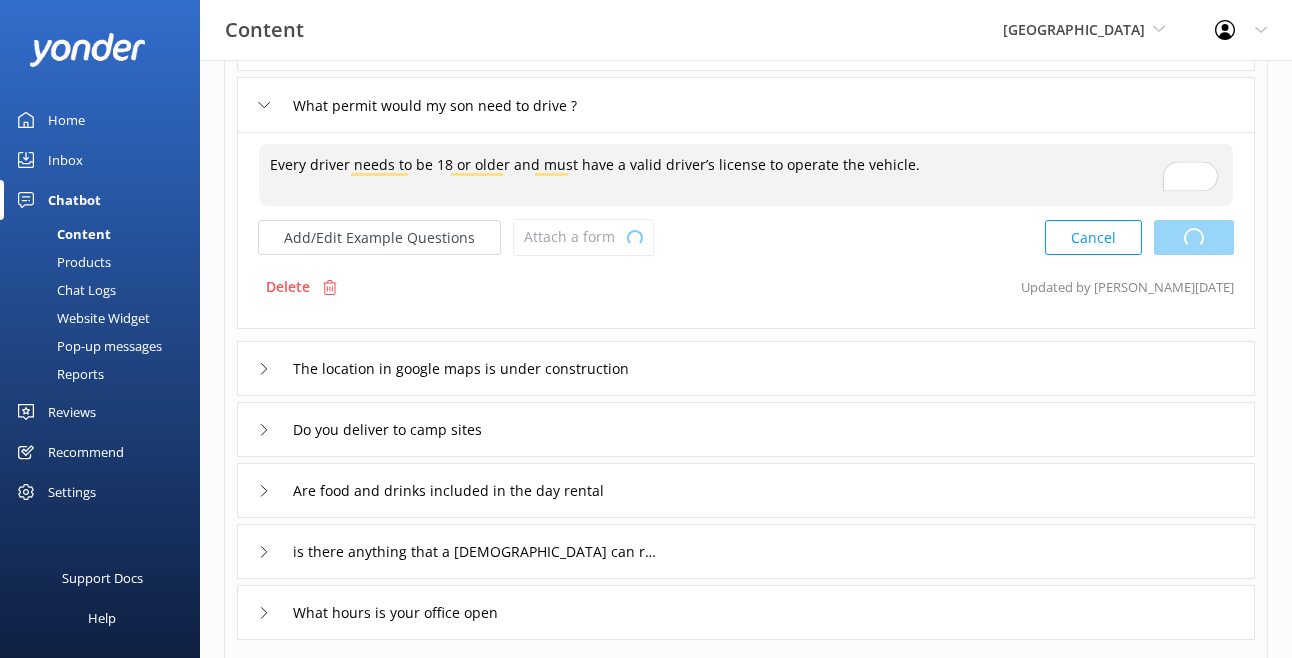 click on "Cancel Loading.." at bounding box center [1139, 237] 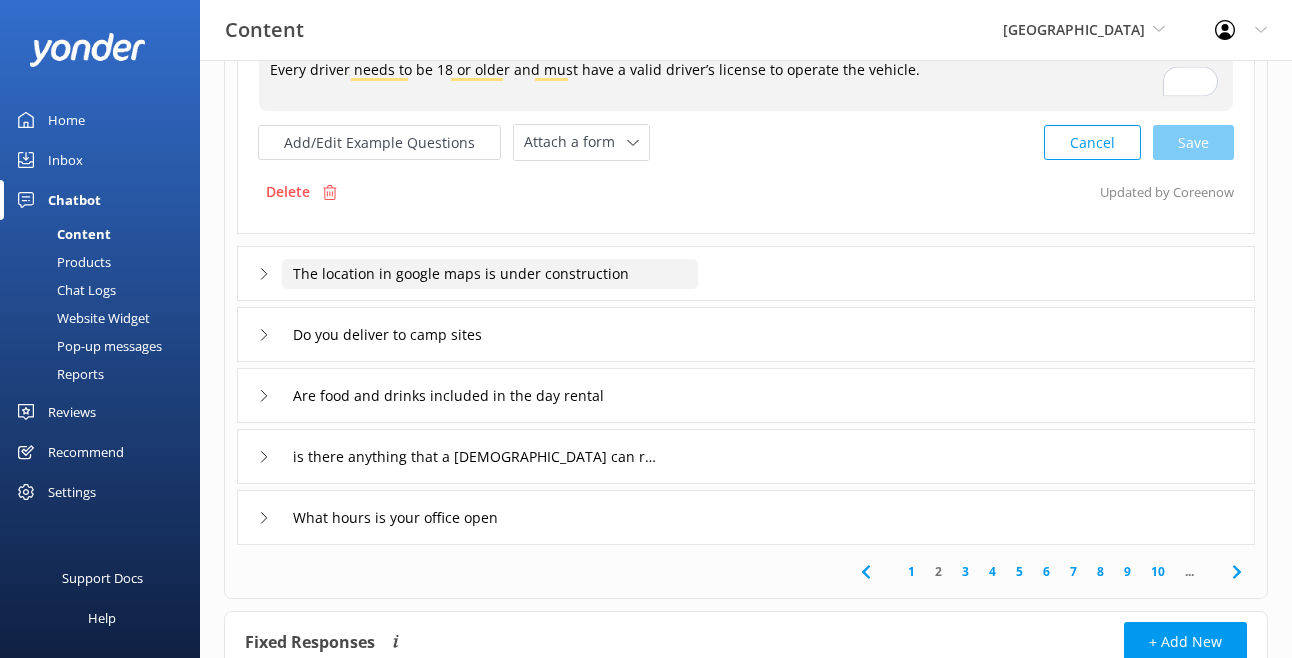 scroll, scrollTop: 502, scrollLeft: 0, axis: vertical 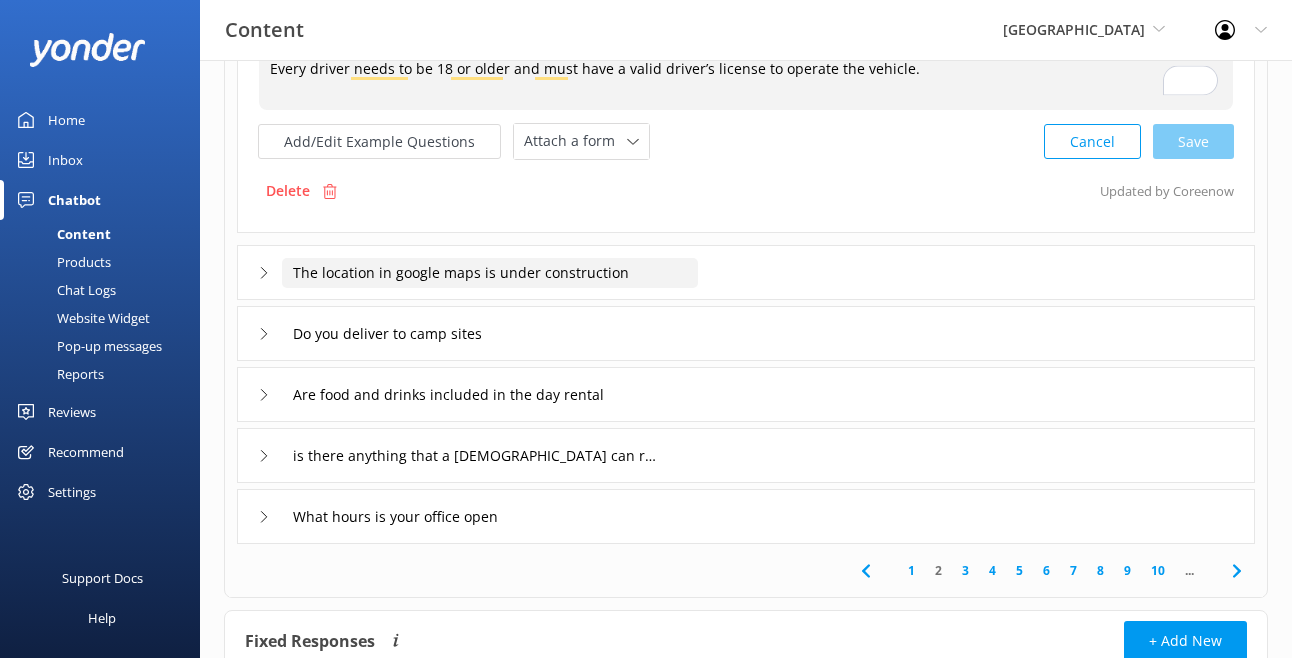 type on "Every driver needs to be 18 or older and must have a valid driver’s license to operate the vehicle." 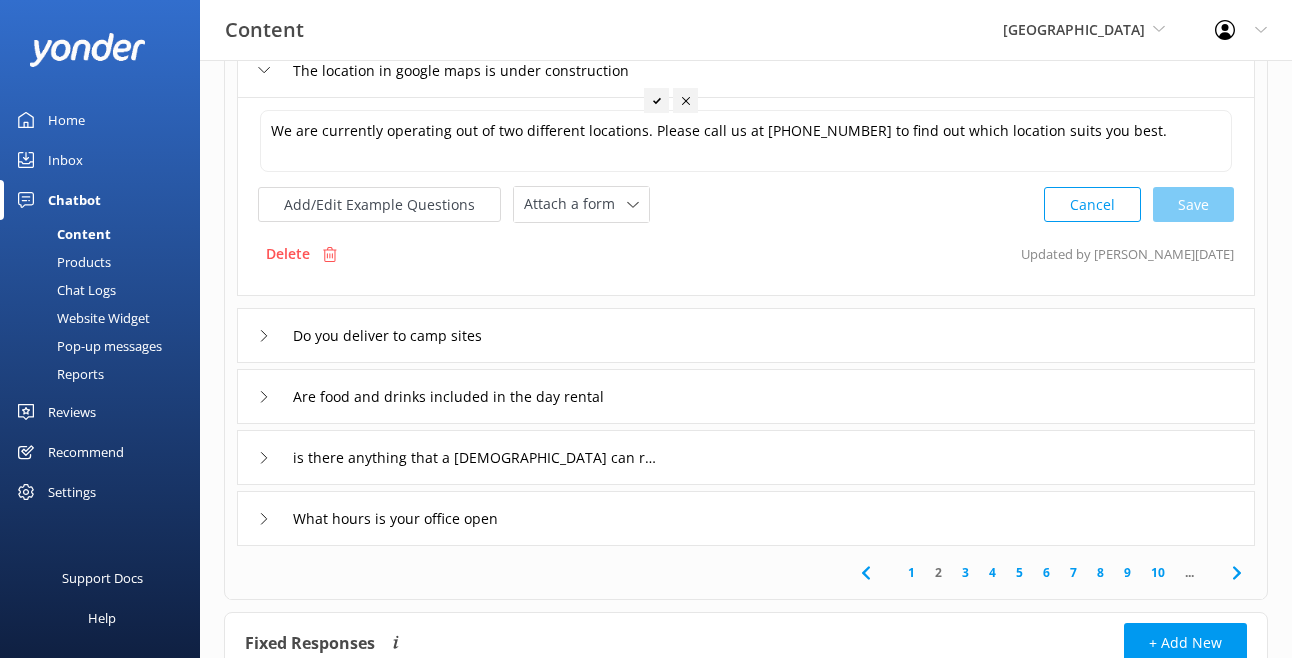 click 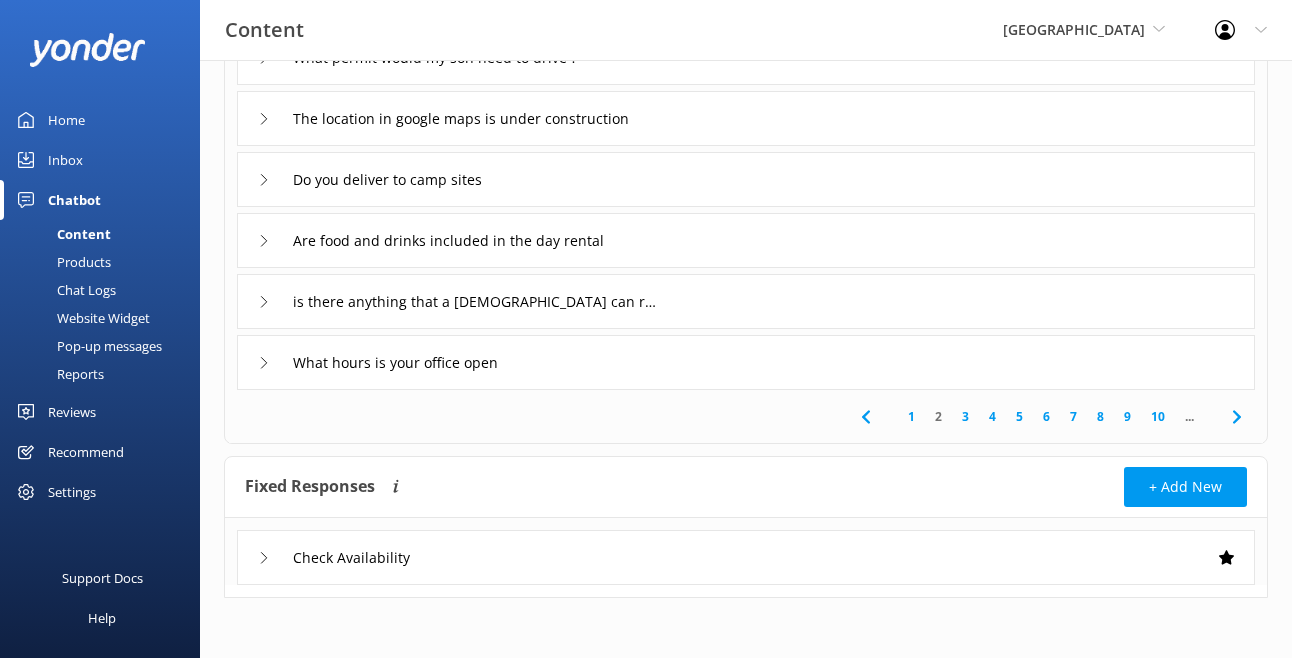 scroll, scrollTop: 453, scrollLeft: 0, axis: vertical 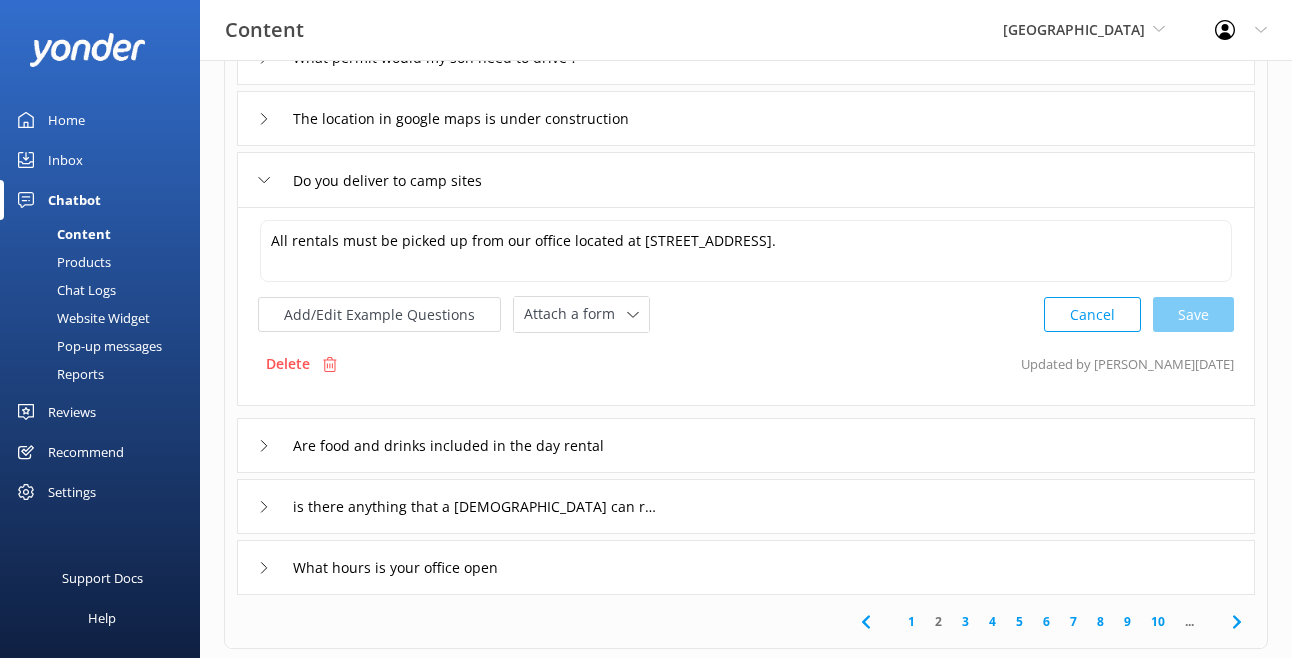 click 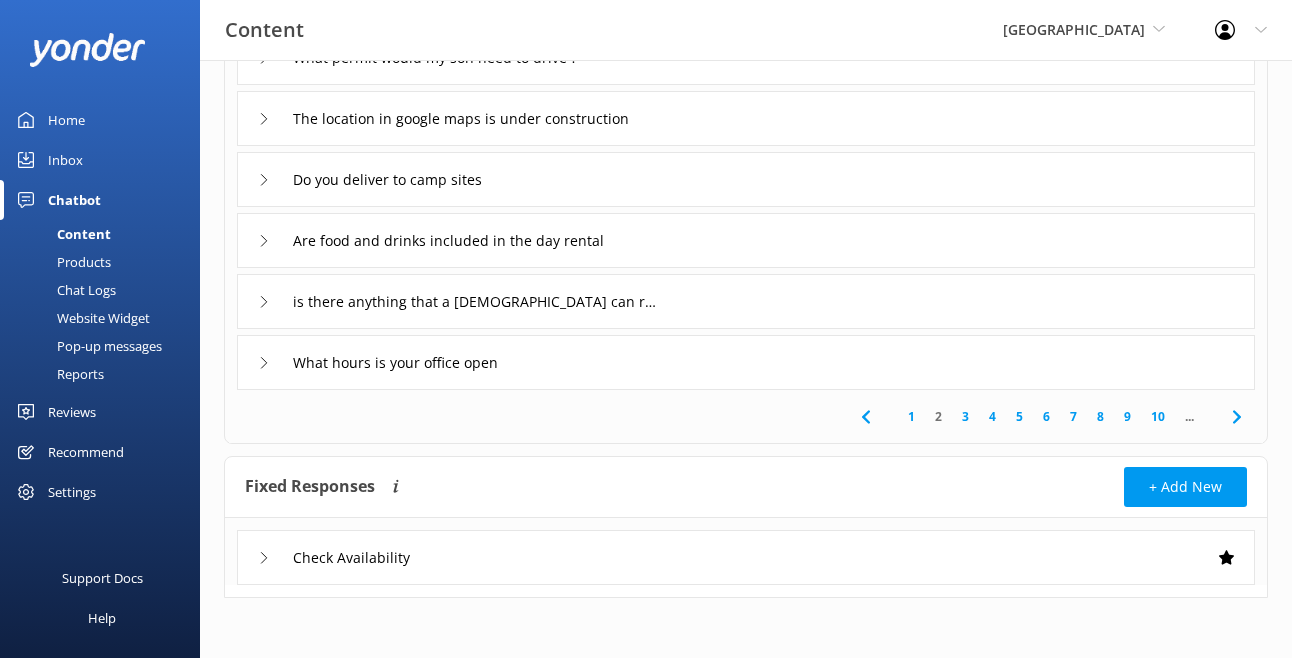 click 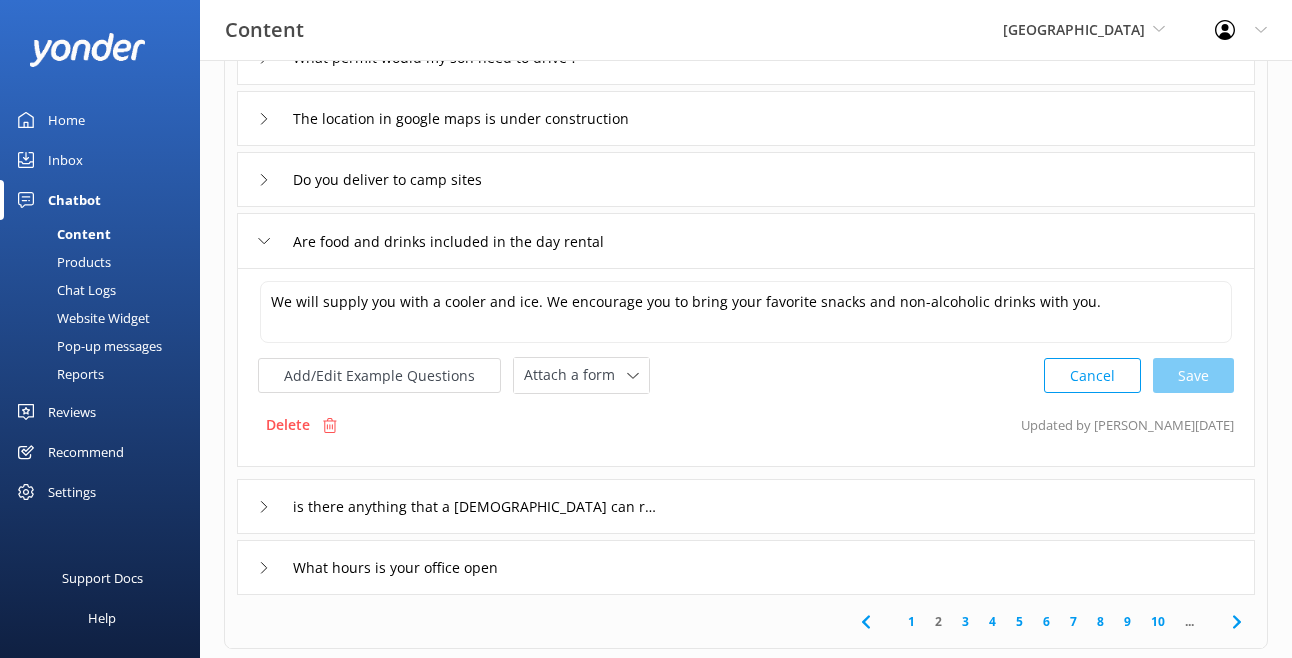 click 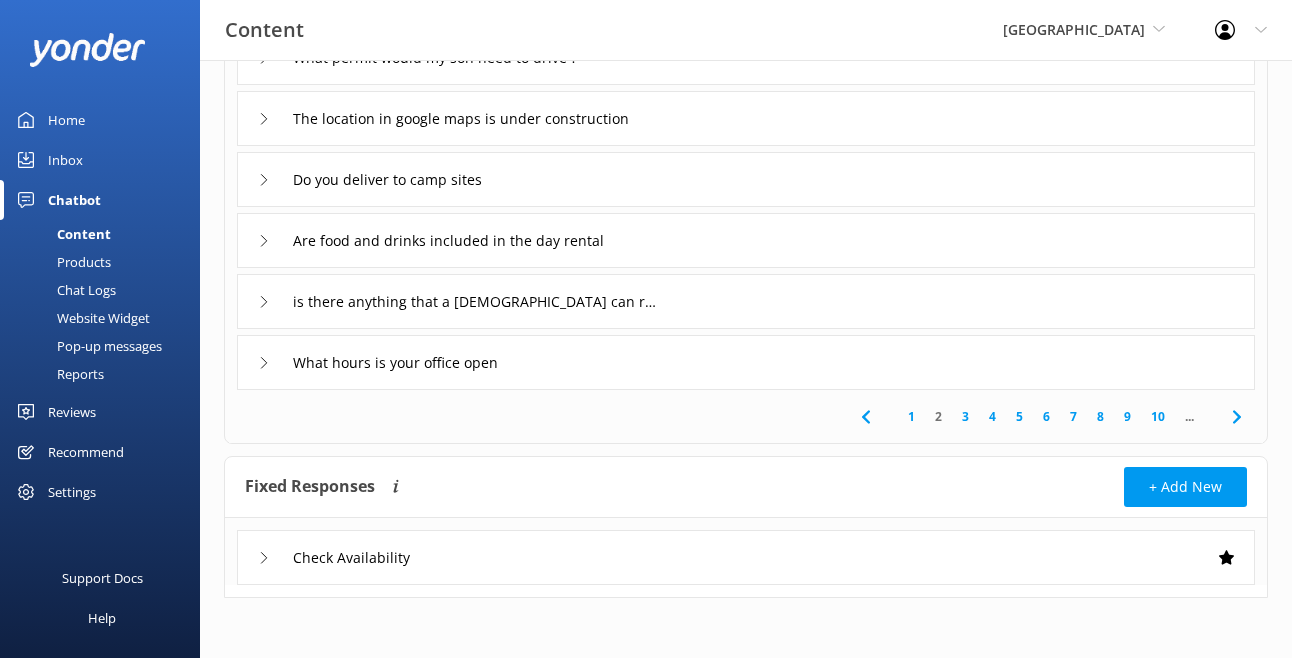 click 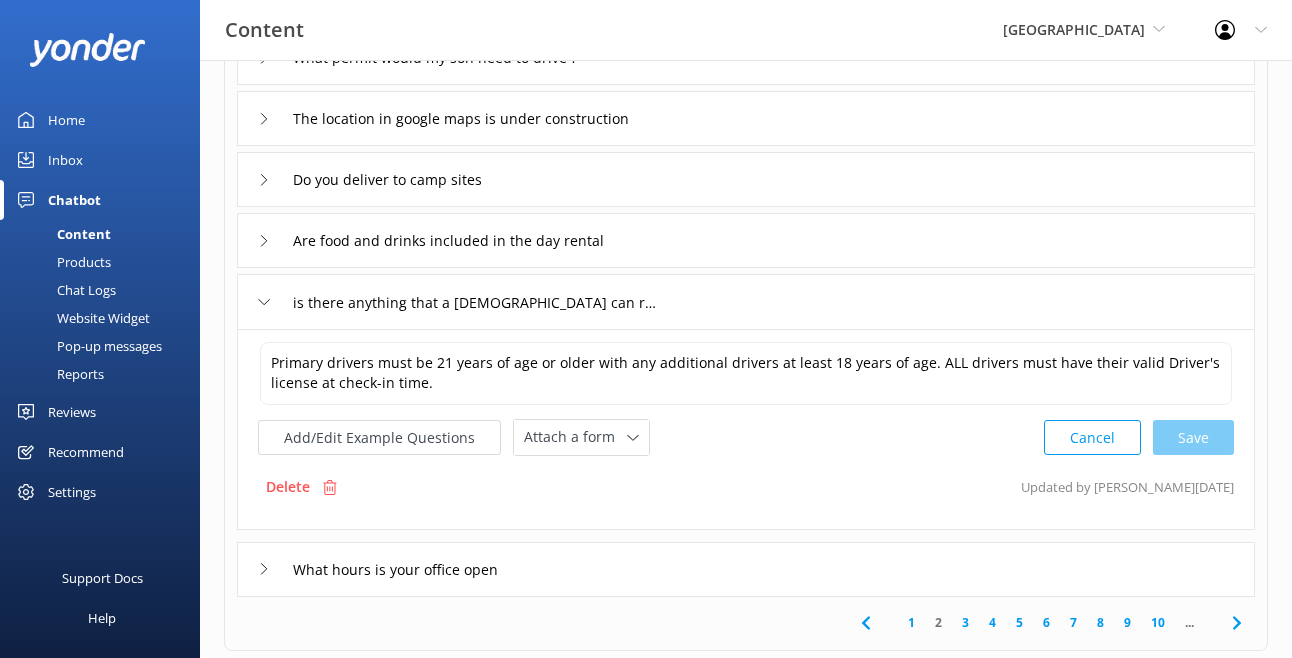 click 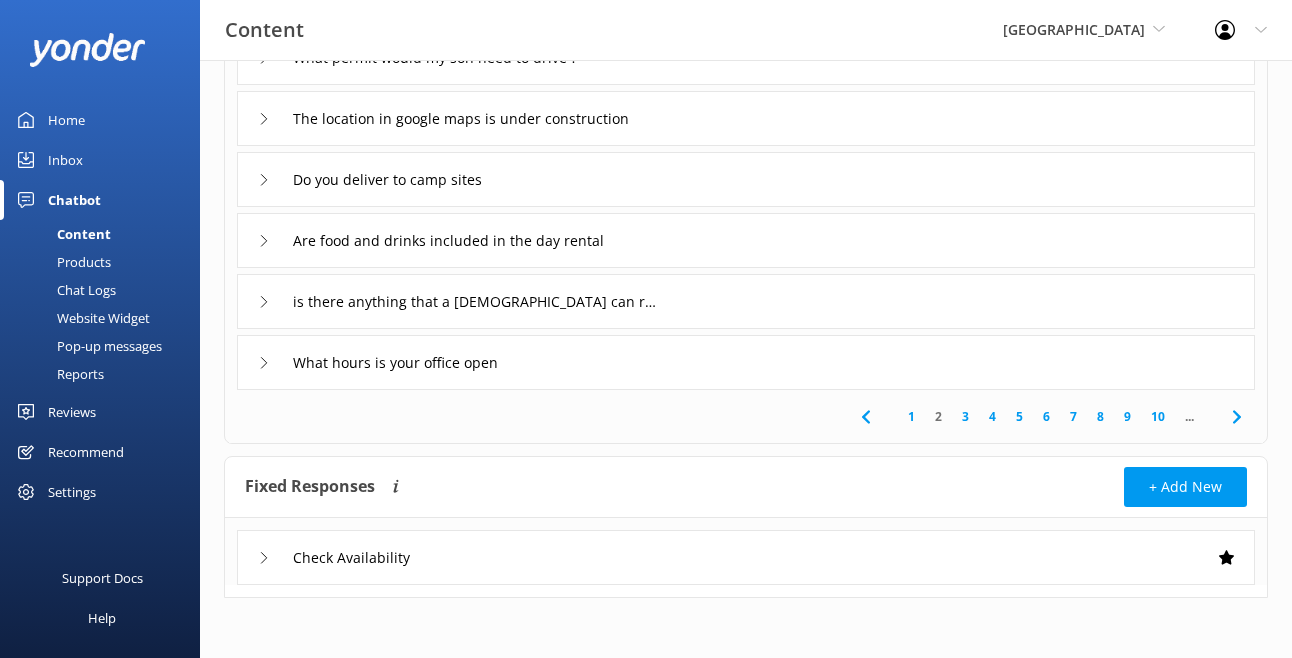 click on "3" at bounding box center (965, 416) 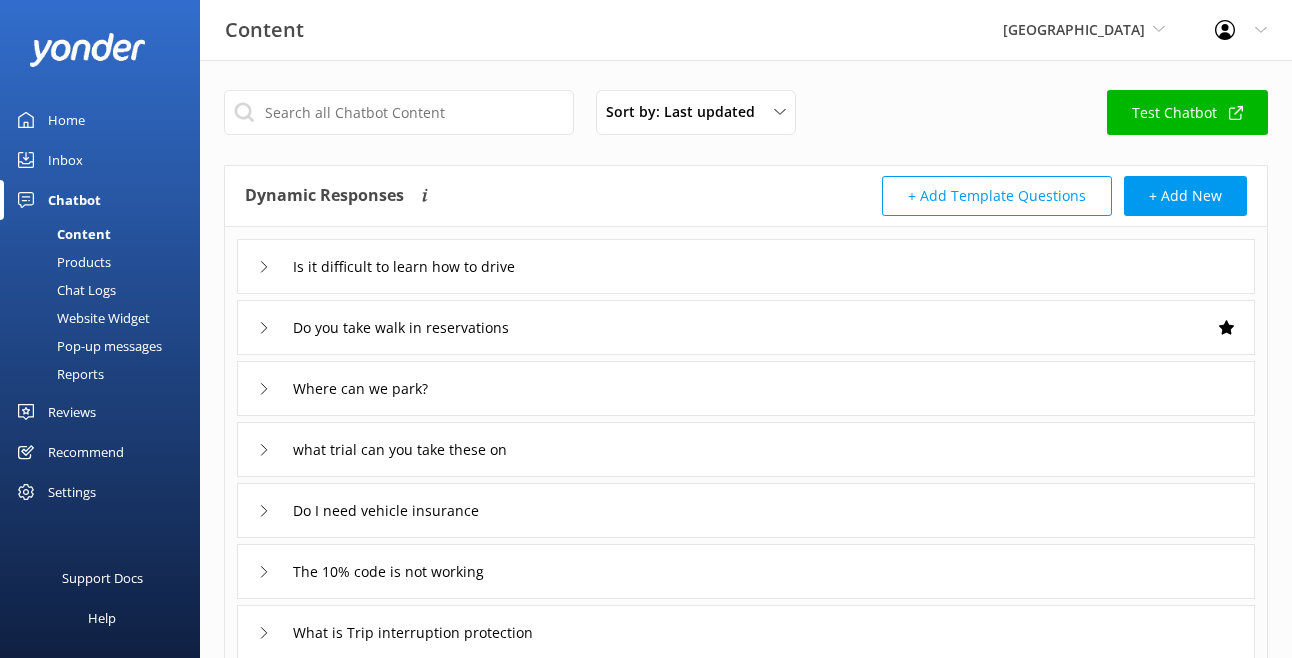 click 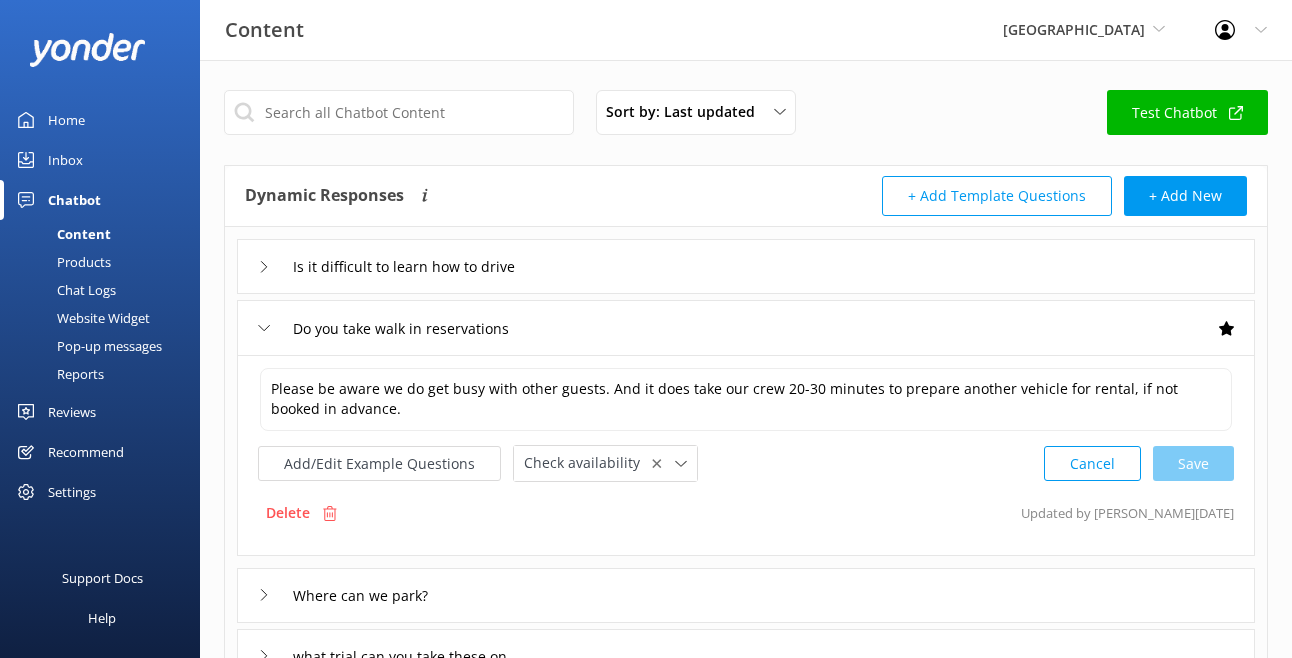 click 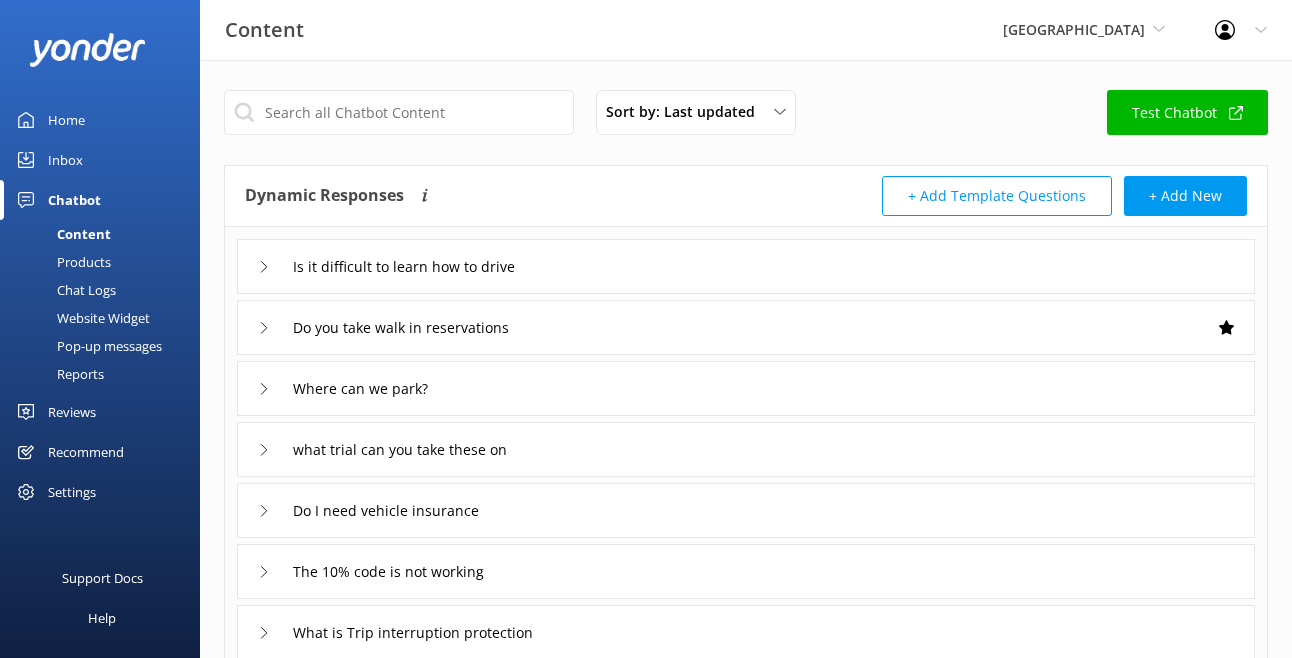 click 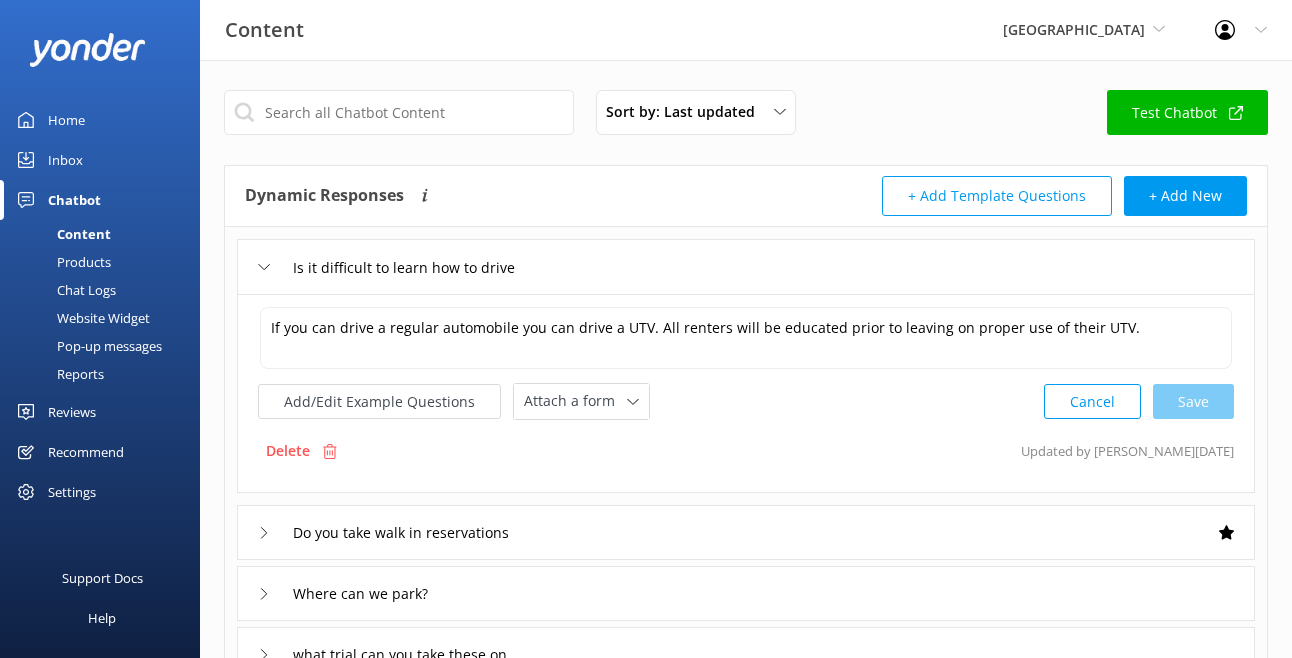 click 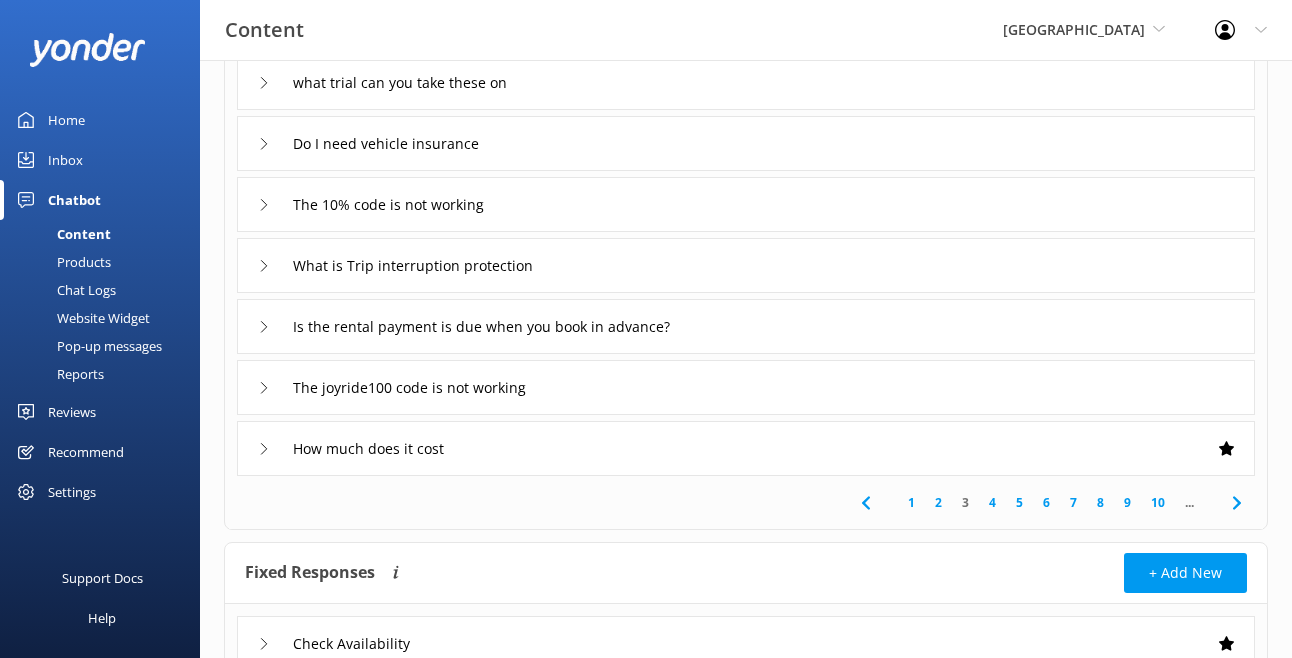 scroll, scrollTop: 369, scrollLeft: 0, axis: vertical 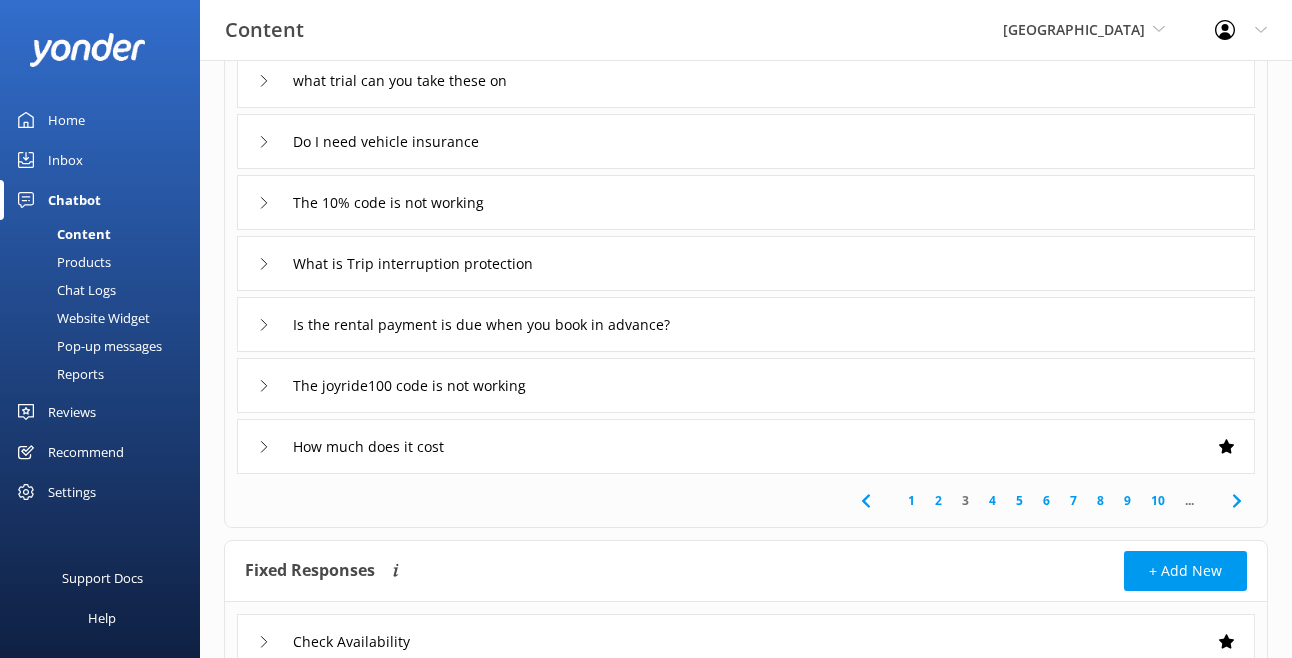 click on "Reports" at bounding box center [58, 374] 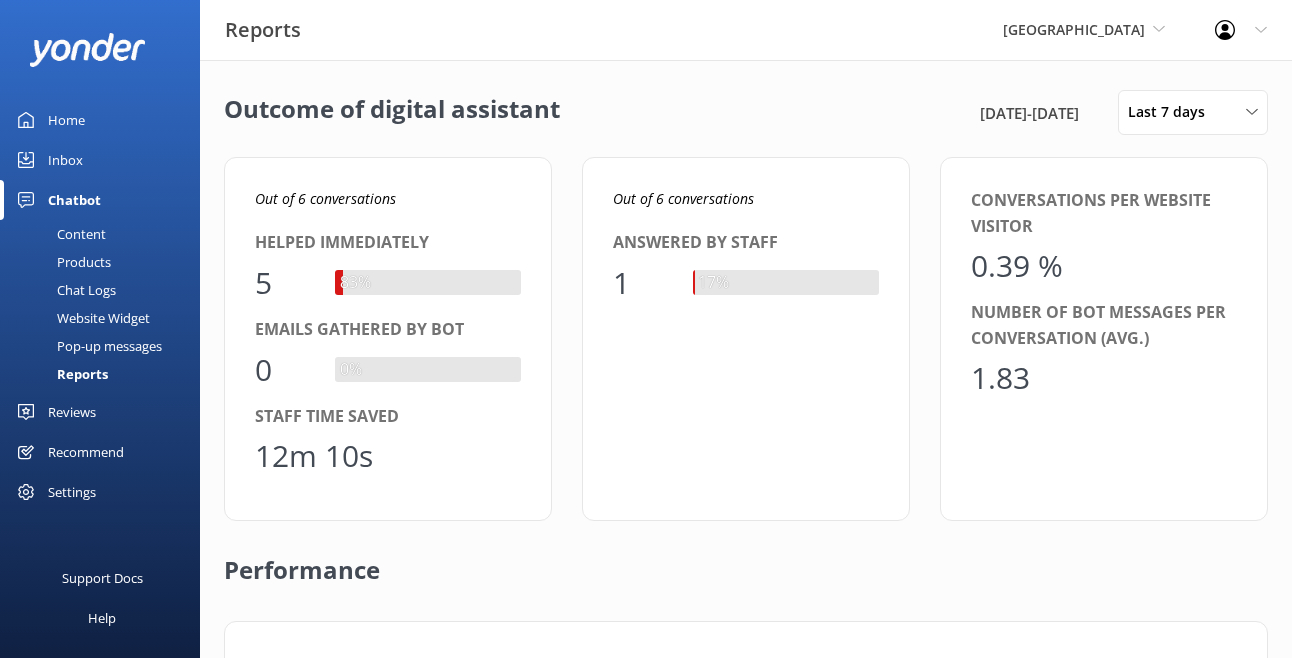 scroll, scrollTop: 16, scrollLeft: 16, axis: both 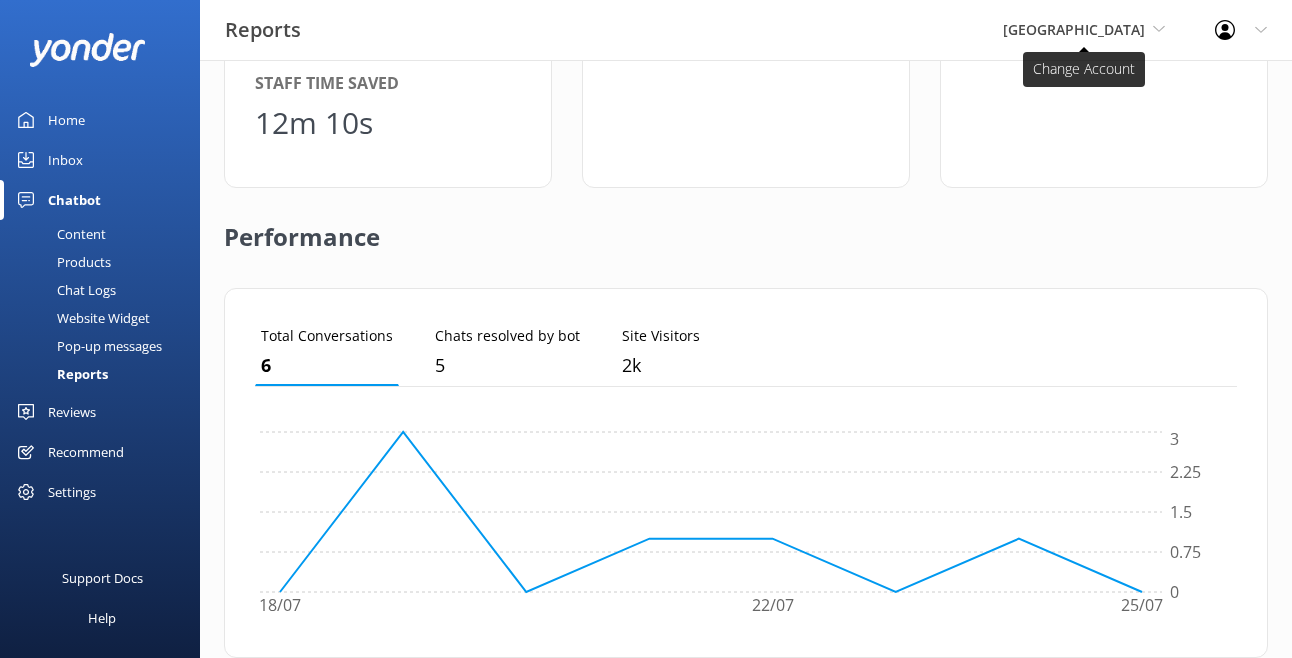 click on "[GEOGRAPHIC_DATA]" at bounding box center (1074, 29) 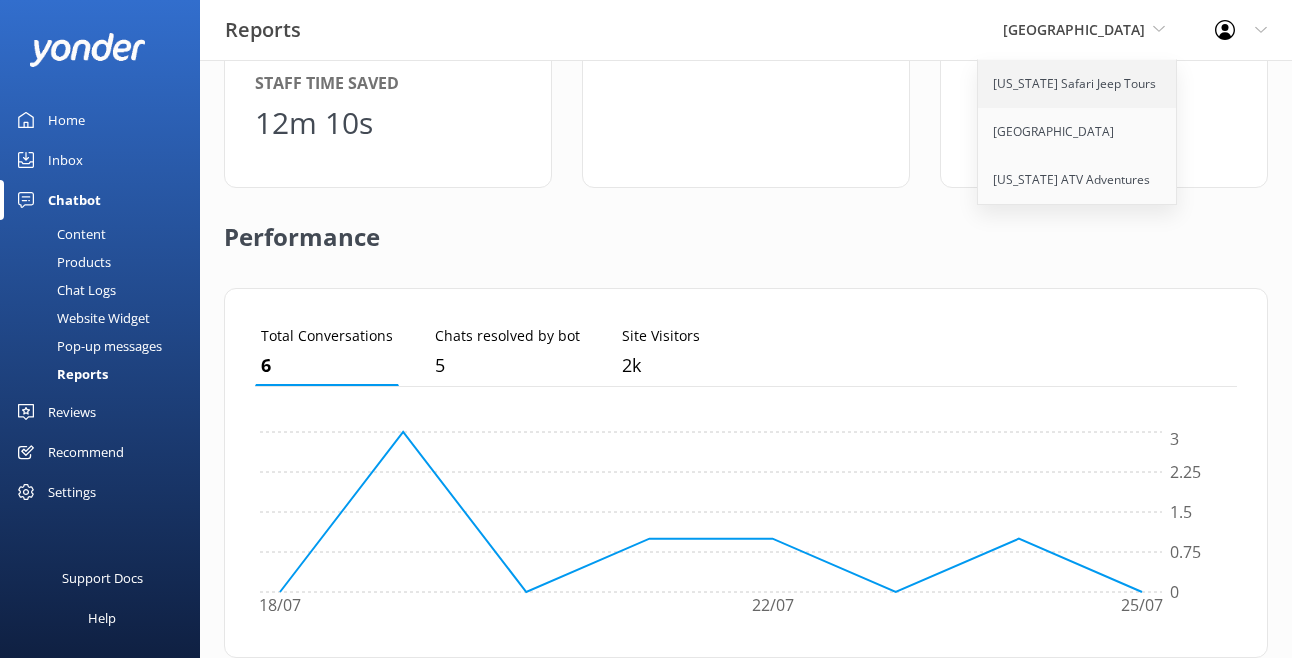 click on "[US_STATE] Safari Jeep Tours" at bounding box center [1078, 84] 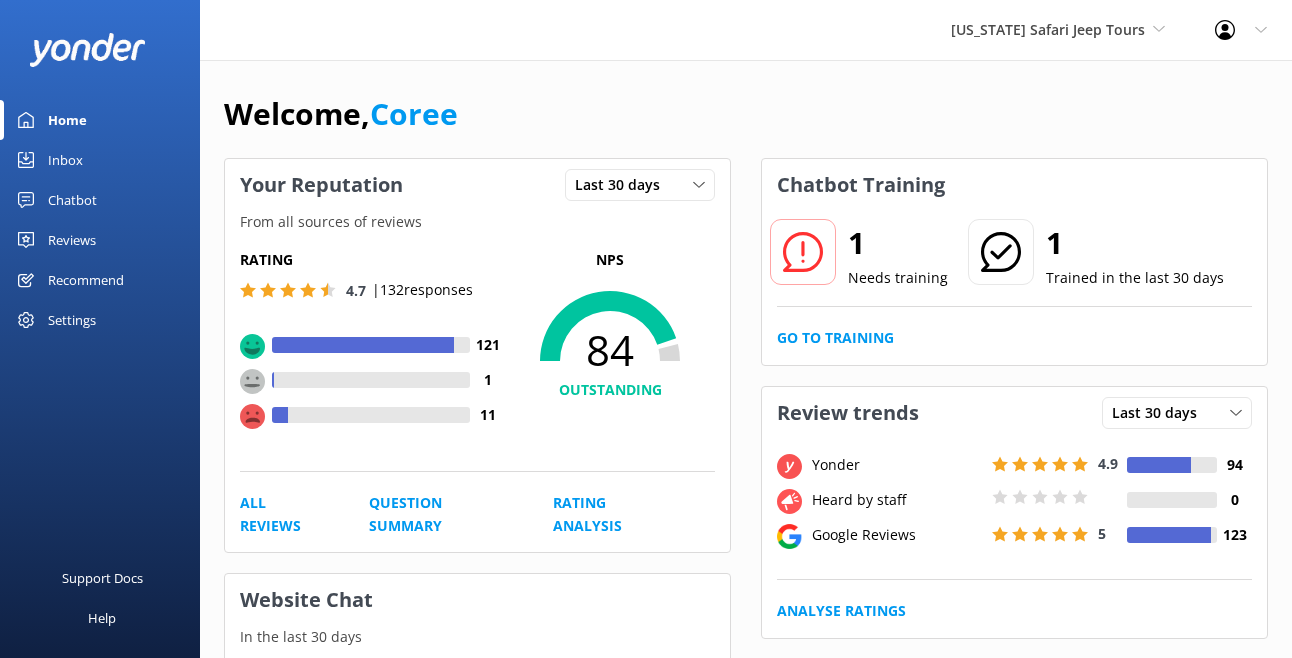 click on "Chatbot" at bounding box center (72, 200) 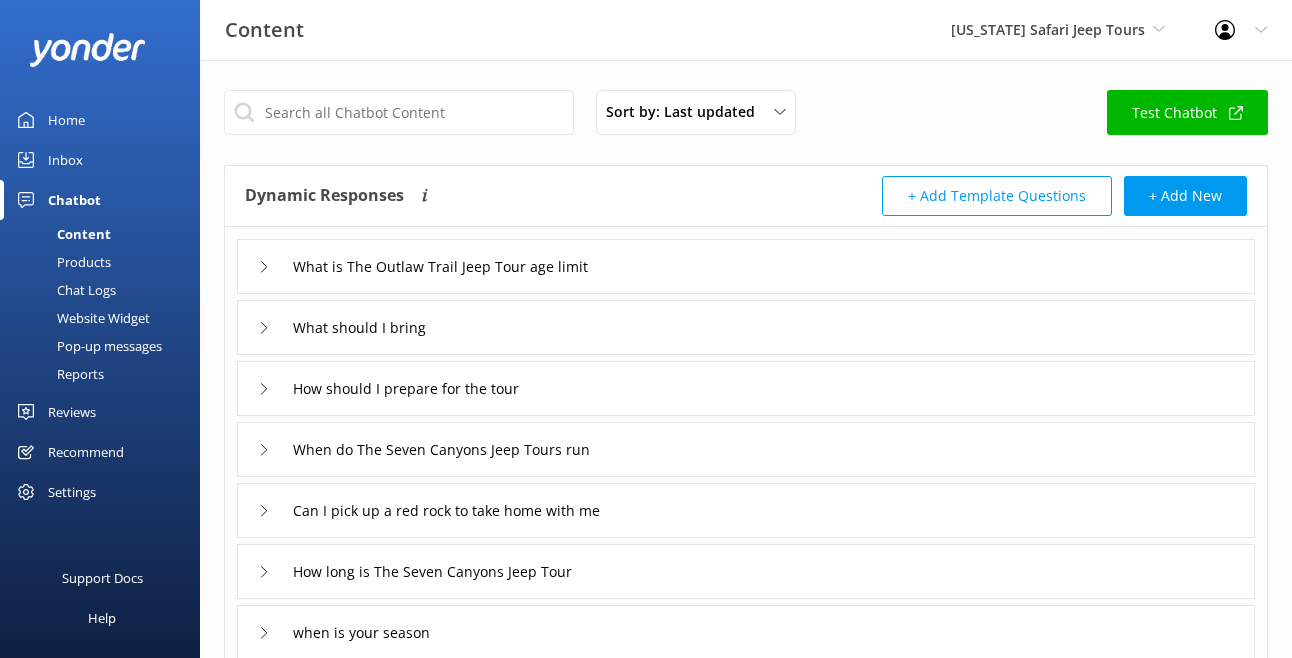 click on "Content" at bounding box center (61, 234) 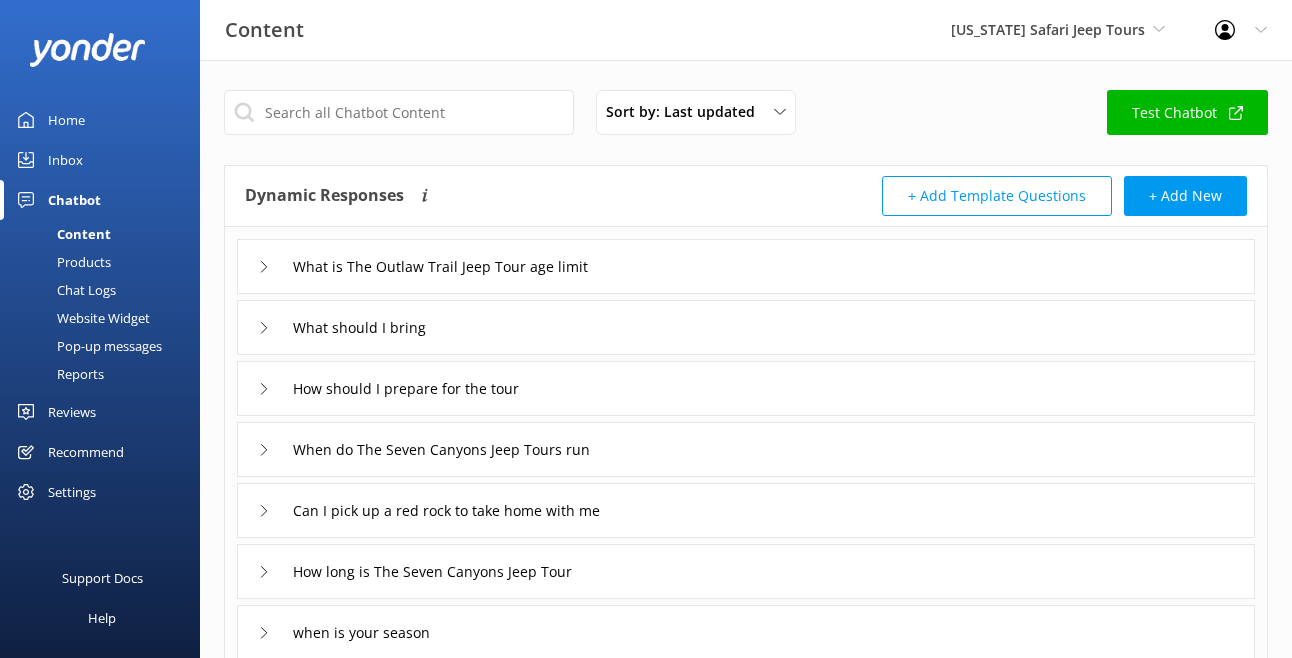 click 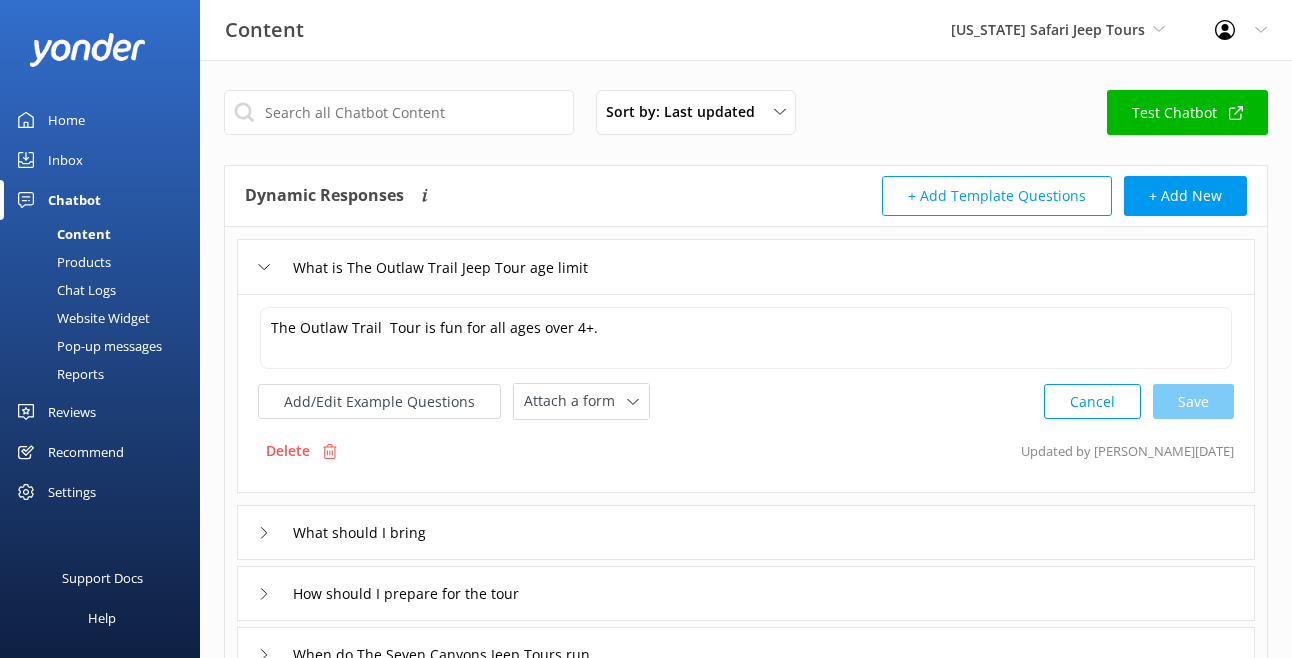click on "What is The Outlaw Trail Jeep Tour age limit" at bounding box center [446, 267] 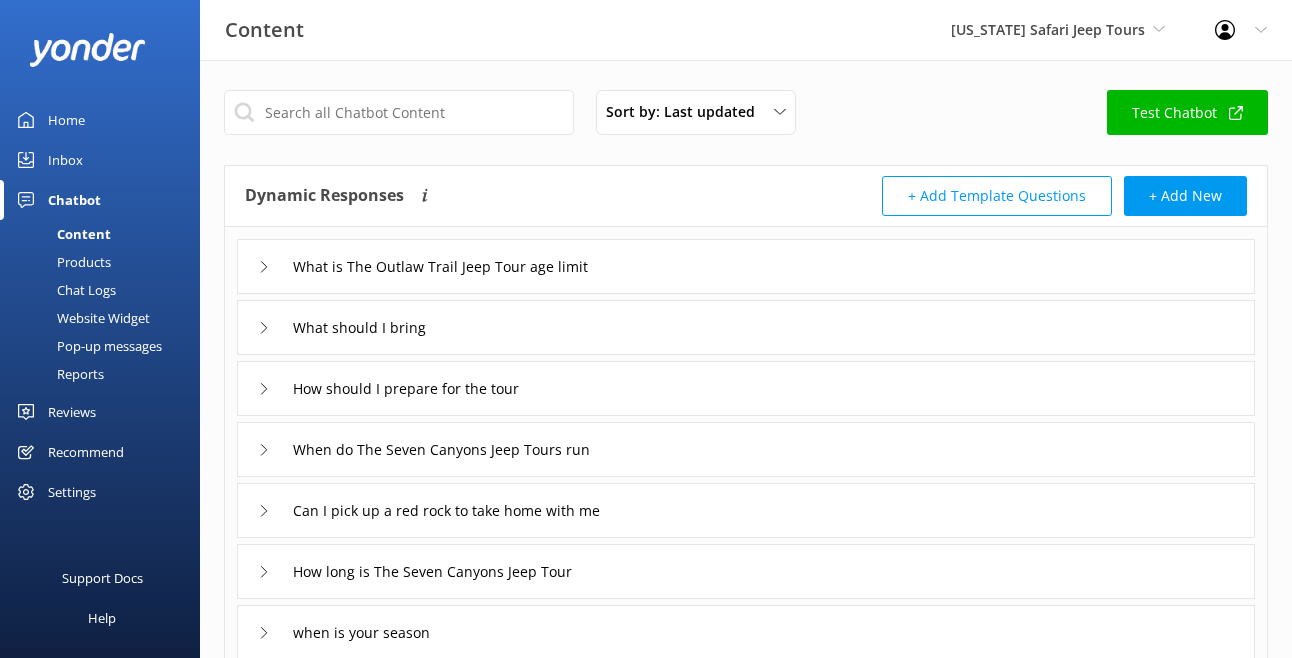 click 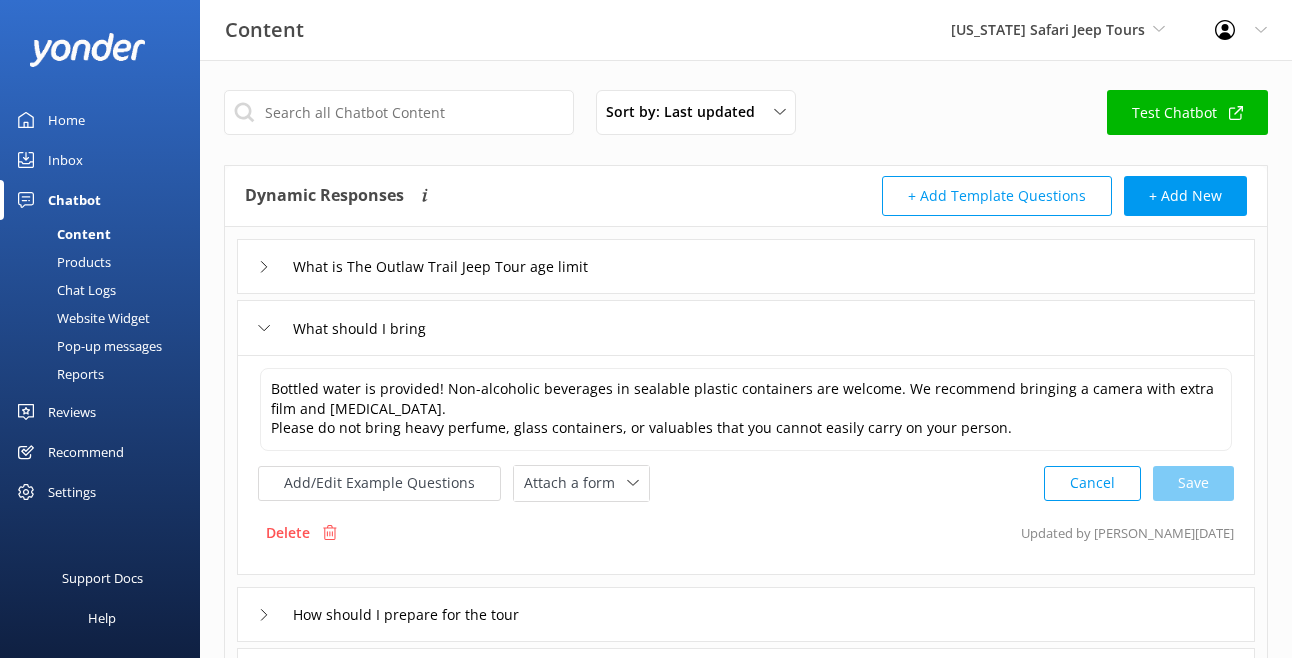 click 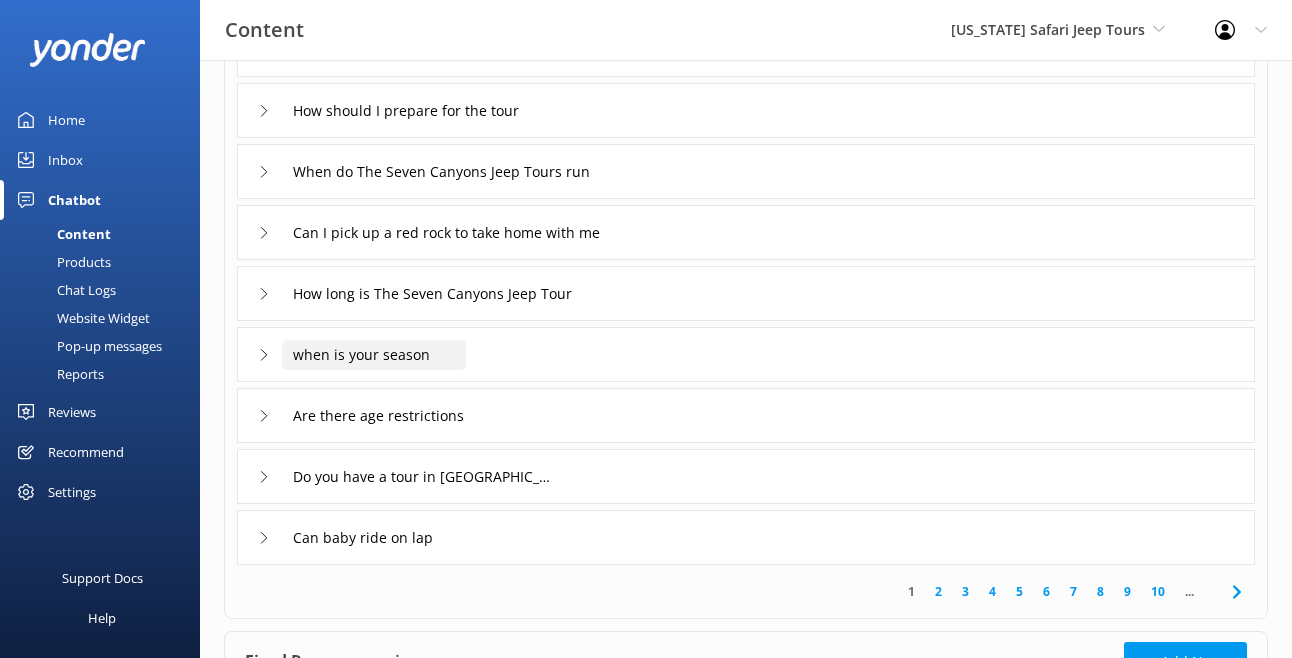 scroll, scrollTop: 305, scrollLeft: 0, axis: vertical 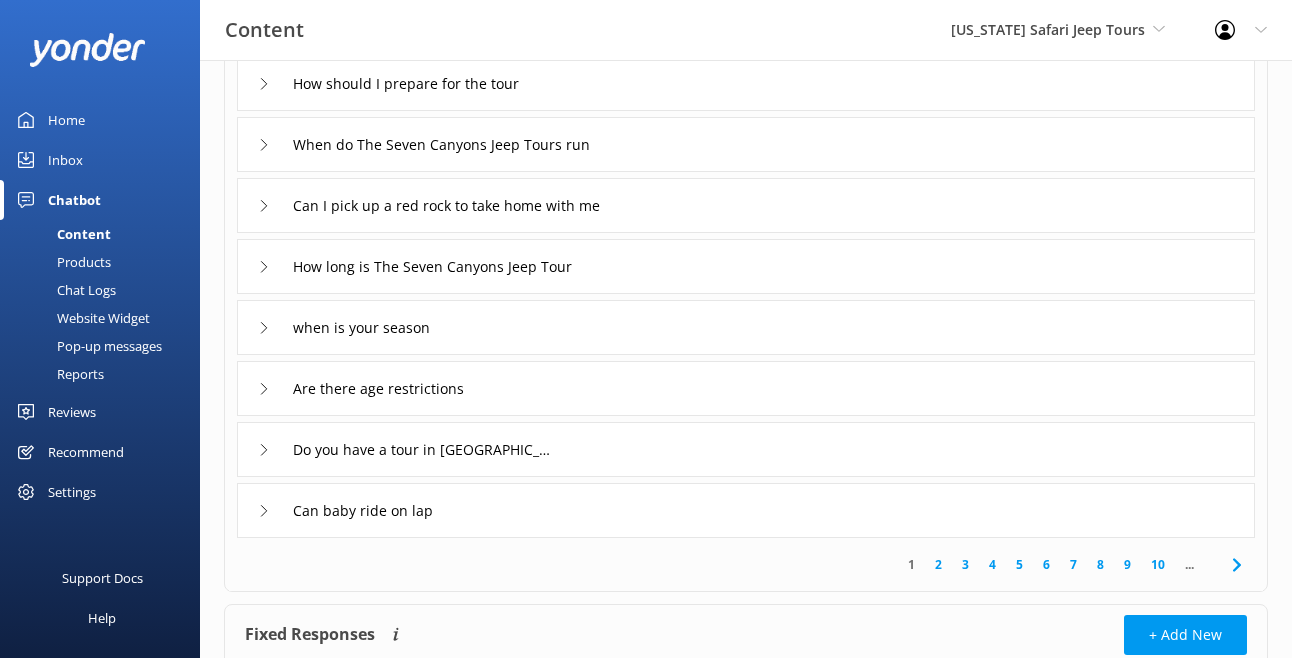 click on "when is your season" at bounding box center (746, 327) 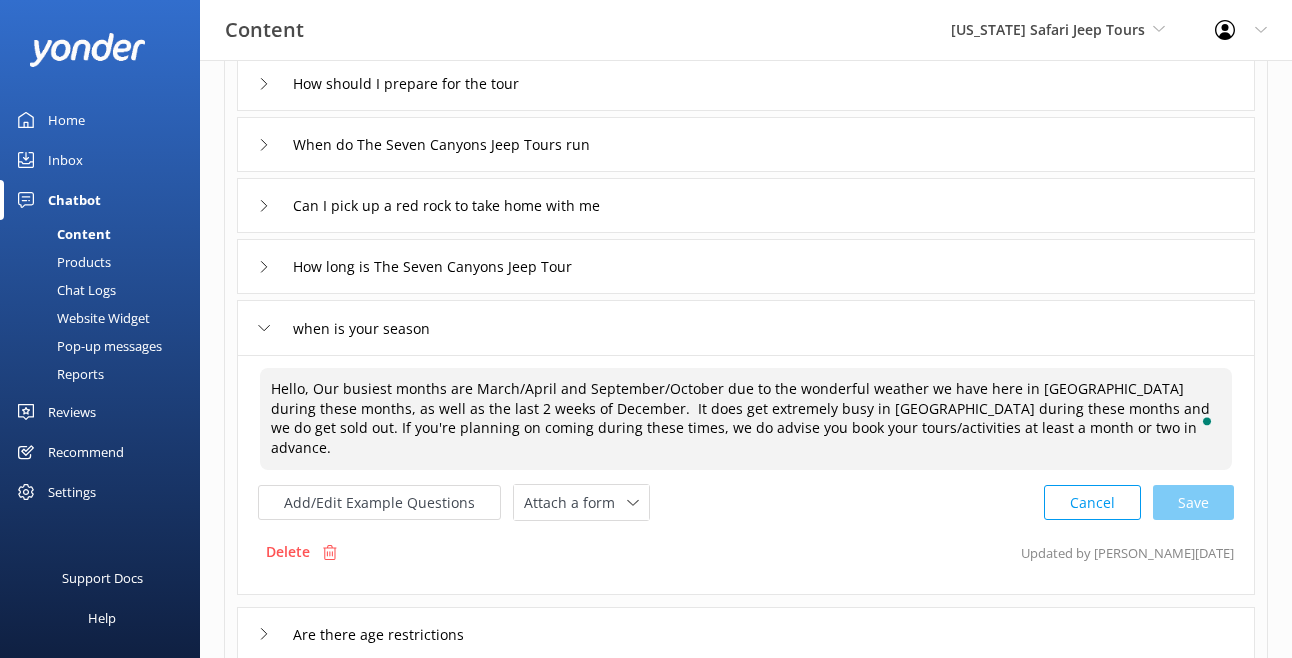 drag, startPoint x: 967, startPoint y: 430, endPoint x: 258, endPoint y: 383, distance: 710.5561 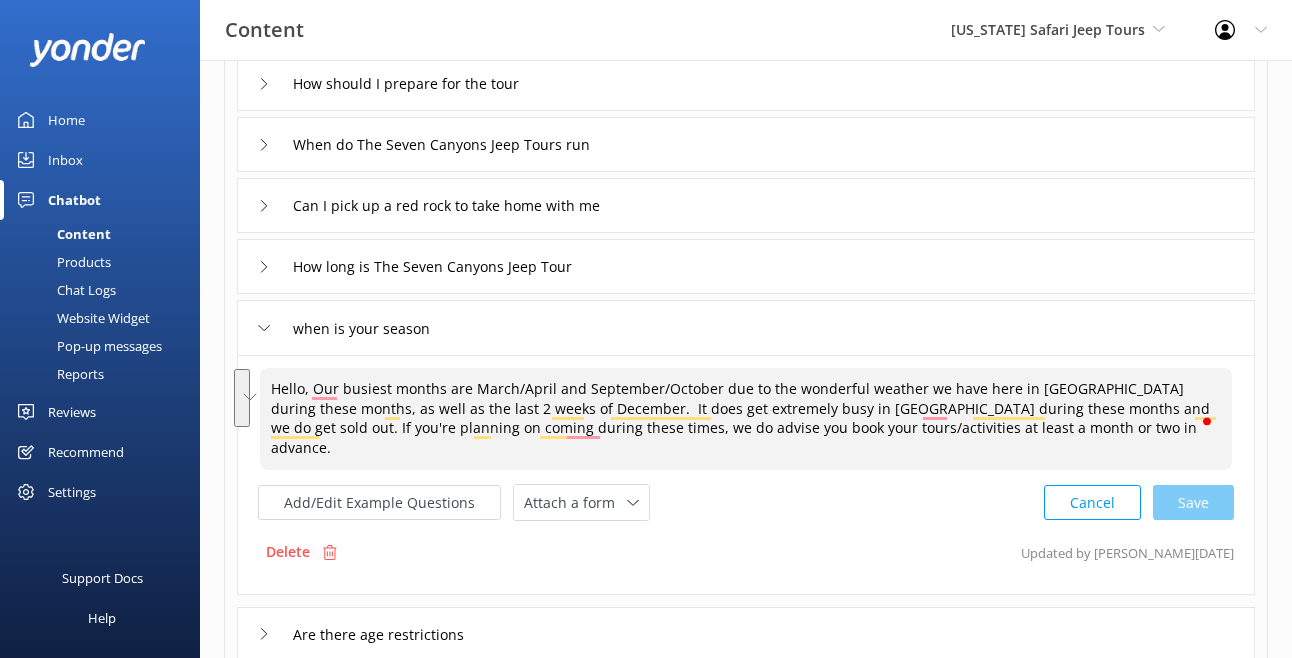 paste on "Our busiest months are March, April, September, October, and the last two weeks of December thanks to the beautiful weather and high visitor traffic. Sedona fills up fast during these times, and we often sell out. If you’re planning to visit during peak season, we recommend booking your tours and activities at least one to two months" 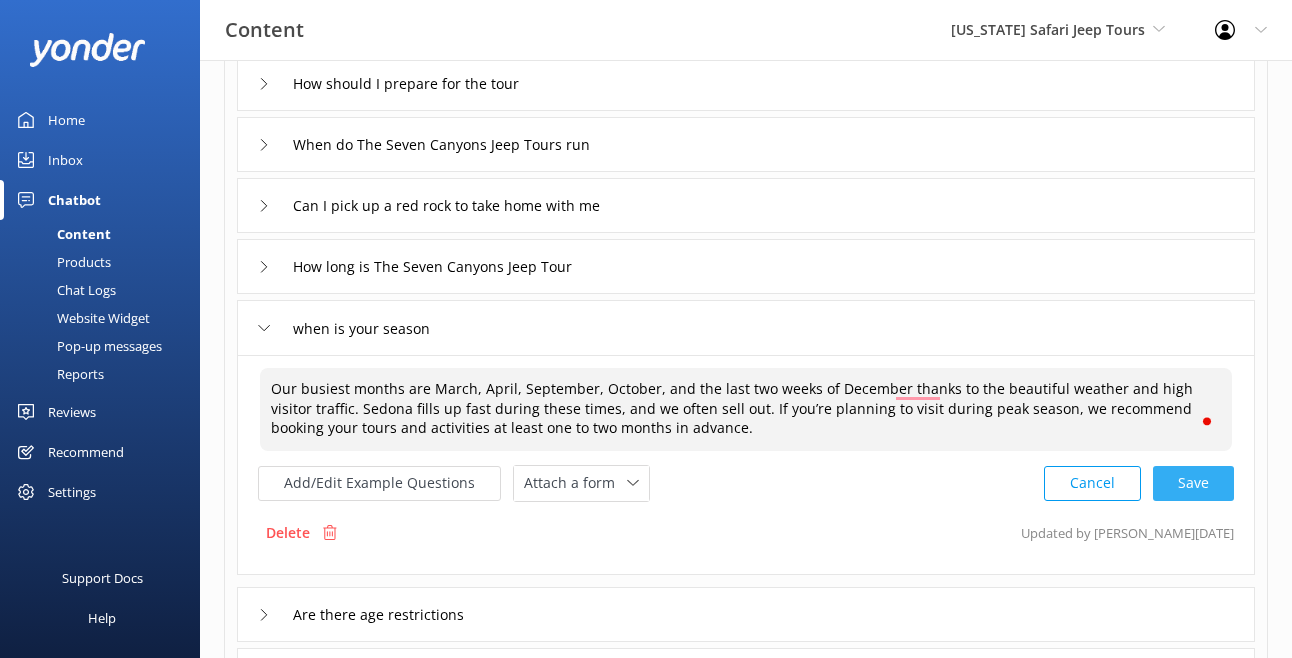 click on "Cancel Save" at bounding box center [1139, 483] 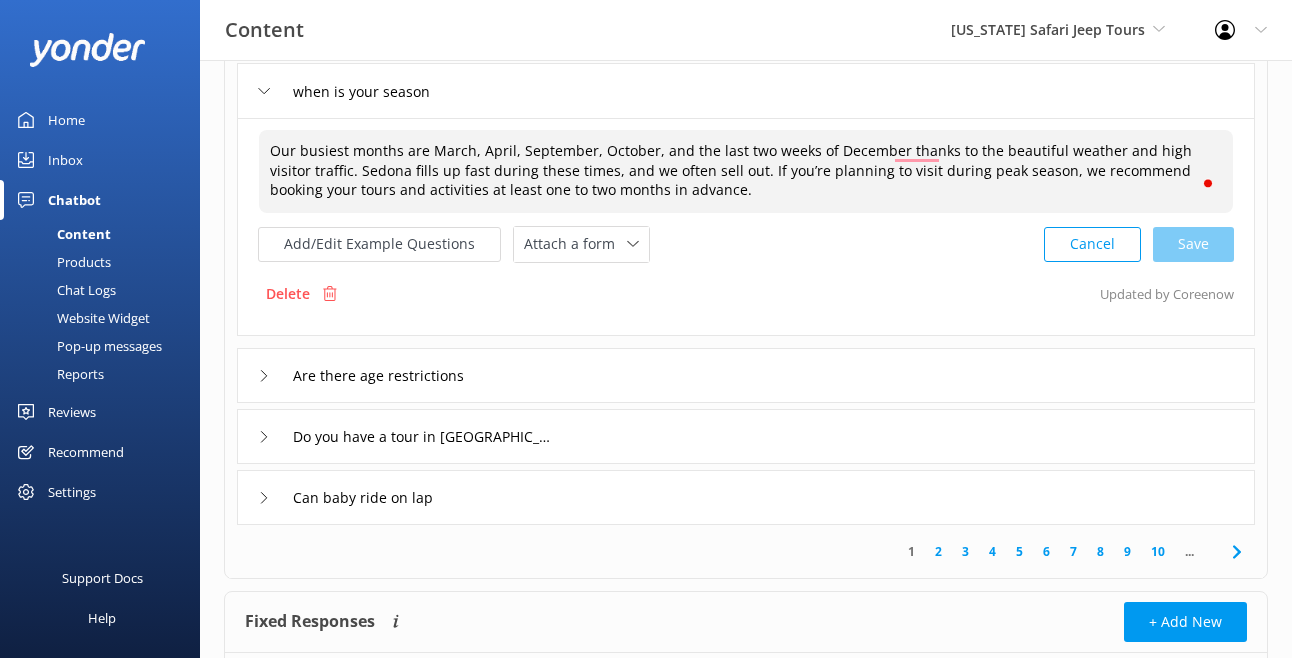 scroll, scrollTop: 567, scrollLeft: 0, axis: vertical 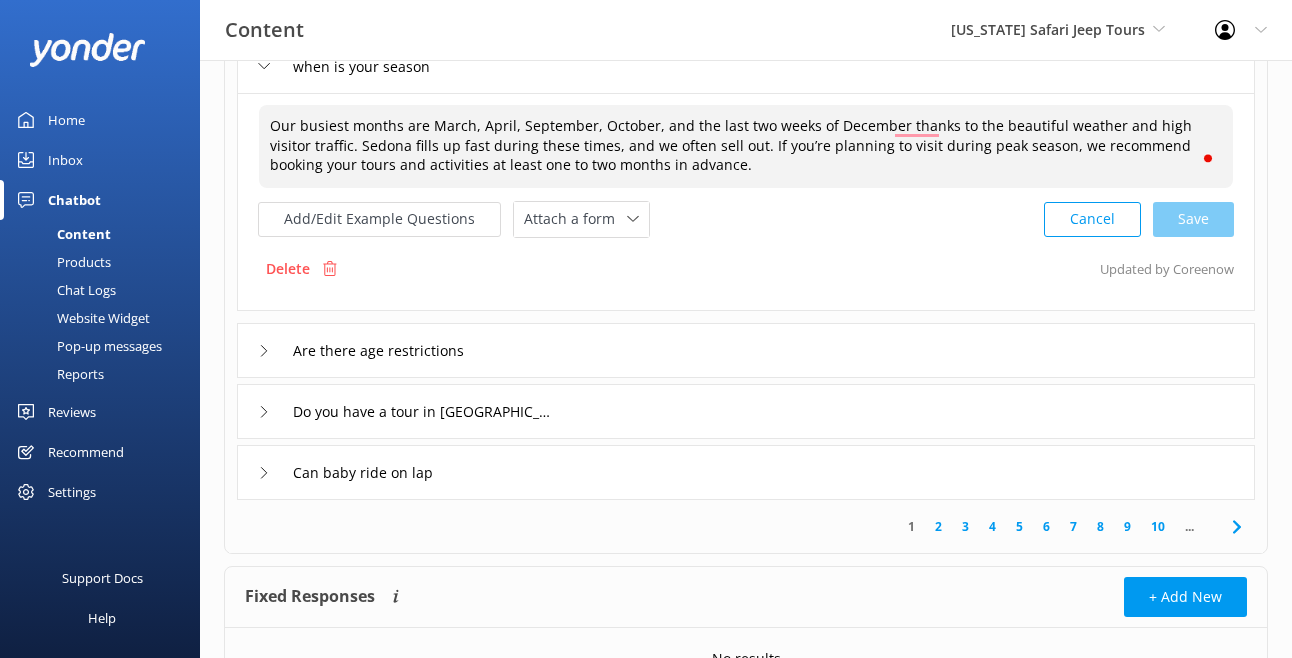 type on "Our busiest months are March, April, September, October, and the last two weeks of December thanks to the beautiful weather and high visitor traffic. Sedona fills up fast during these times, and we often sell out. If you’re planning to visit during peak season, we recommend booking your tours and activities at least one to two months in advance." 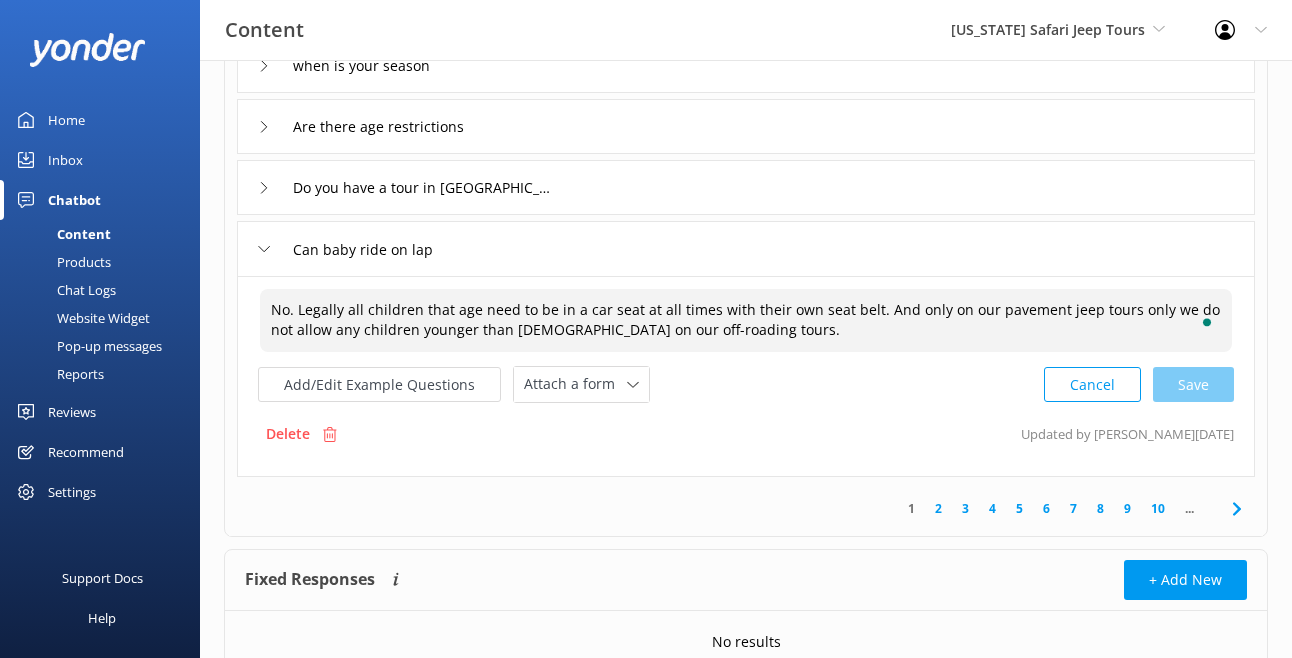 drag, startPoint x: 767, startPoint y: 330, endPoint x: 200, endPoint y: 290, distance: 568.4092 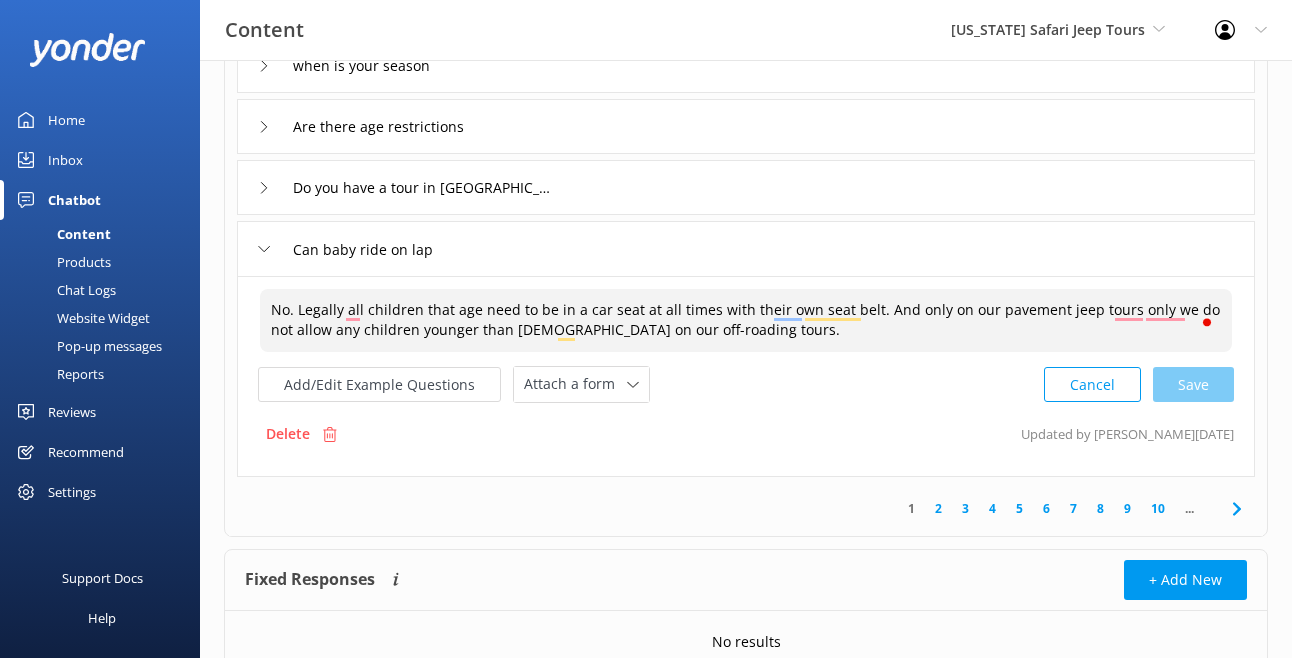 paste on "Our busiest months are March, April, September, October, and the last two weeks of December thanks to the beautiful weather and high visitor traffic. Sedona fills up fast during these times, and we often sell out. If you’re planning to visit during peak season, we recommend booking your tours and activities at least one to two months in advance" 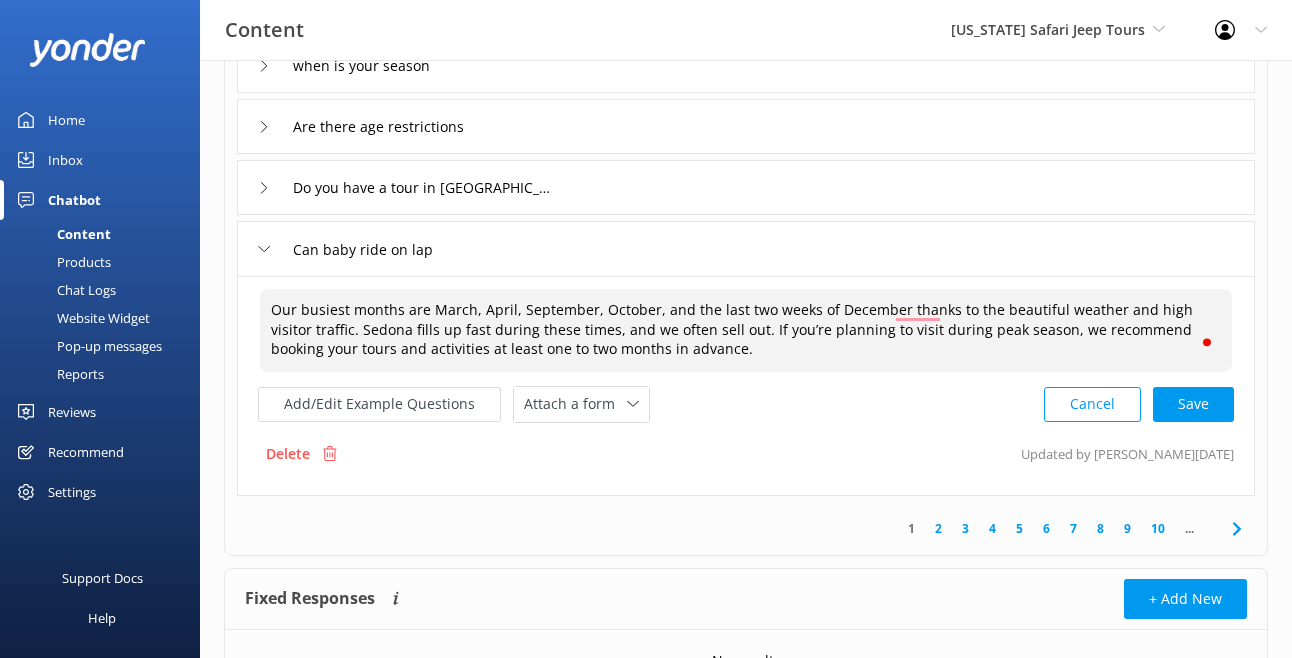 type on "No. Legally all children that age need to be in a car seat at all times with their own seat belt. And only on our pavement jeep tours only we do not allow any children younger than 4 years old on our off-roading tours." 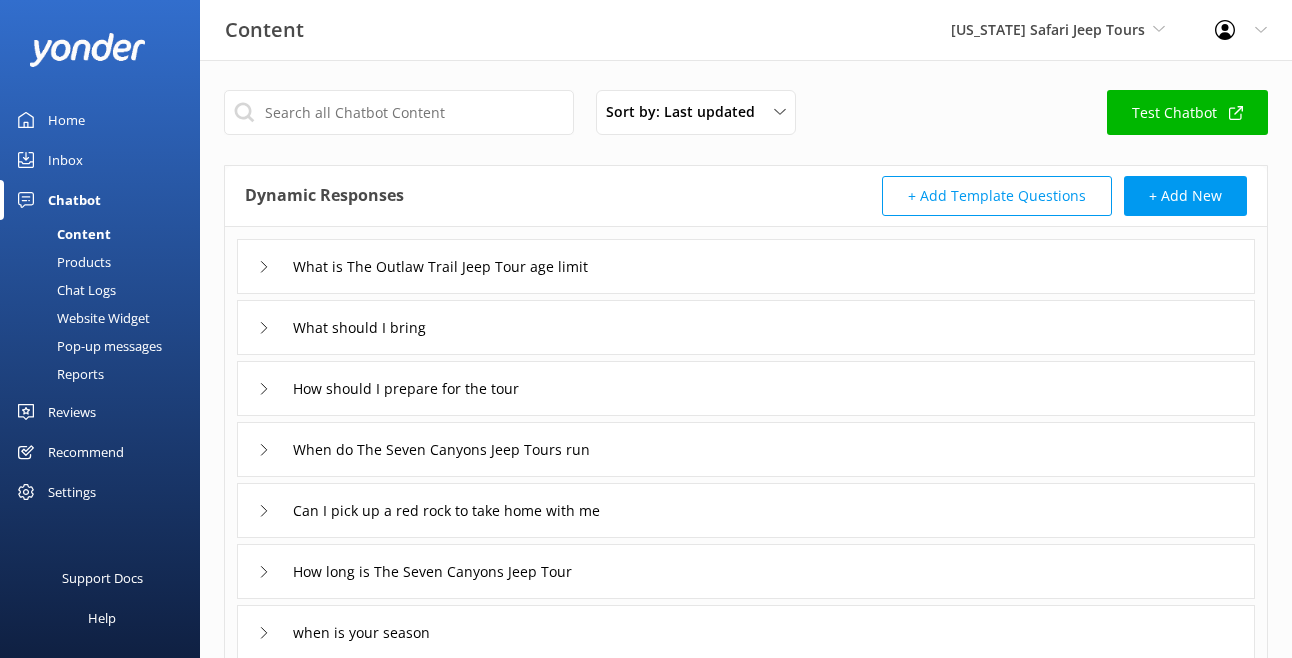 scroll, scrollTop: 567, scrollLeft: 0, axis: vertical 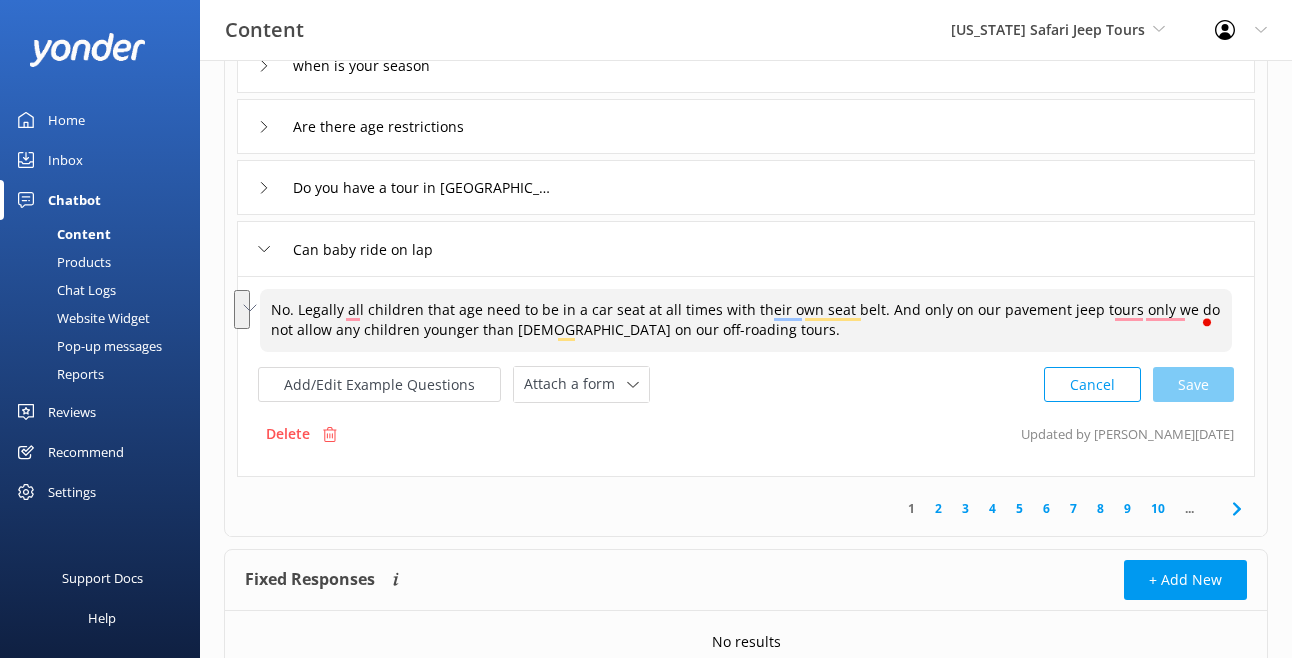 paste on "Children that young need to be in a proper car seat with their own seat belt at all times. Riding on a lap isn’t allowed. We only allow small children on our paved scenic tours, and they must be at least 4 years old to join any off-road" 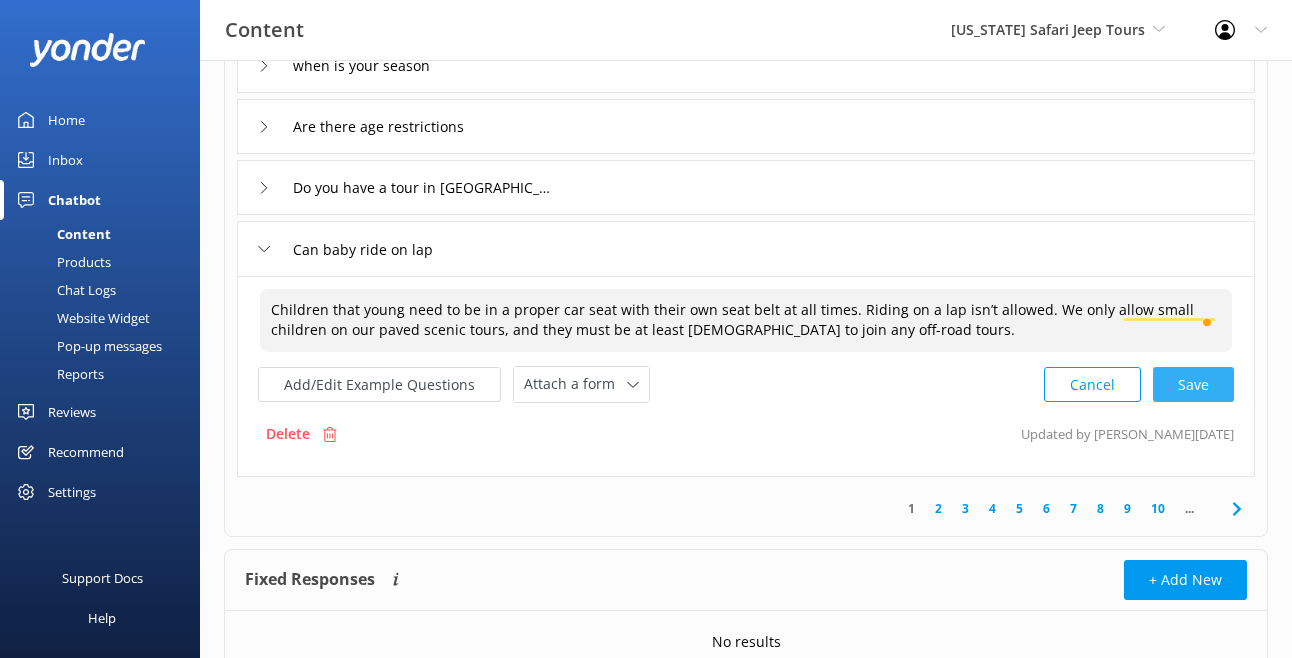 click on "Cancel Save" at bounding box center [1139, 384] 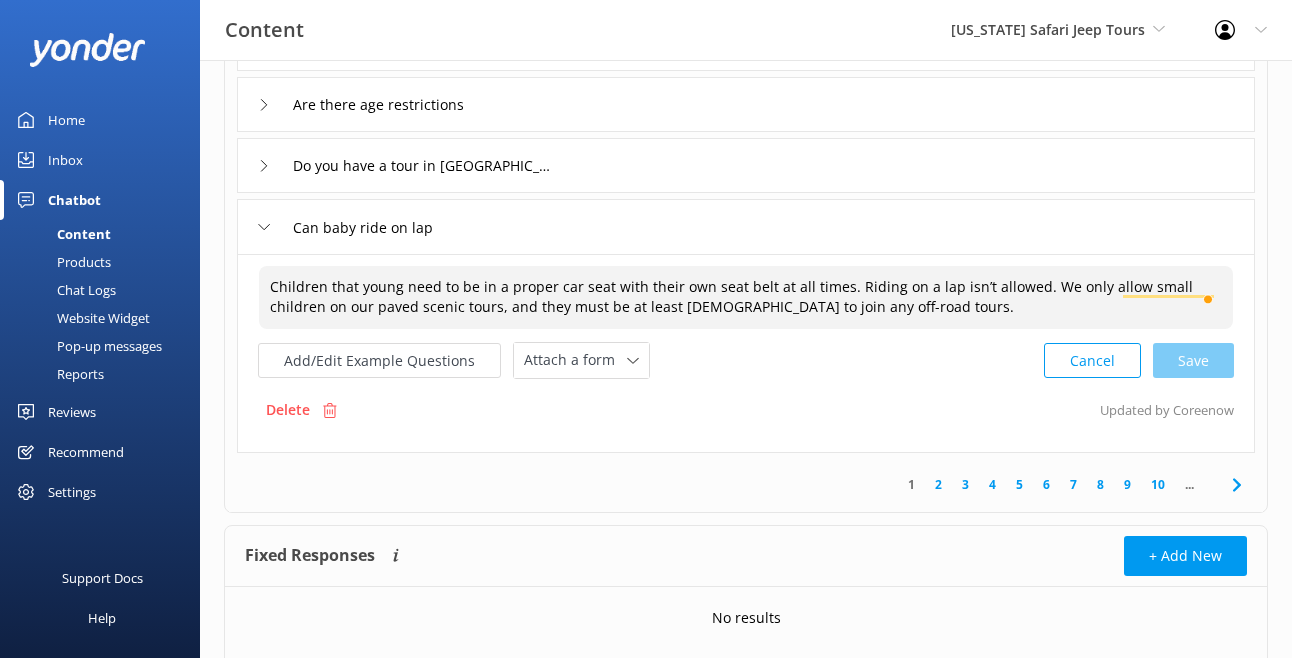 scroll, scrollTop: 611, scrollLeft: 0, axis: vertical 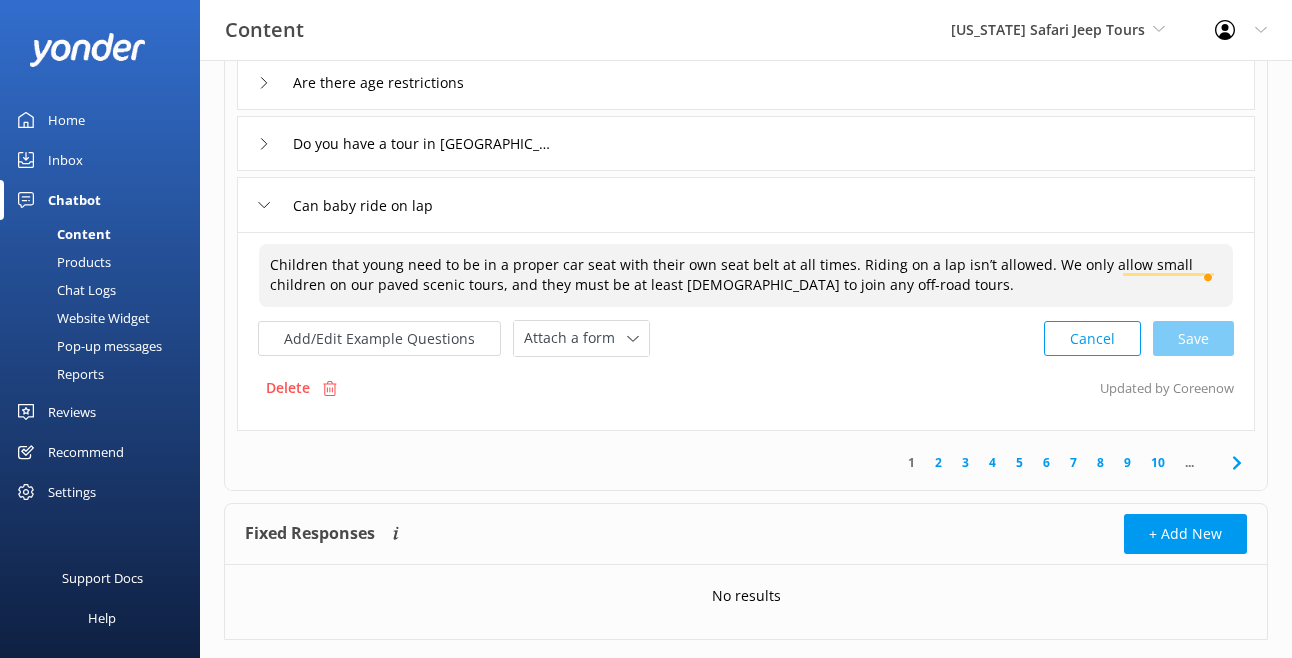 type on "Children that young need to be in a proper car seat with their own seat belt at all times. Riding on a lap isn’t allowed. We only allow small children on our paved scenic tours, and they must be at least 4 years old to join any off-road tours." 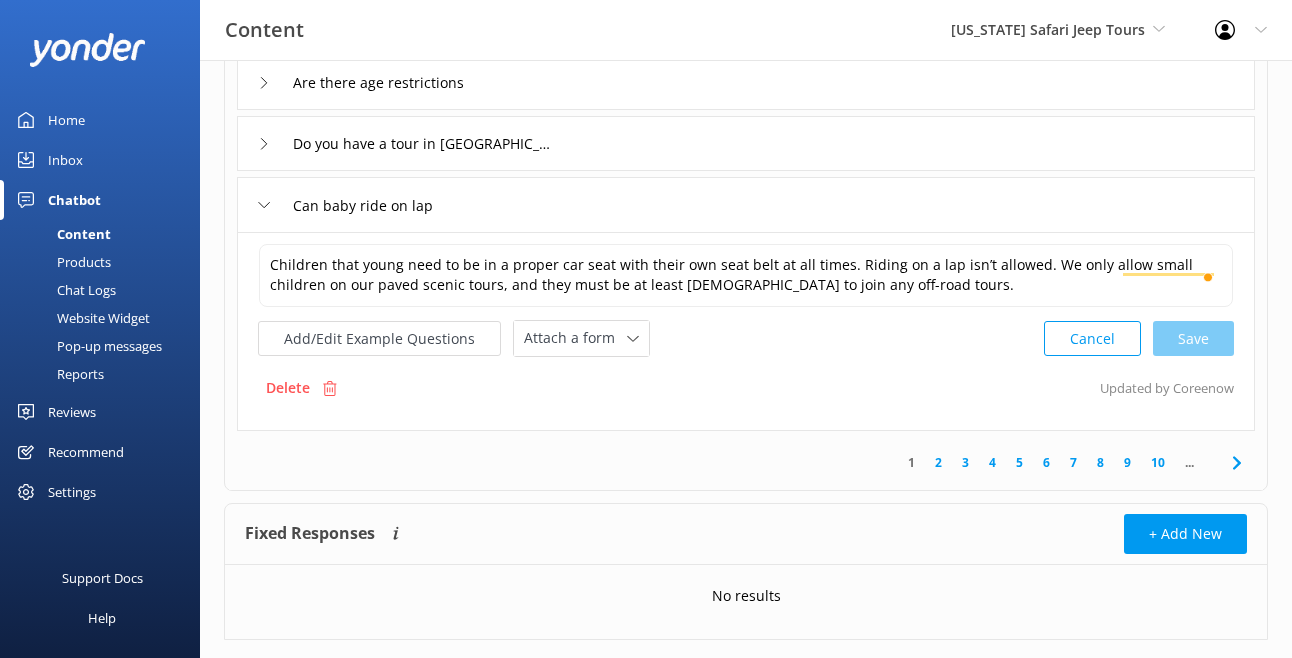 click on "2" at bounding box center (938, 462) 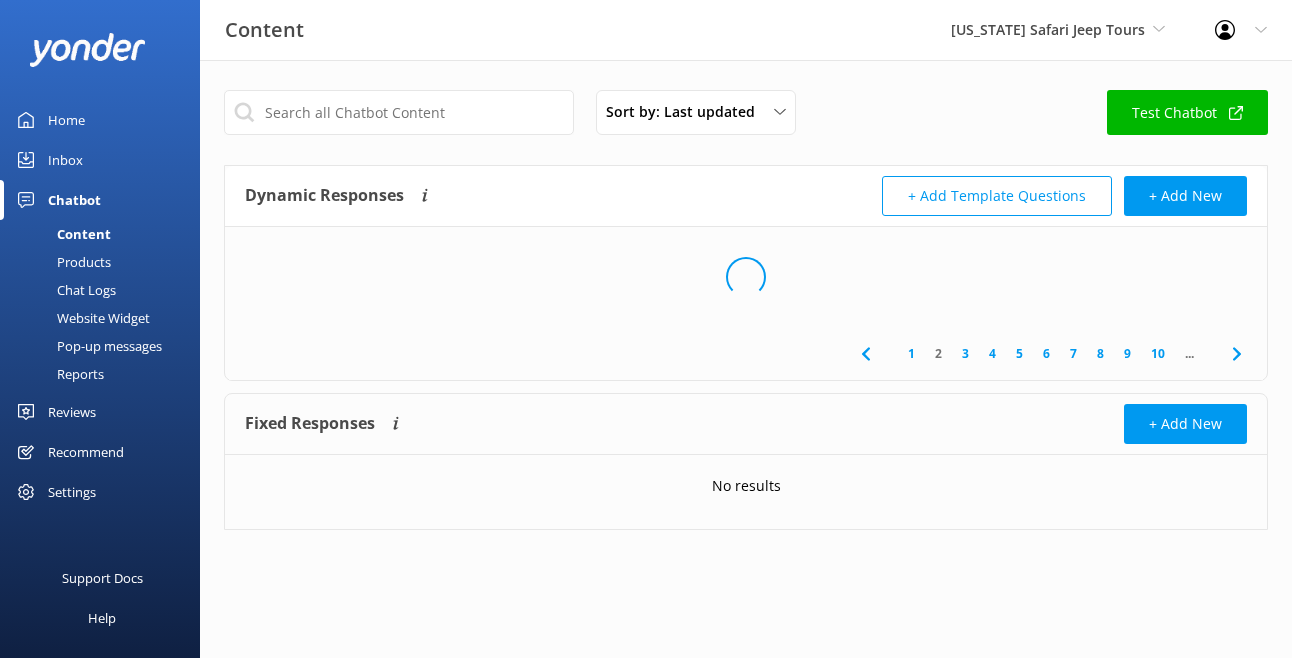 scroll, scrollTop: 0, scrollLeft: 0, axis: both 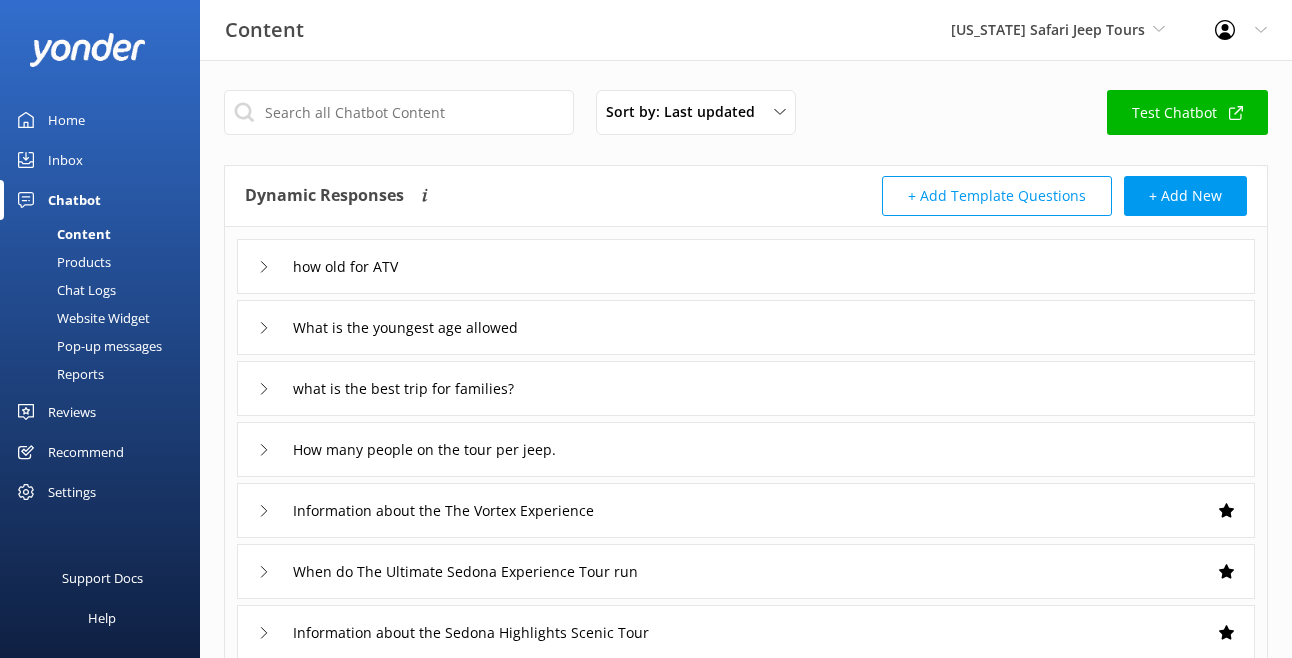 click 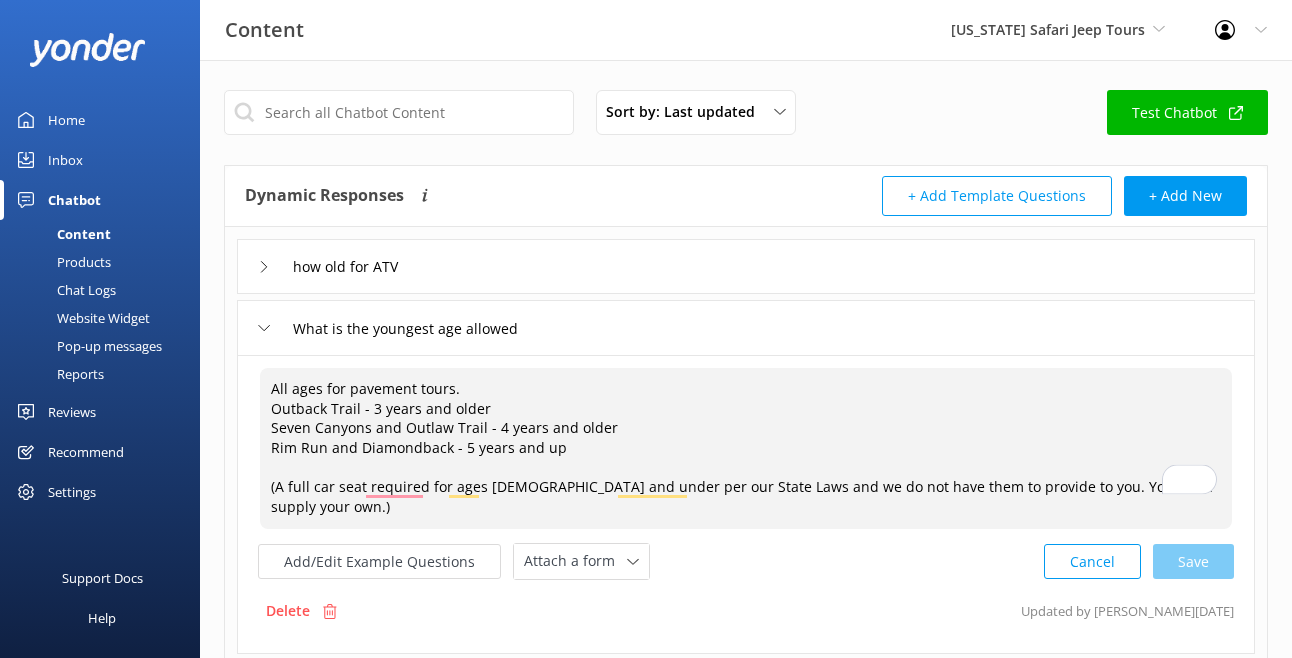 drag, startPoint x: 1204, startPoint y: 489, endPoint x: 267, endPoint y: 368, distance: 944.7804 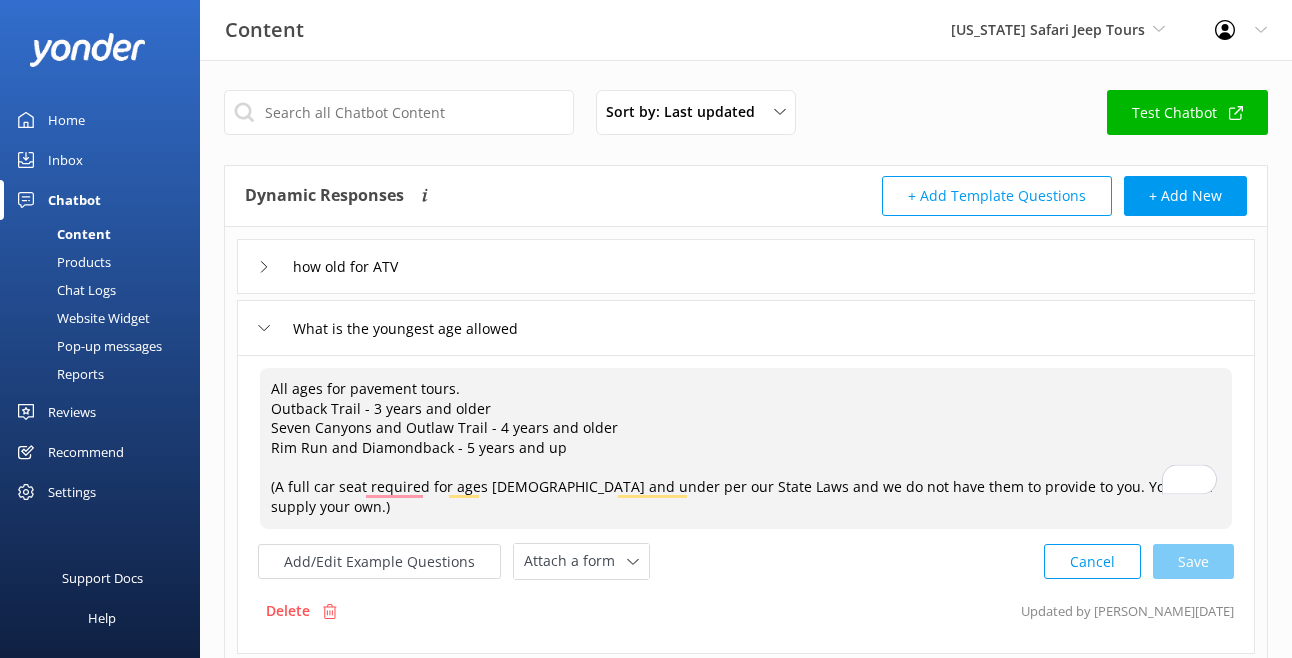 click on "All ages for pavement tours.
Outback Trail - 3 years and older
Seven Canyons and Outlaw Trail - 4 years and older
Rim Run and Diamondback - 5 years and up
(A full car seat required for ages 5 and under per our State Laws and we do not have them to provide to you. You must supply your own.)" at bounding box center [746, 448] 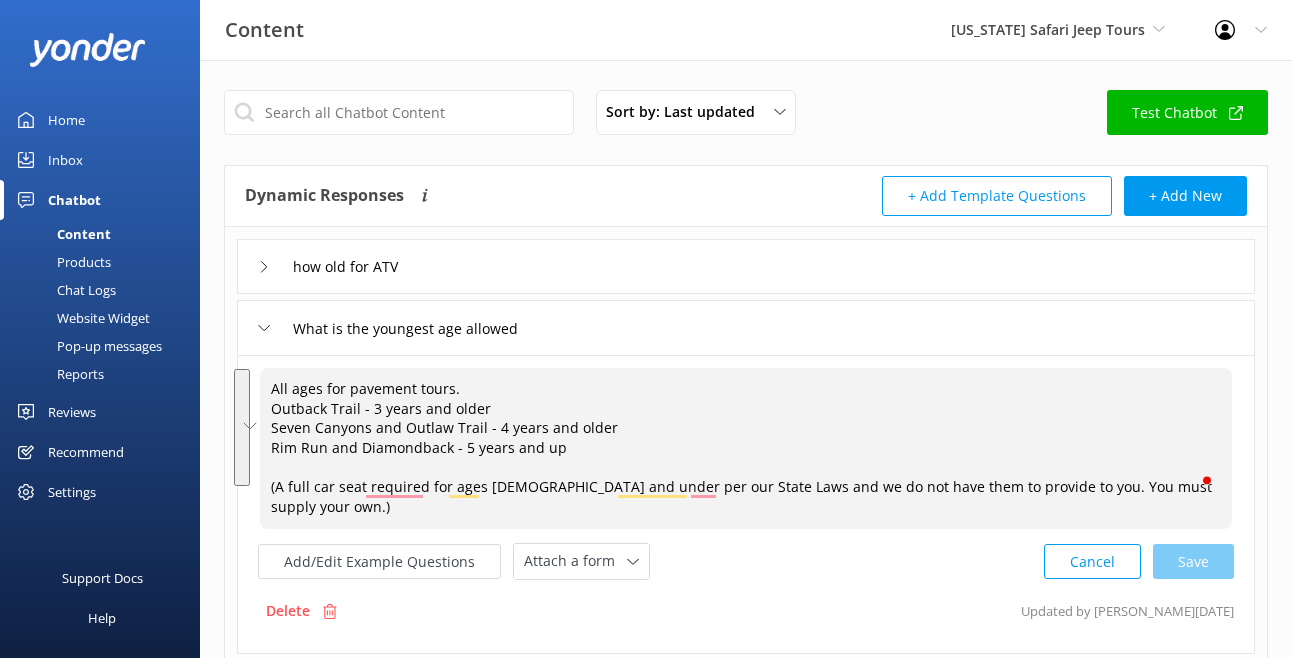 click on "All ages for pavement tours.
Outback Trail - 3 years and older
Seven Canyons and Outlaw Trail - 4 years and older
Rim Run and Diamondback - 5 years and up
(A full car seat required for ages 5 and under per our State Laws and we do not have them to provide to you. You must supply your own.)" at bounding box center [746, 448] 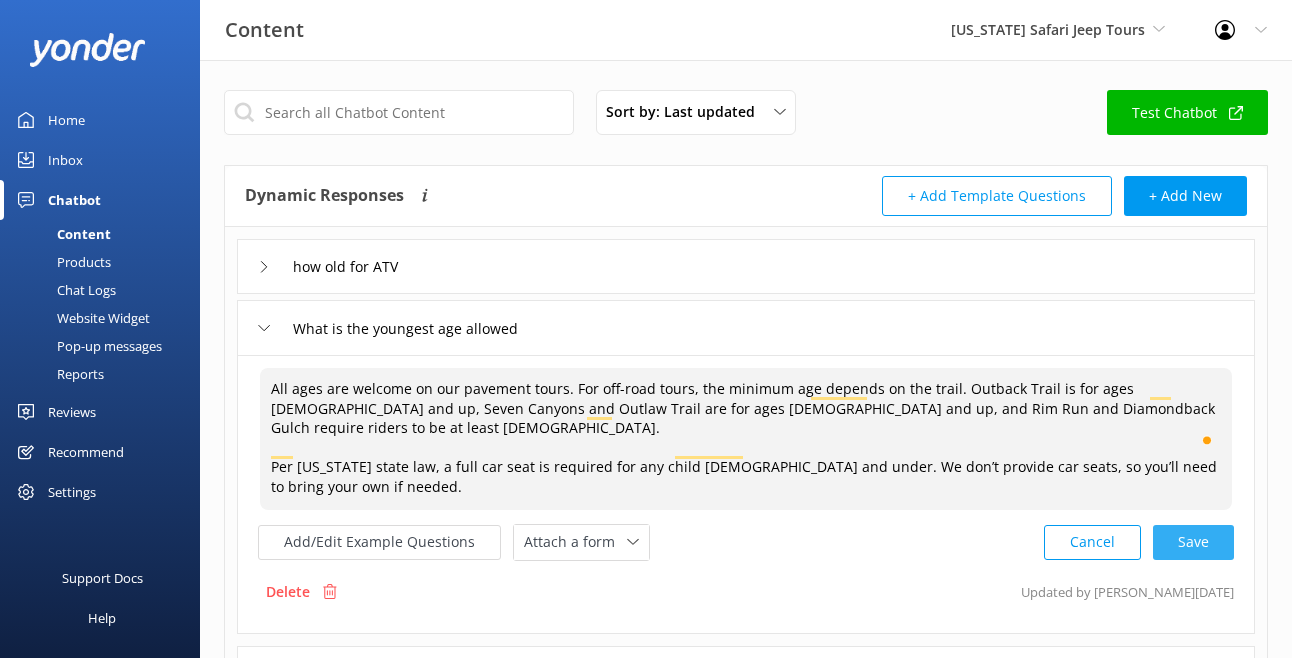 click on "Cancel Save" at bounding box center [1139, 542] 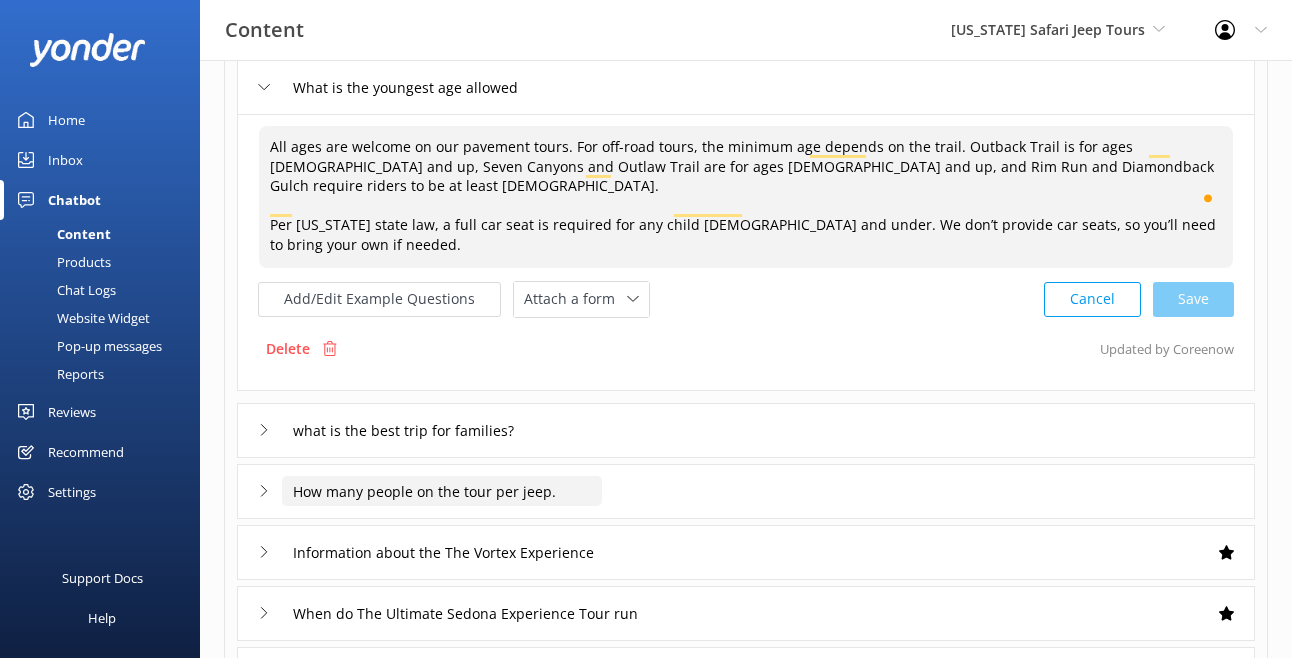 scroll, scrollTop: 268, scrollLeft: 0, axis: vertical 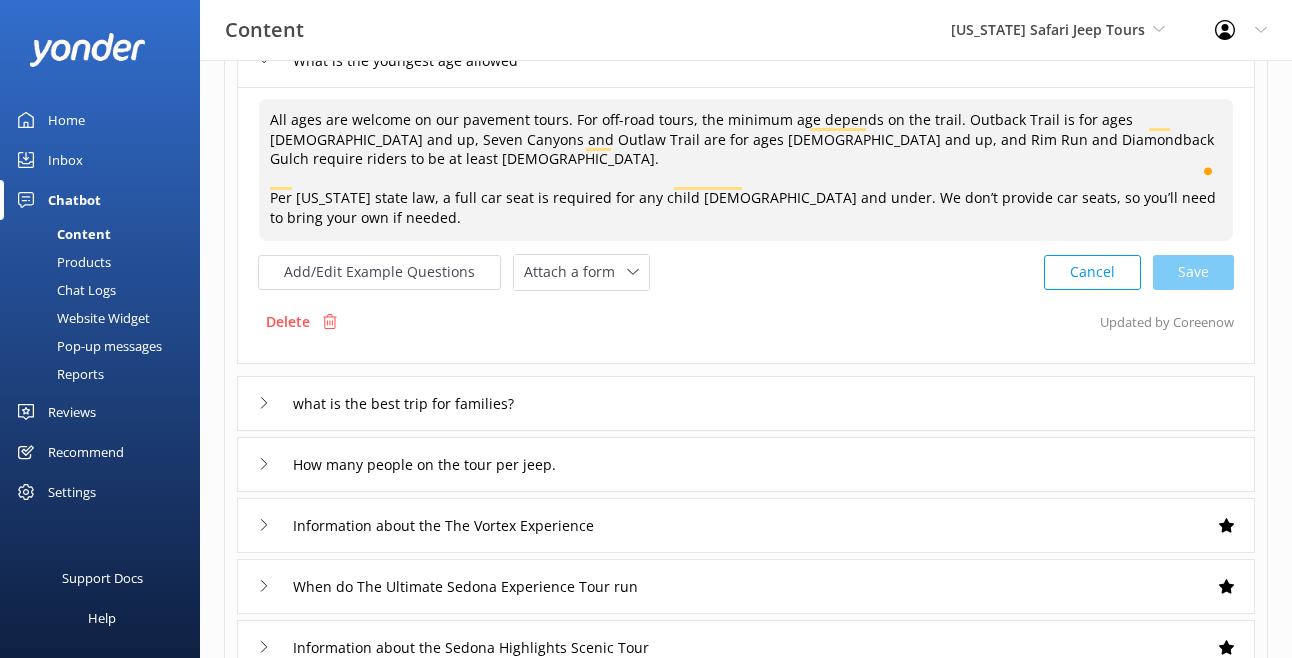 type on "All ages are welcome on our pavement tours. For off-road tours, the minimum age depends on the trail. Outback Trail is for ages 3 and up, Seven Canyons and Outlaw Trail are for ages 4 and up, and Rim Run and Diamondback Gulch require riders to be at least 5 years old.
Per Arizona state law, a full car seat is required for any child 5 and under. We don’t provide car seats, so you’ll need to bring your own if needed." 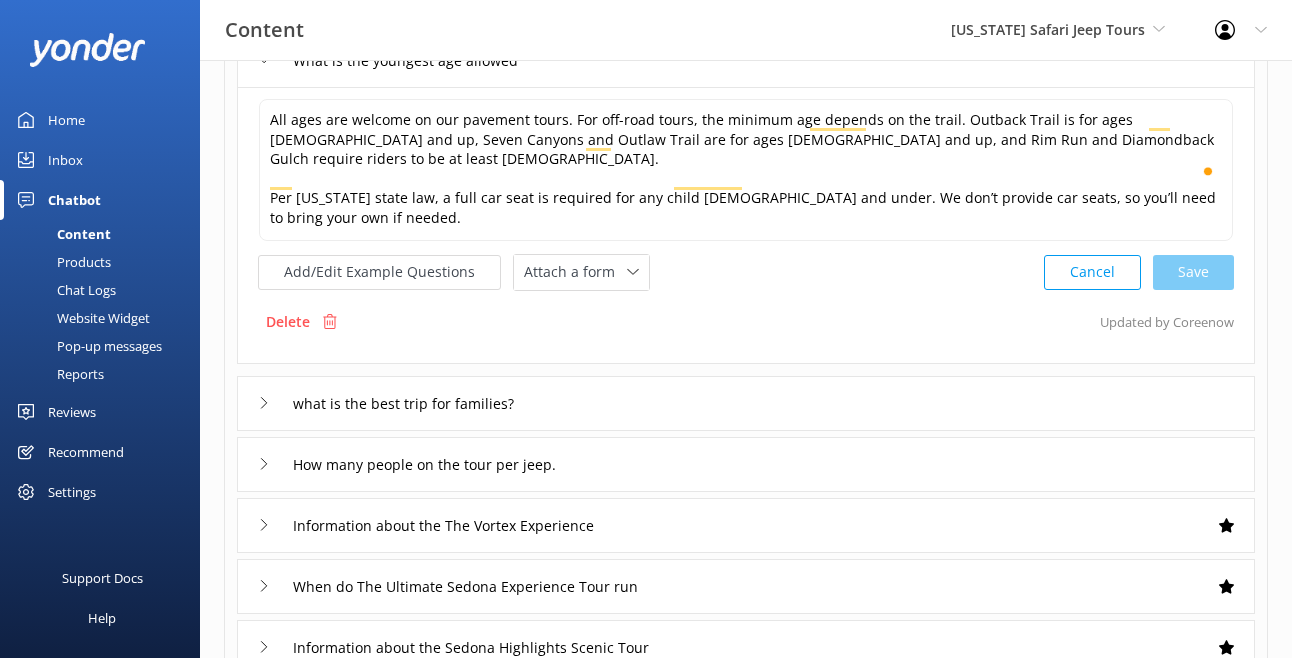 click on "what is the best trip for families?" at bounding box center (746, 403) 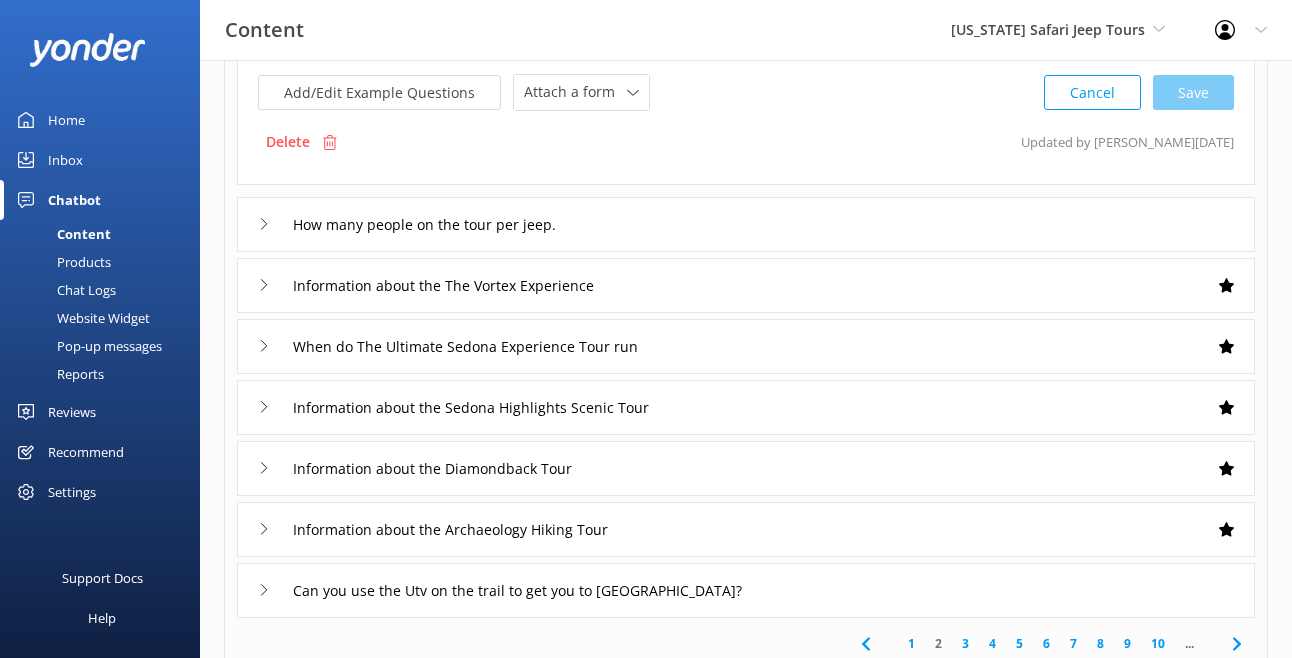 scroll, scrollTop: 537, scrollLeft: 0, axis: vertical 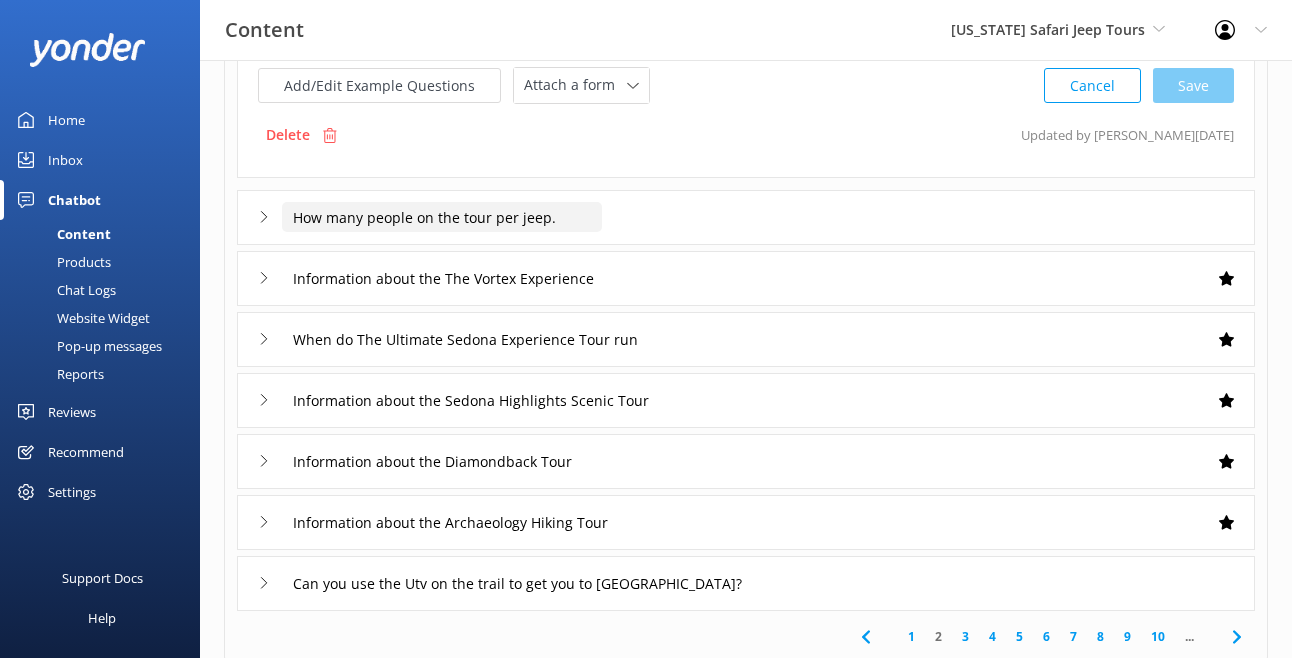 click on "How many people on the tour per jeep." at bounding box center (358, -270) 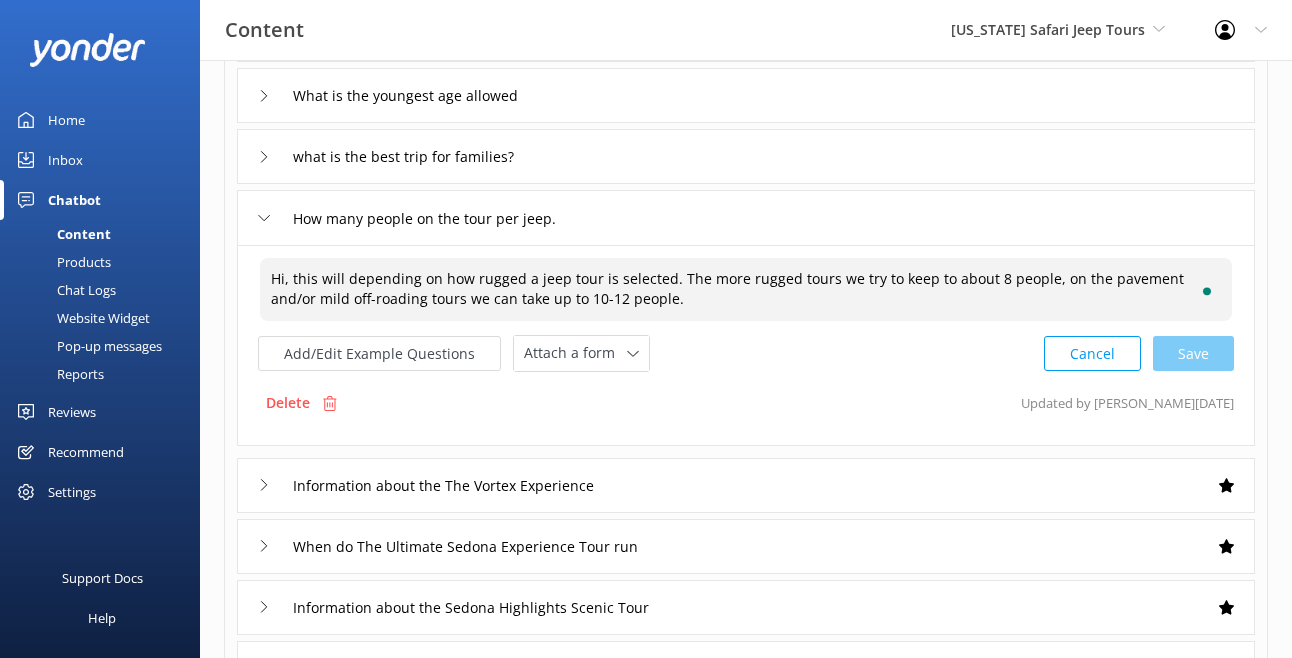 drag, startPoint x: 682, startPoint y: 294, endPoint x: 244, endPoint y: 280, distance: 438.2237 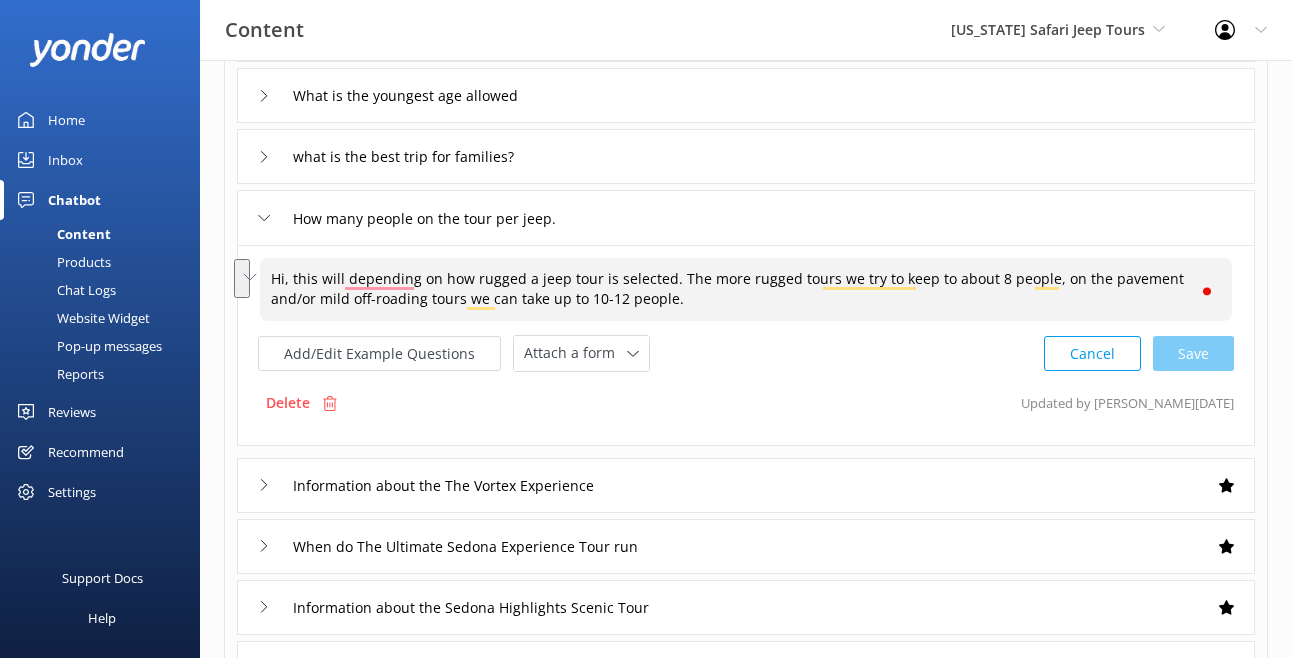 paste on "Group size varies based on the type of tour. For more rugged off-road options, we typically seat up to 8 people per Jeep. For paved or mild off-road tours, we can accommodate 10 to 12 guests" 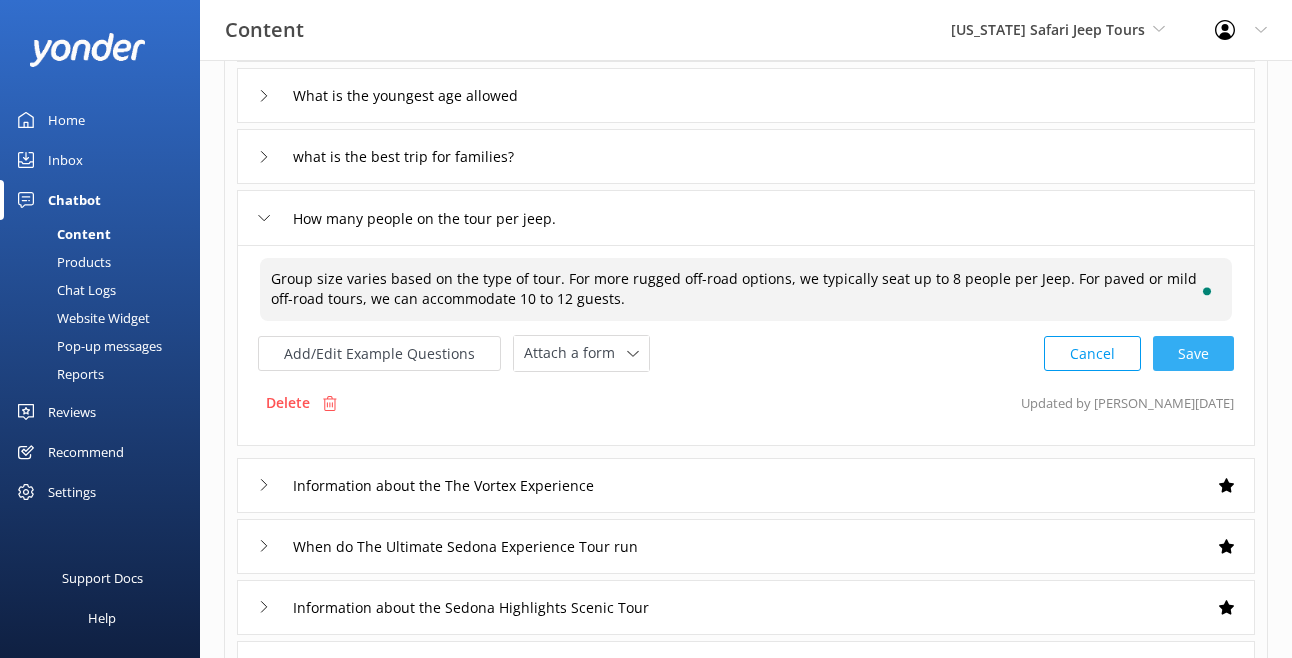click on "Cancel Save" at bounding box center [1139, 353] 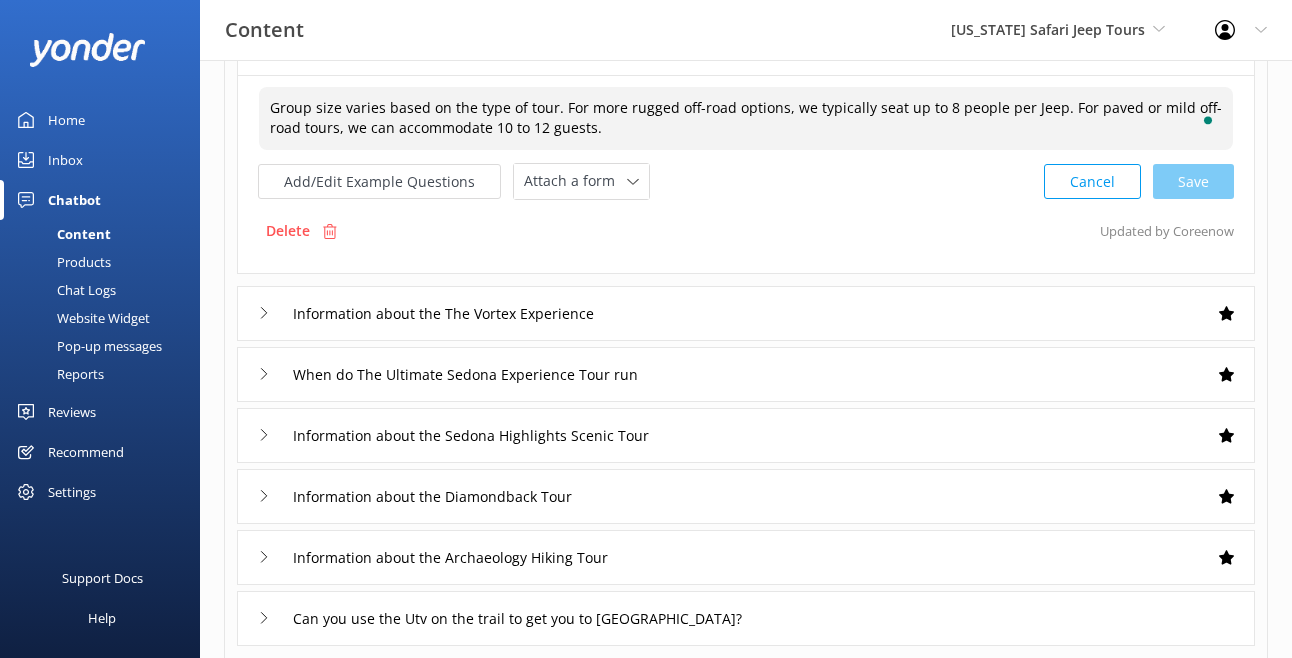 scroll, scrollTop: 431, scrollLeft: 0, axis: vertical 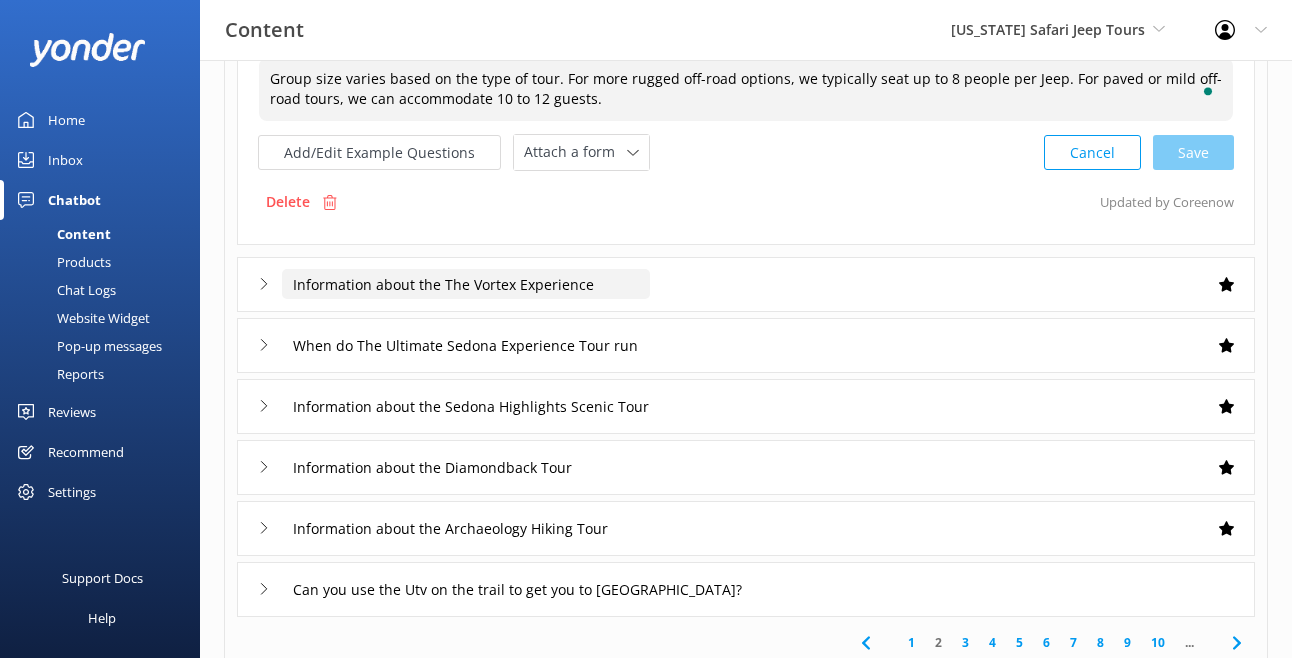 type on "Group size varies based on the type of tour. For more rugged off-road options, we typically seat up to 8 people per Jeep. For paved or mild off-road tours, we can accommodate 10 to 12 guests." 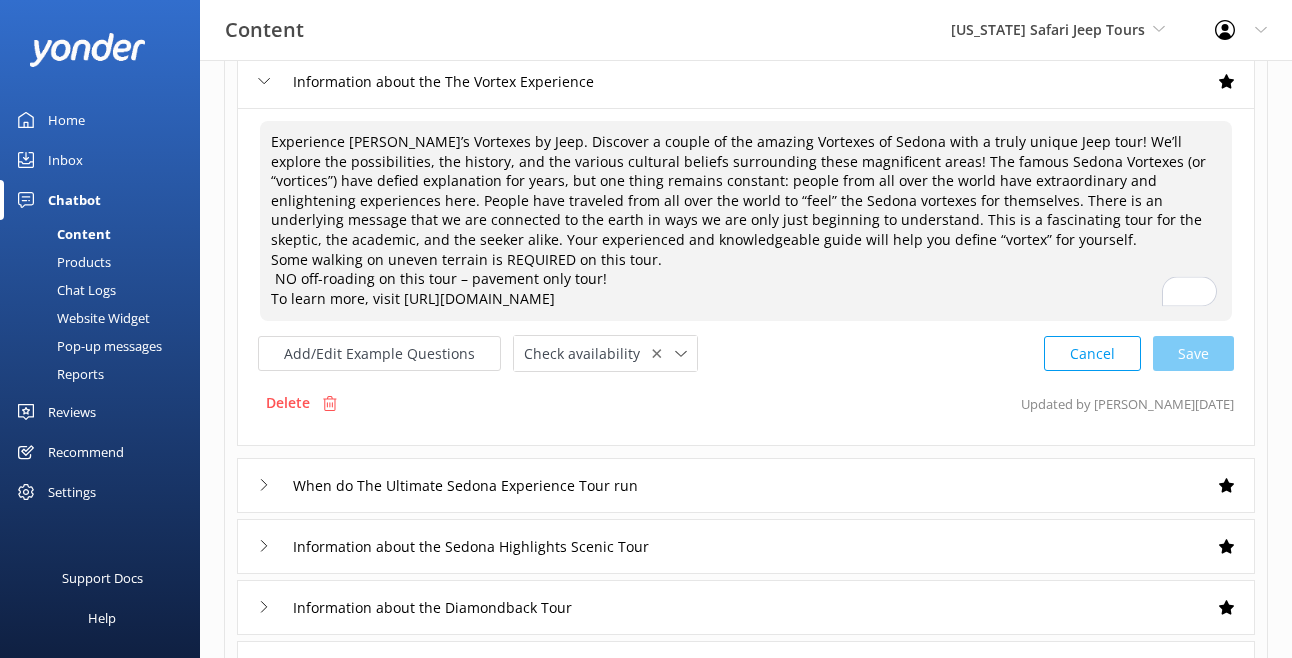 drag, startPoint x: 856, startPoint y: 296, endPoint x: 246, endPoint y: 142, distance: 629.1391 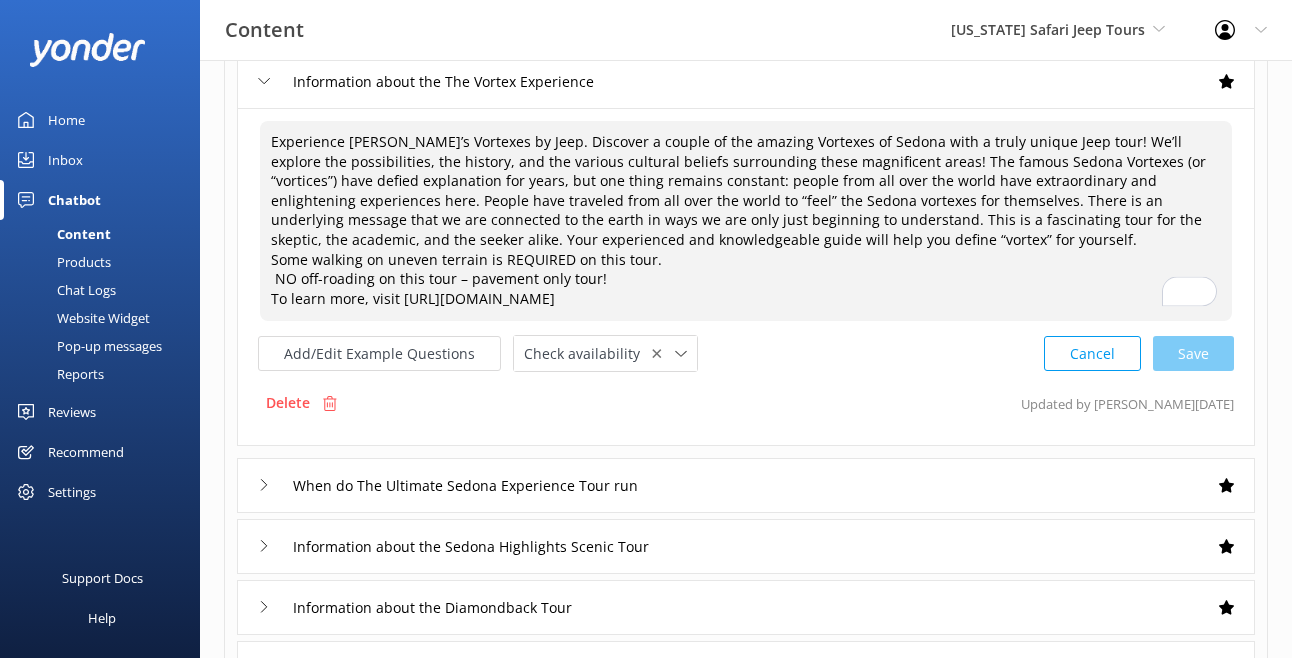 click on "Experience Sedona’s Vortexes by Jeep. Discover a couple of the amazing Vortexes of Sedona with a truly unique Jeep tour! We’ll explore the possibilities, the history, and the various cultural beliefs surrounding these magnificent areas! The famous Sedona Vortexes (or “vortices”) have defied explanation for years, but one thing remains constant: people from all over the world have extraordinary and enlightening experiences here. People have traveled from all over the world to “feel” the Sedona vortexes for themselves. There is an underlying message that we are connected to the earth in ways we are only just beginning to understand. This is a fascinating tour for the skeptic, the academic, and the seeker alike. Your experienced and knowledgeable guide will help you define “vortex” for yourself.
Some walking on uneven terrain is REQUIRED on this tour.
NO off-roading on this tour – pavement only tour!
To learn more, visit https://safarijeeptours.com/sedona-jeep-tours/vortex-experience/ ✕" at bounding box center (746, 277) 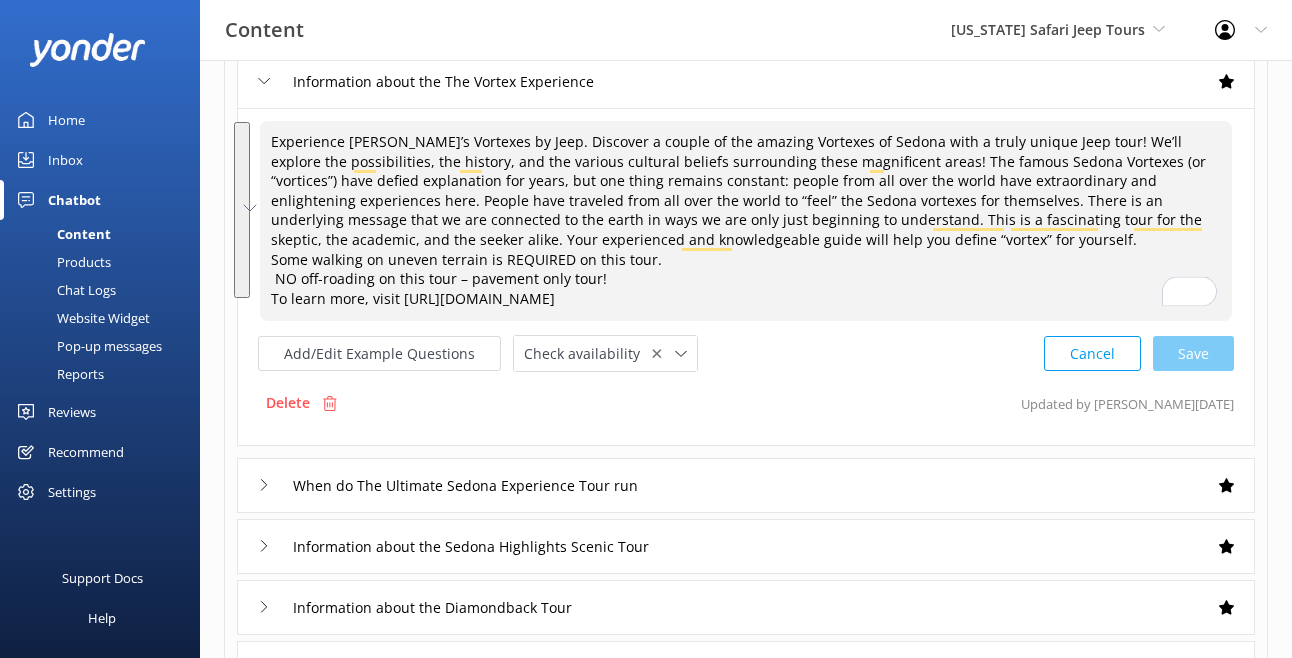 paste on "lore a couple of Sedona’s most talked-about vortex sites on this unique, pavement-only Jeep tour. Along the way, your guide will share the history, cultural beliefs, and energy-focused stories that make these spots so fascinating to visitors from around the world.
Whether you’re a skeptic, a seeker, or just curious, this tour offers a chance to learn, reflect, and experience Sedona’s vortex energy in your own way. Many guests walk away with something they didn’t expect—sometimes clarity, sometimes connection, sometimes just awe.
This is a pavement-only tour with some walking on uneven terrain required, so plan accordingly.
Learn more and book here:" 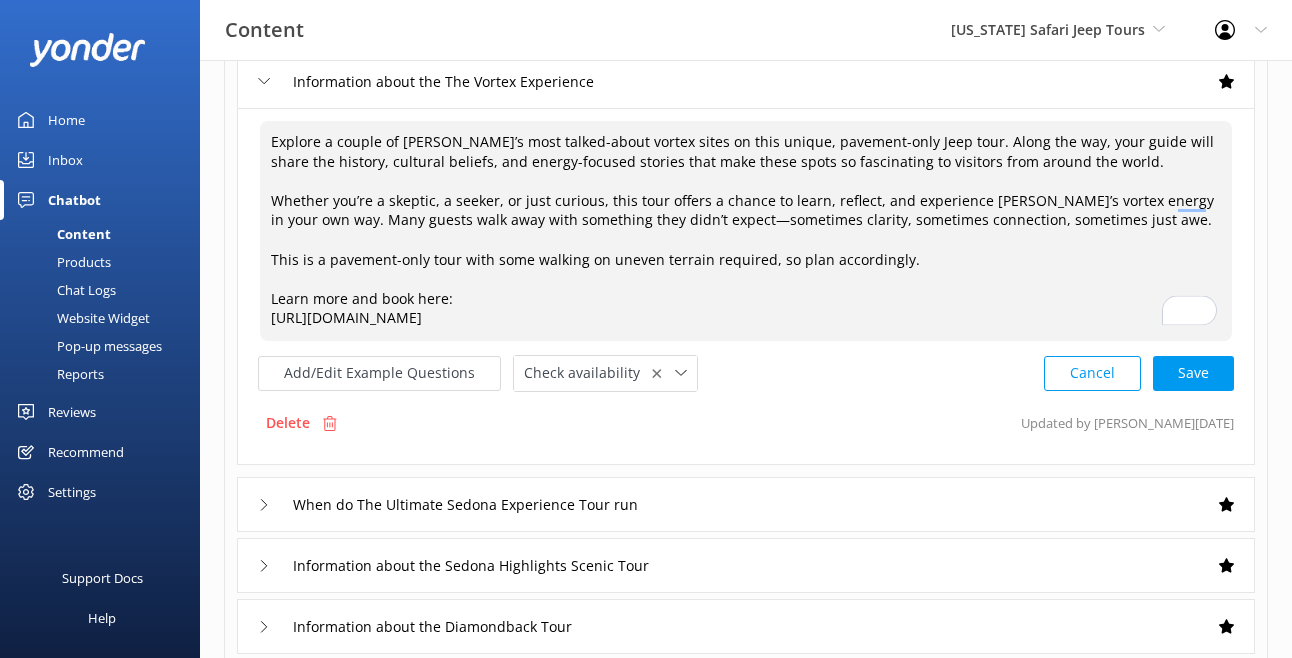 click on "Explore a couple of Sedona’s most talked-about vortex sites on this unique, pavement-only Jeep tour. Along the way, your guide will share the history, cultural beliefs, and energy-focused stories that make these spots so fascinating to visitors from around the world.
Whether you’re a skeptic, a seeker, or just curious, this tour offers a chance to learn, reflect, and experience Sedona’s vortex energy in your own way. Many guests walk away with something they didn’t expect—sometimes clarity, sometimes connection, sometimes just awe.
This is a pavement-only tour with some walking on uneven terrain required, so plan accordingly.
Learn more and book here:
https://safarijeeptours.com/sedona-jeep-tours/vortex-experience/" at bounding box center (746, 231) 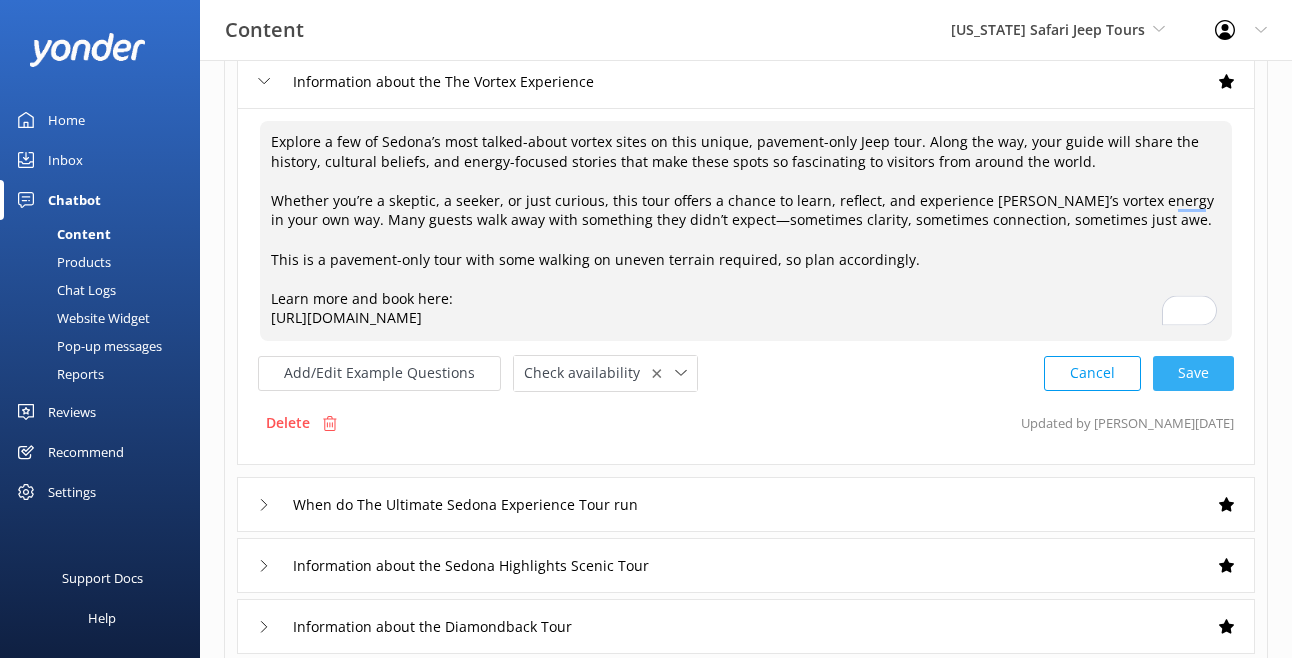 click on "Cancel Save" at bounding box center [1139, 373] 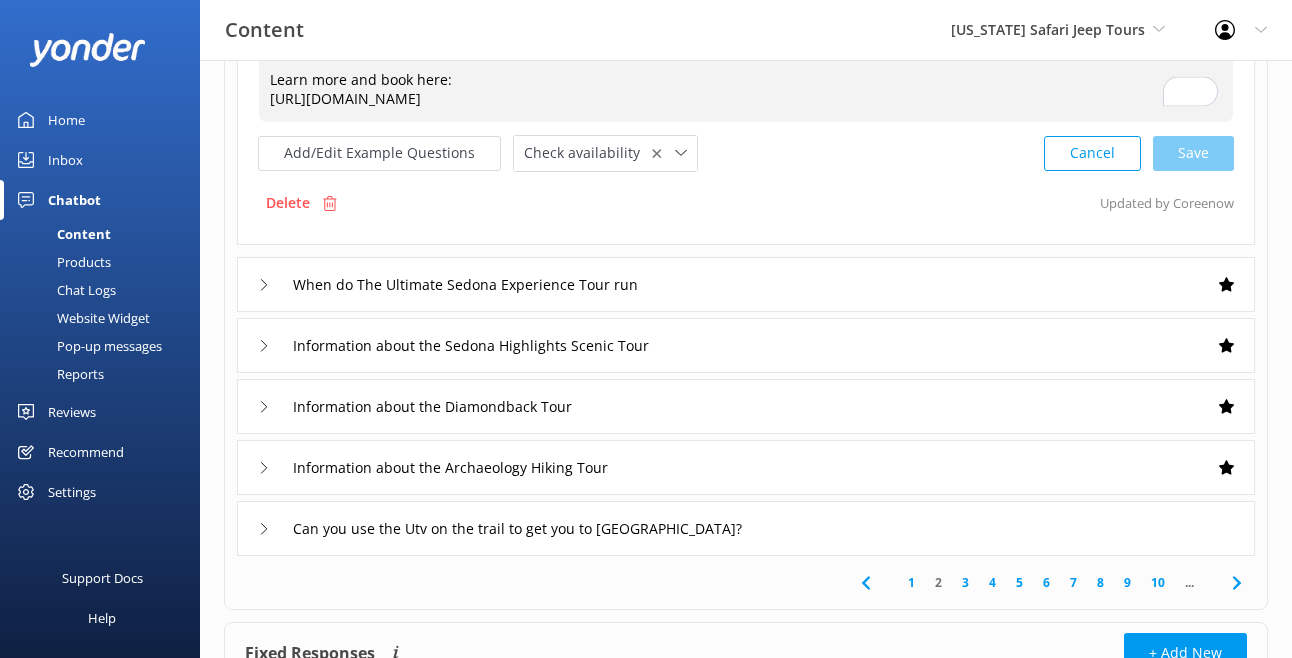 scroll, scrollTop: 657, scrollLeft: 0, axis: vertical 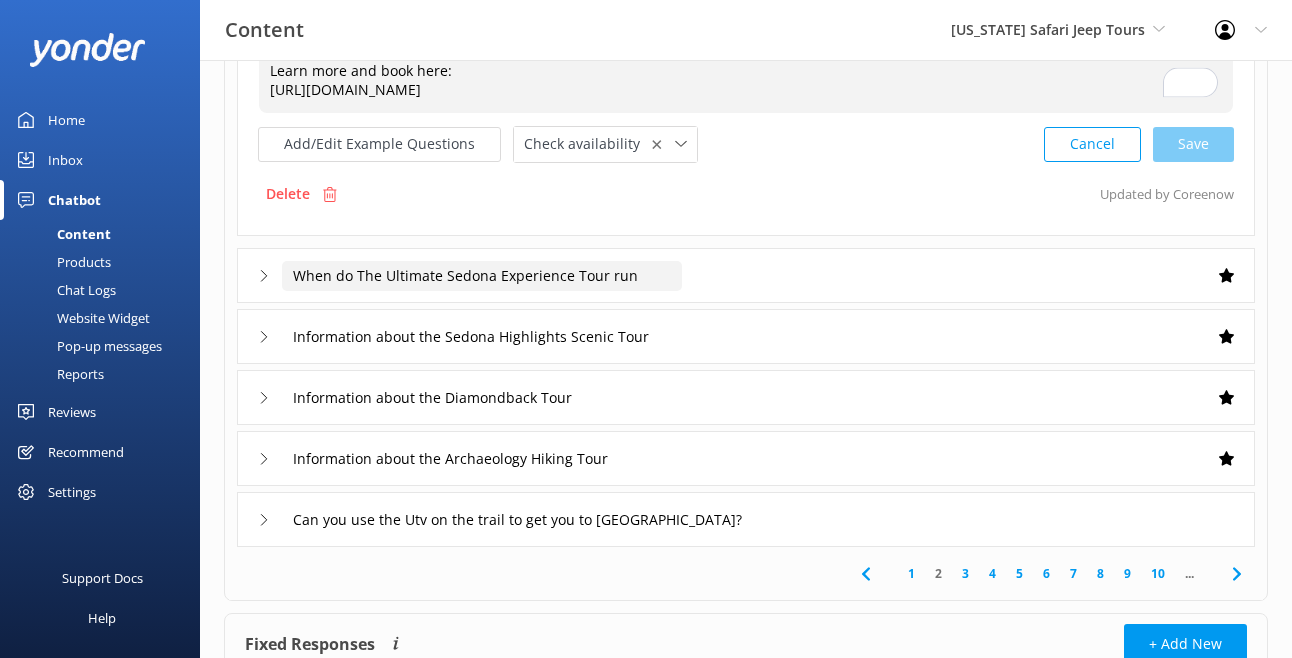 type on "Explore a few of Sedona’s most talked-about vortex sites on this unique, pavement-only Jeep tour. Along the way, your guide will share the history, cultural beliefs, and energy-focused stories that make these spots so fascinating to visitors from around the world.
Whether you’re a skeptic, a seeker, or just curious, this tour offers a chance to learn, reflect, and experience Sedona’s vortex energy in your own way. Many guests walk away with something they didn’t expect—sometimes clarity, sometimes connection, sometimes just awe.
This is a pavement-only tour with some walking on uneven terrain required, so plan accordingly.
Learn more and book here:
https://safarijeeptours.com/sedona-jeep-tours/vortex-experience/" 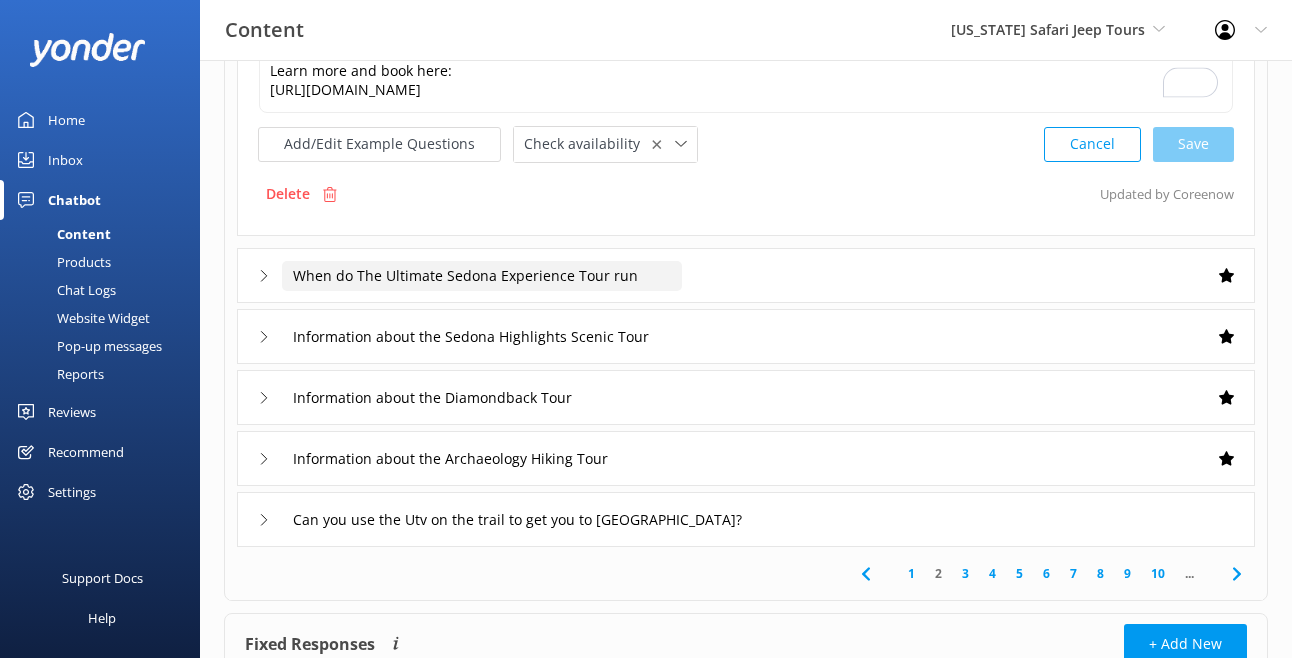 click on "When do The Ultimate Sedona Experience Tour run" at bounding box center (358, -390) 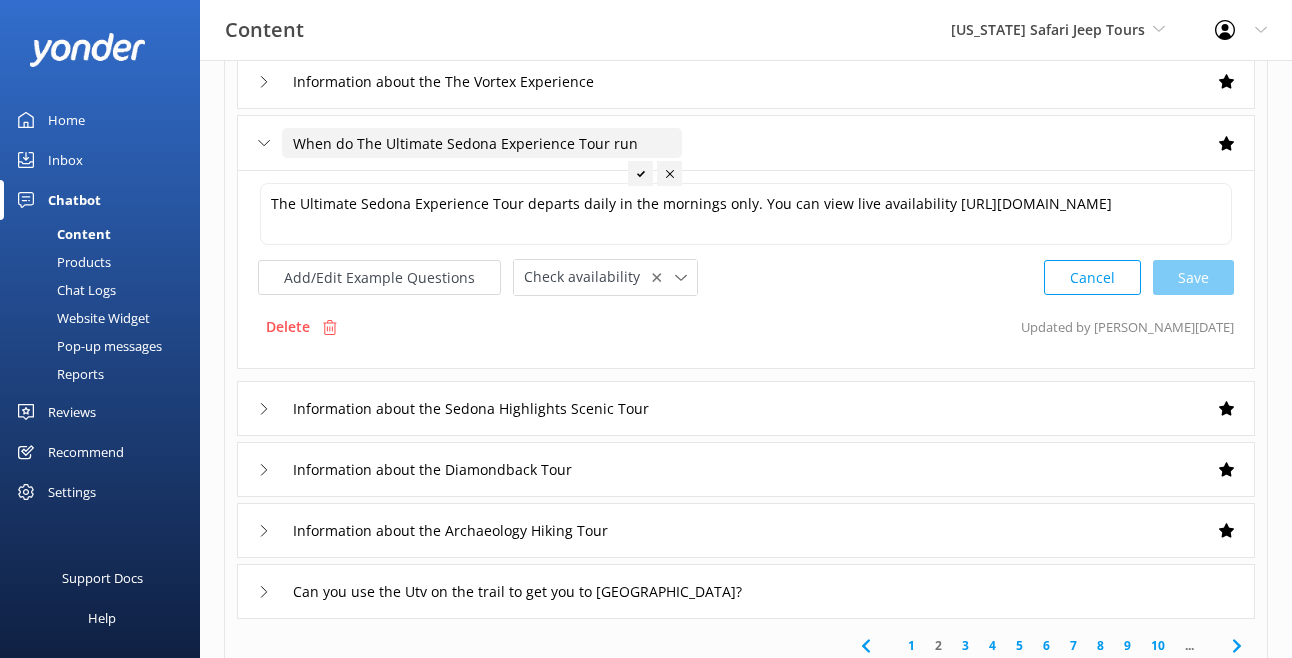 scroll, scrollTop: 477, scrollLeft: 0, axis: vertical 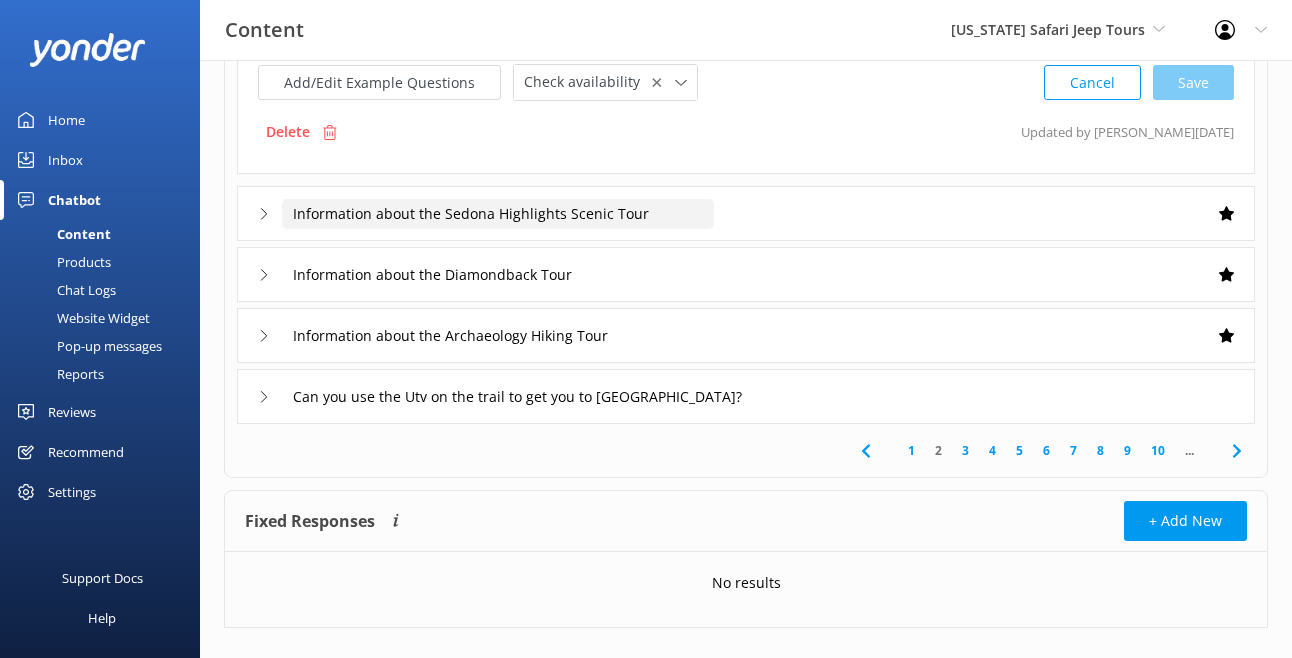click on "Information about the Sedona Highlights Scenic Tour" at bounding box center [358, -357] 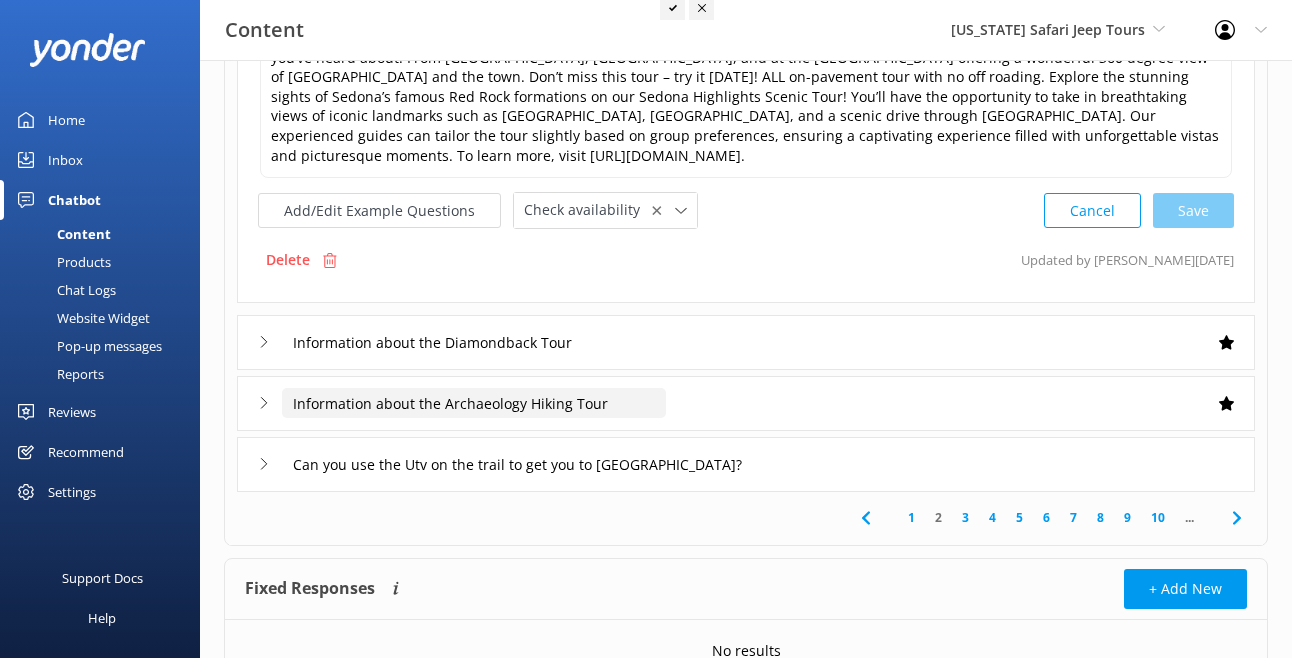 scroll, scrollTop: 732, scrollLeft: 0, axis: vertical 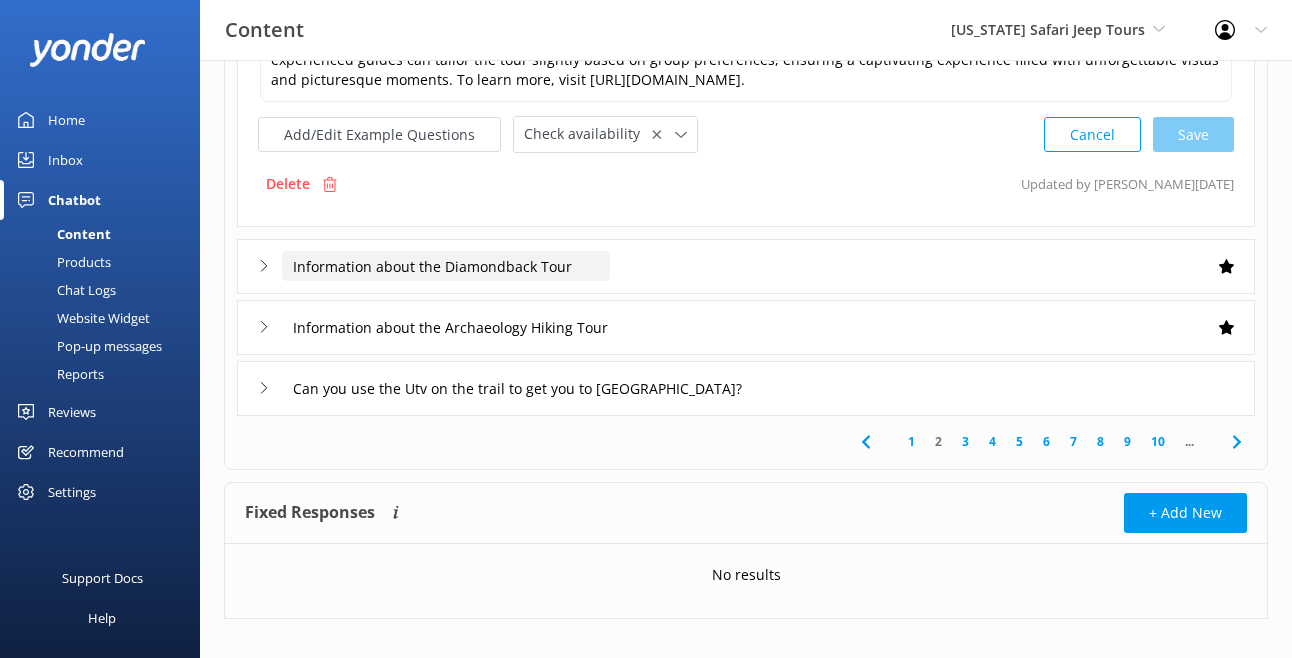 click on "Information about the Diamondback Tour" at bounding box center (358, -465) 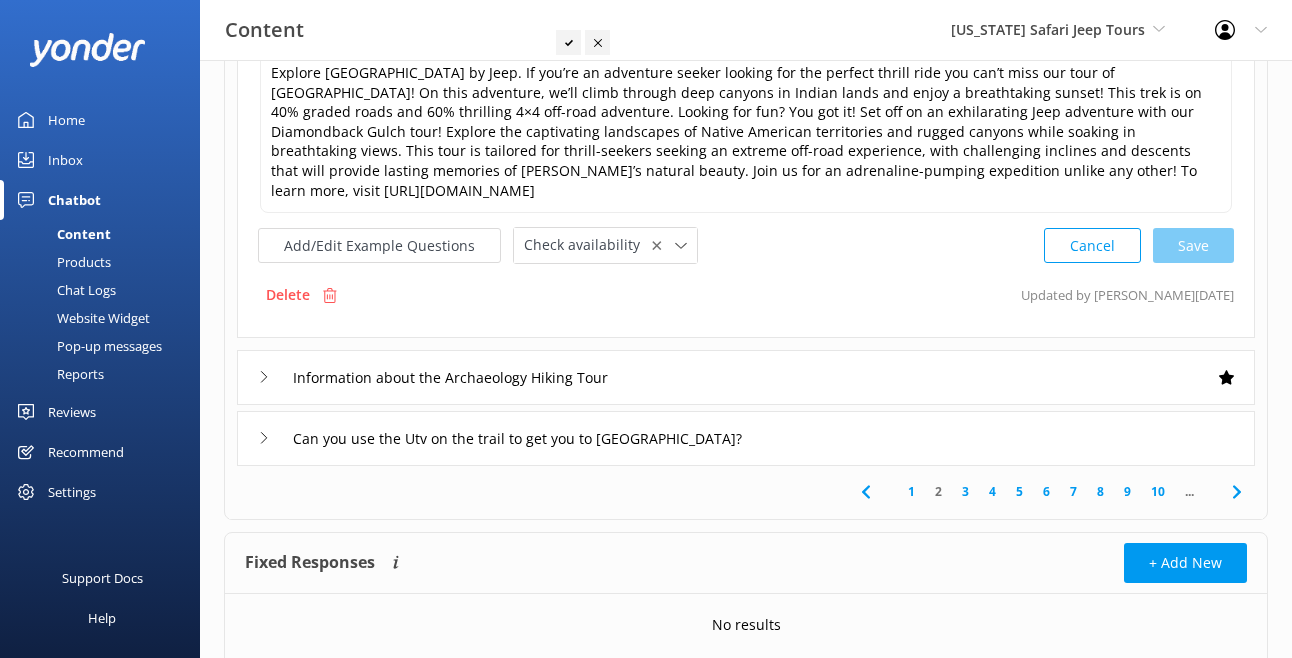 scroll, scrollTop: 753, scrollLeft: 0, axis: vertical 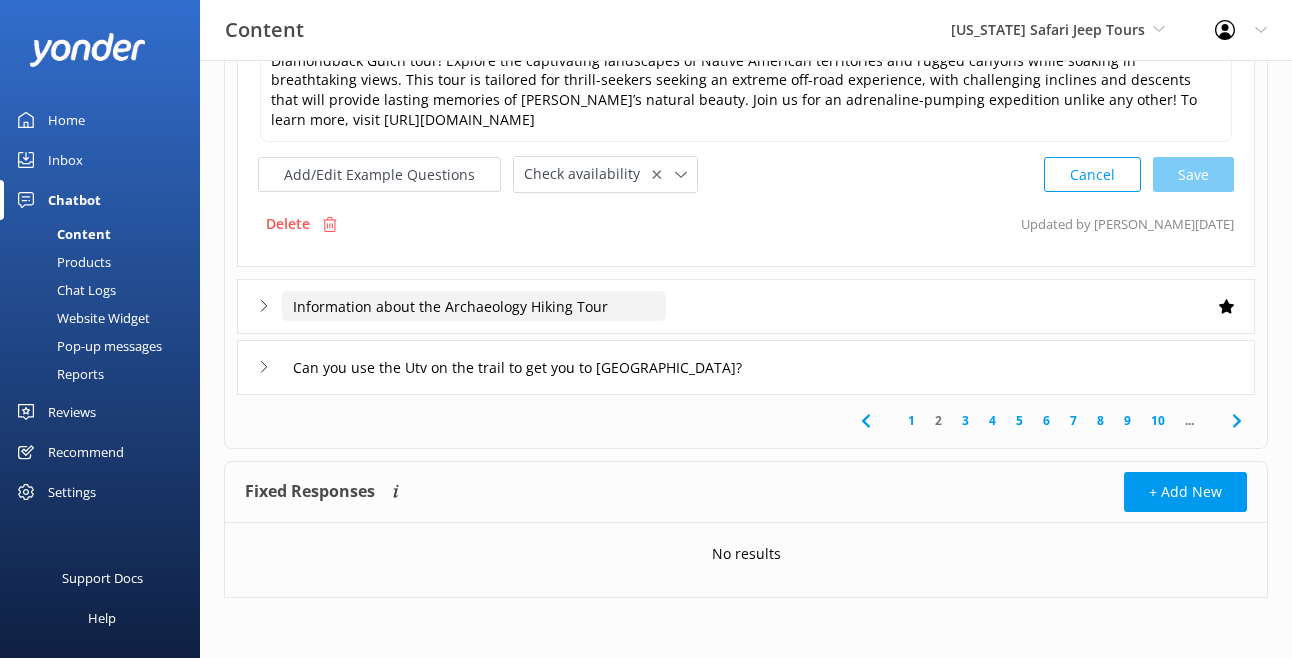 click on "Information about the Archaeology Hiking Tour" at bounding box center (358, -486) 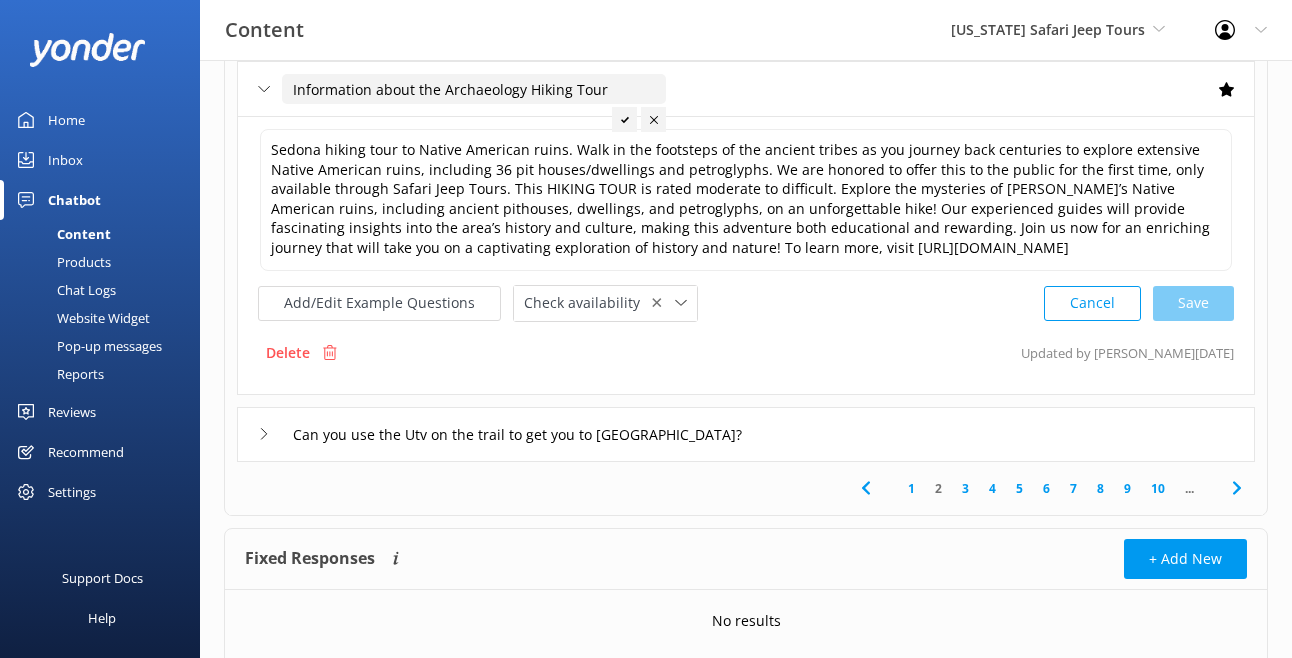 scroll, scrollTop: 733, scrollLeft: 0, axis: vertical 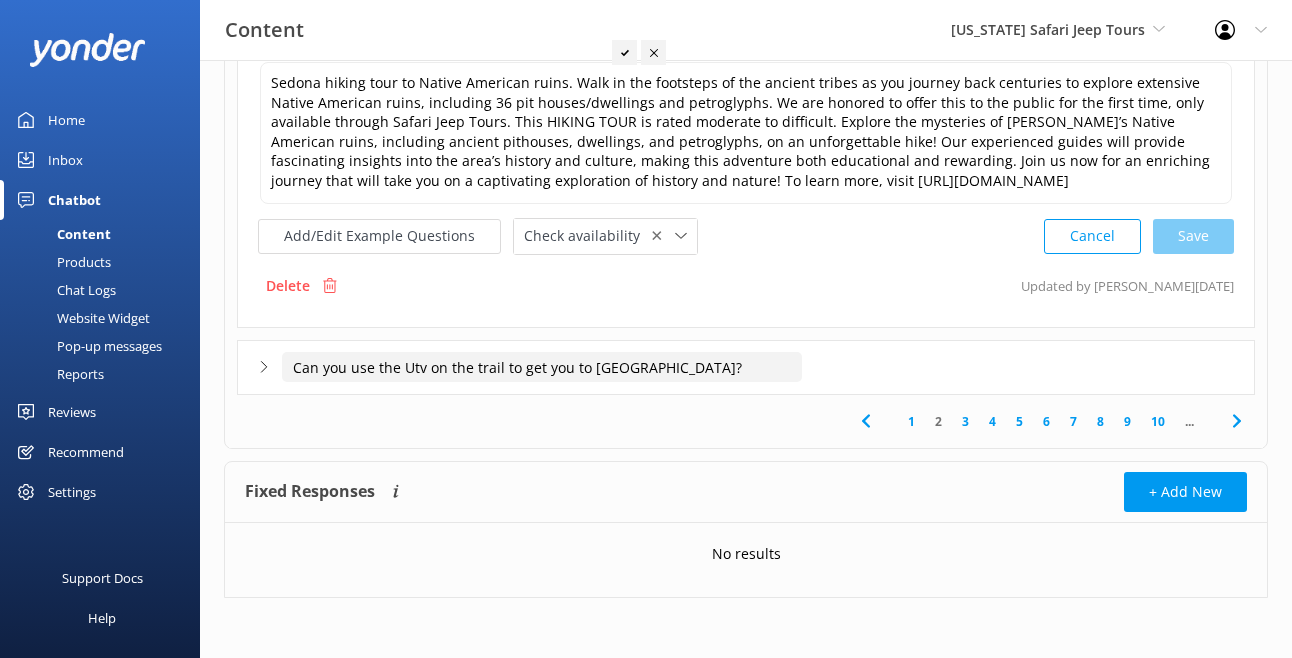 click on "Can you use the Utv on the trail to get you to devil’s bridge?" at bounding box center [358, -466] 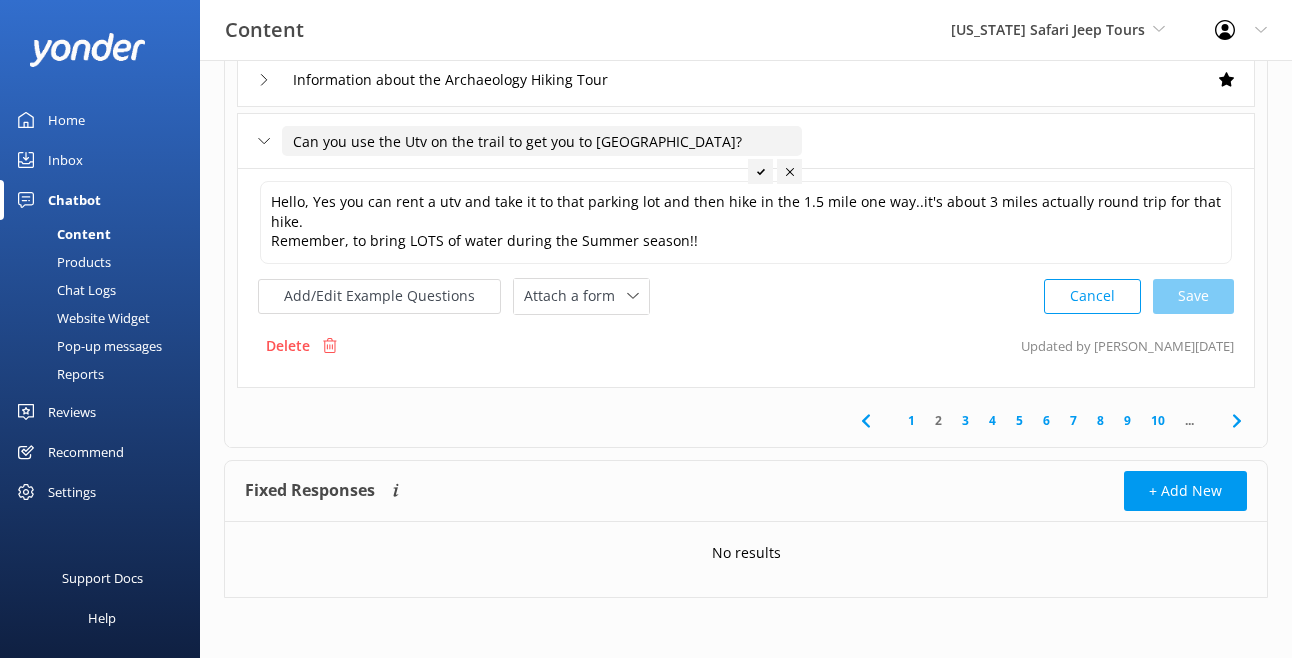 scroll, scrollTop: 675, scrollLeft: 0, axis: vertical 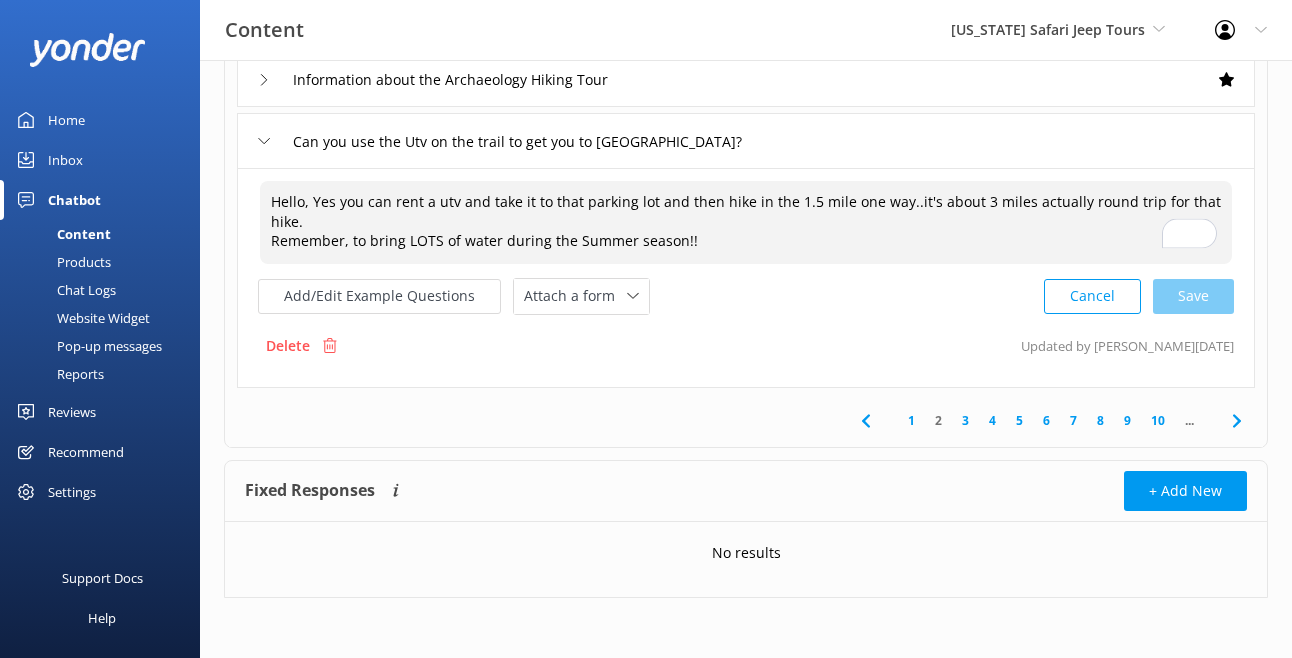 drag, startPoint x: 700, startPoint y: 244, endPoint x: 237, endPoint y: 194, distance: 465.69196 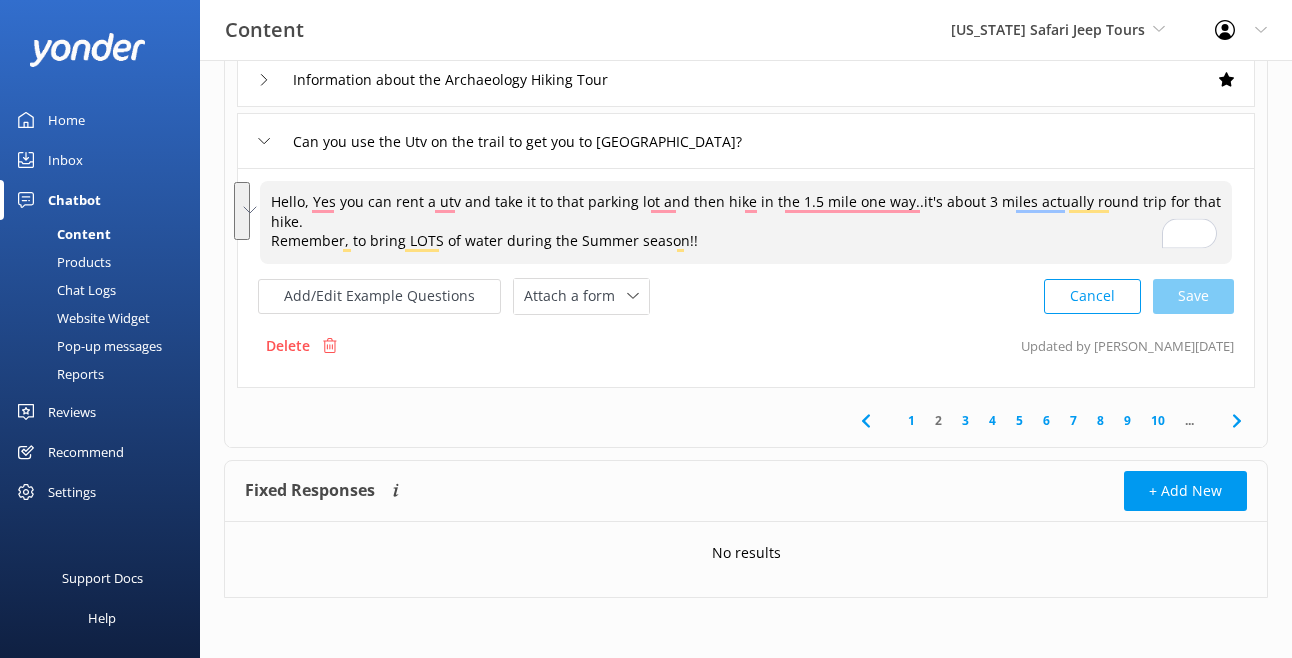 paste on "Yes, you can rent a UTV and drive it to that parking lot, then hike the 1.5-mile trail in. The full hike is about 3 miles round trip. Make sure to bring plenty of water, especially during the summer months." 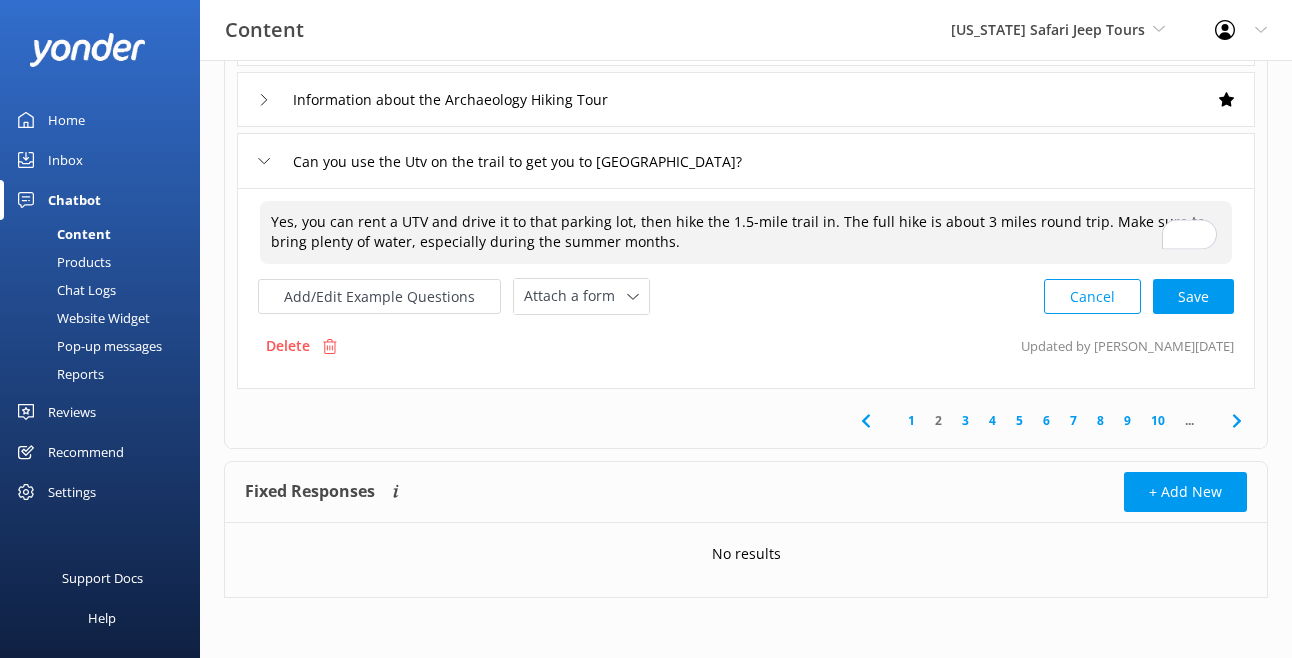 scroll, scrollTop: 655, scrollLeft: 0, axis: vertical 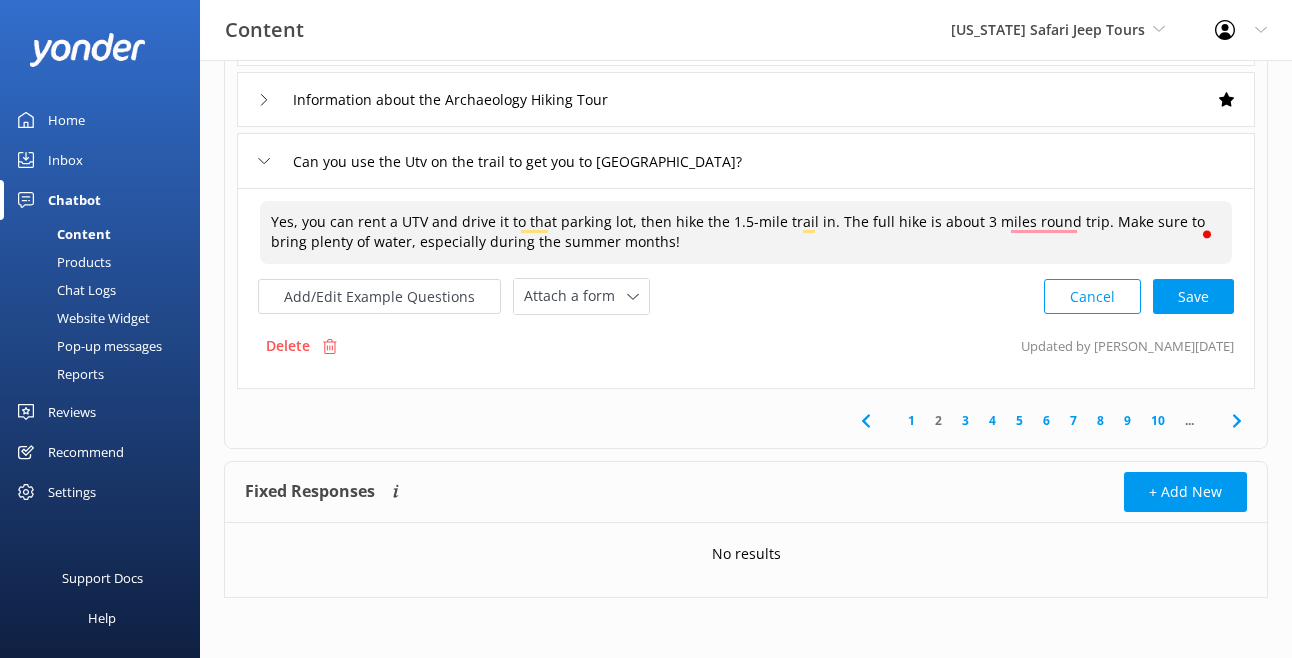 click on "Cancel Save" at bounding box center [1139, 296] 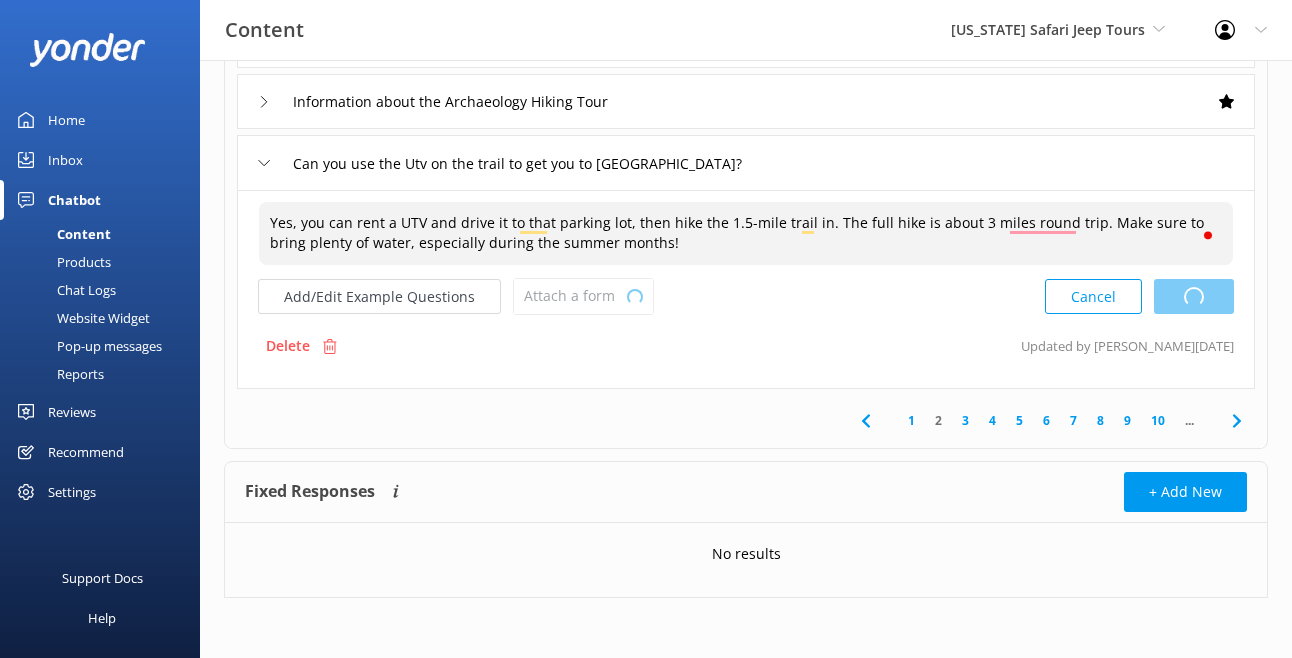 scroll, scrollTop: 653, scrollLeft: 0, axis: vertical 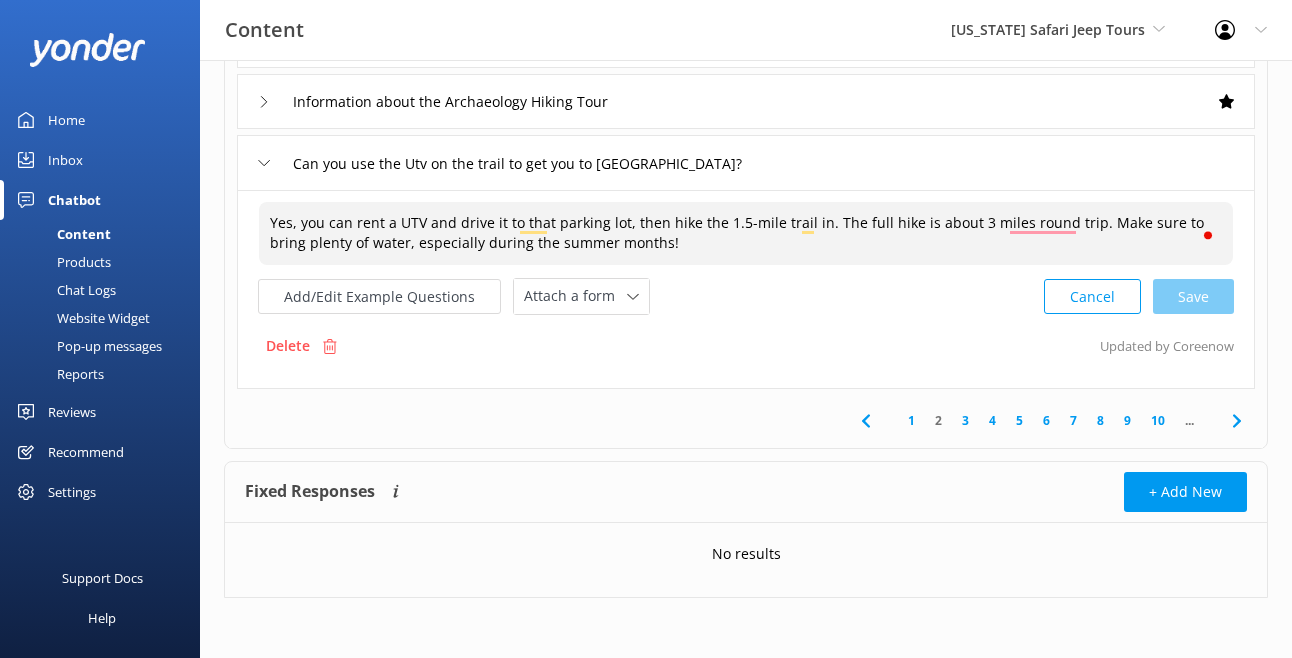 type on "Yes, you can rent a UTV and drive it to that parking lot, then hike the 1.5-mile trail in. The full hike is about 3 miles round trip. Make sure to bring plenty of water, especially during the summer months!" 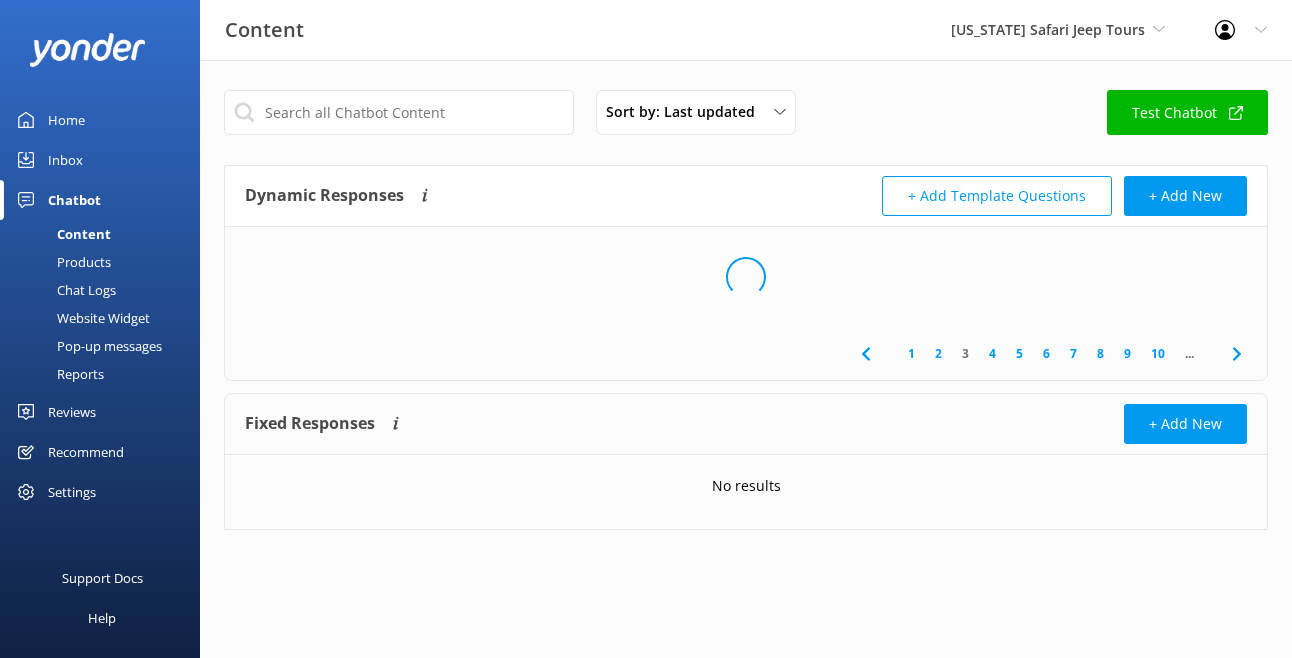scroll, scrollTop: 0, scrollLeft: 0, axis: both 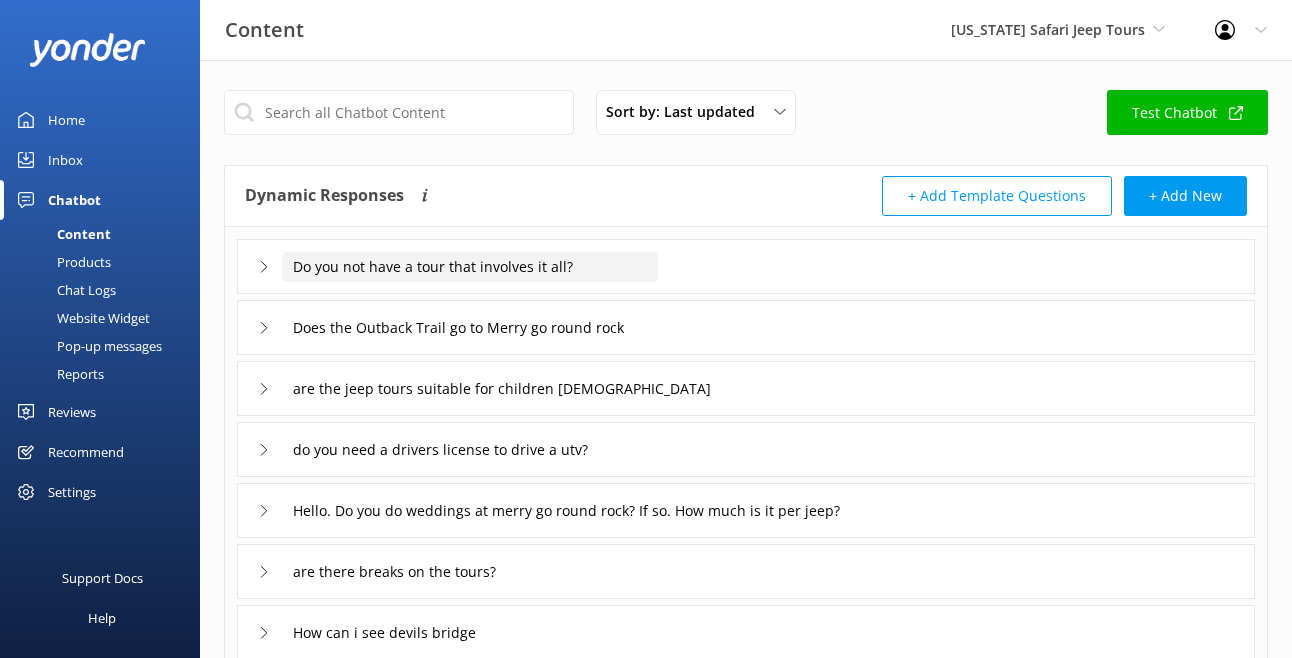 click on "Do you not have a tour that involves it all?" at bounding box center (470, 267) 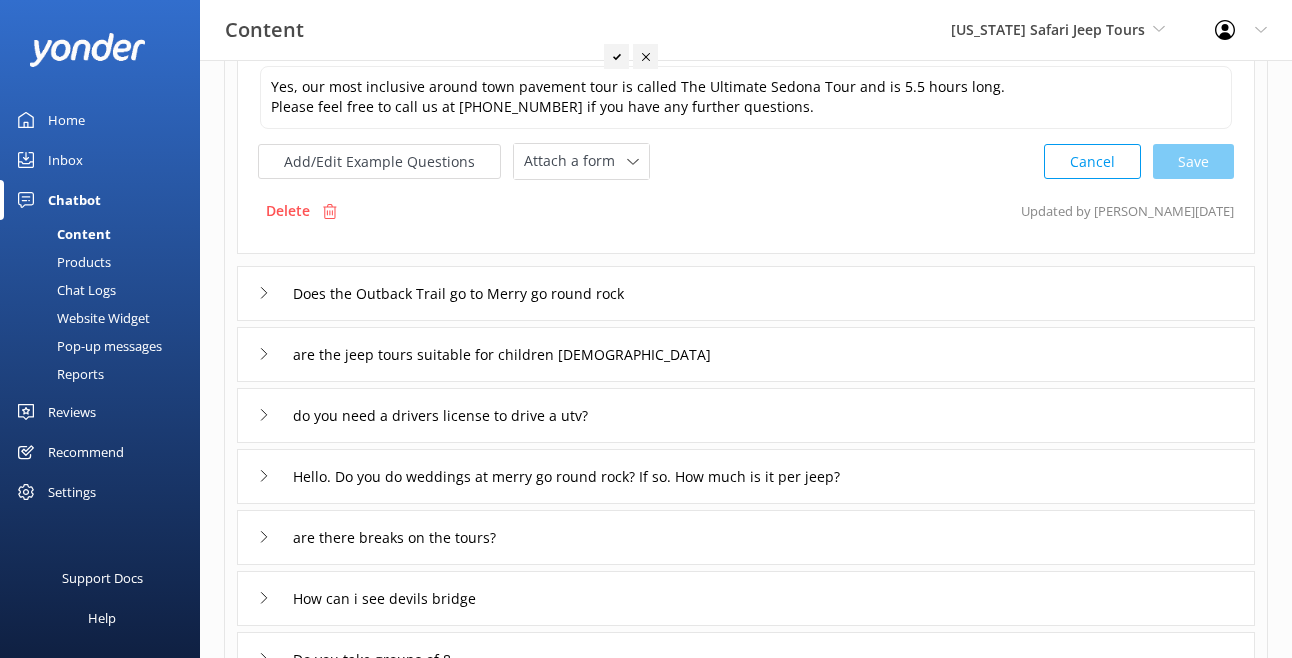 scroll, scrollTop: 264, scrollLeft: 0, axis: vertical 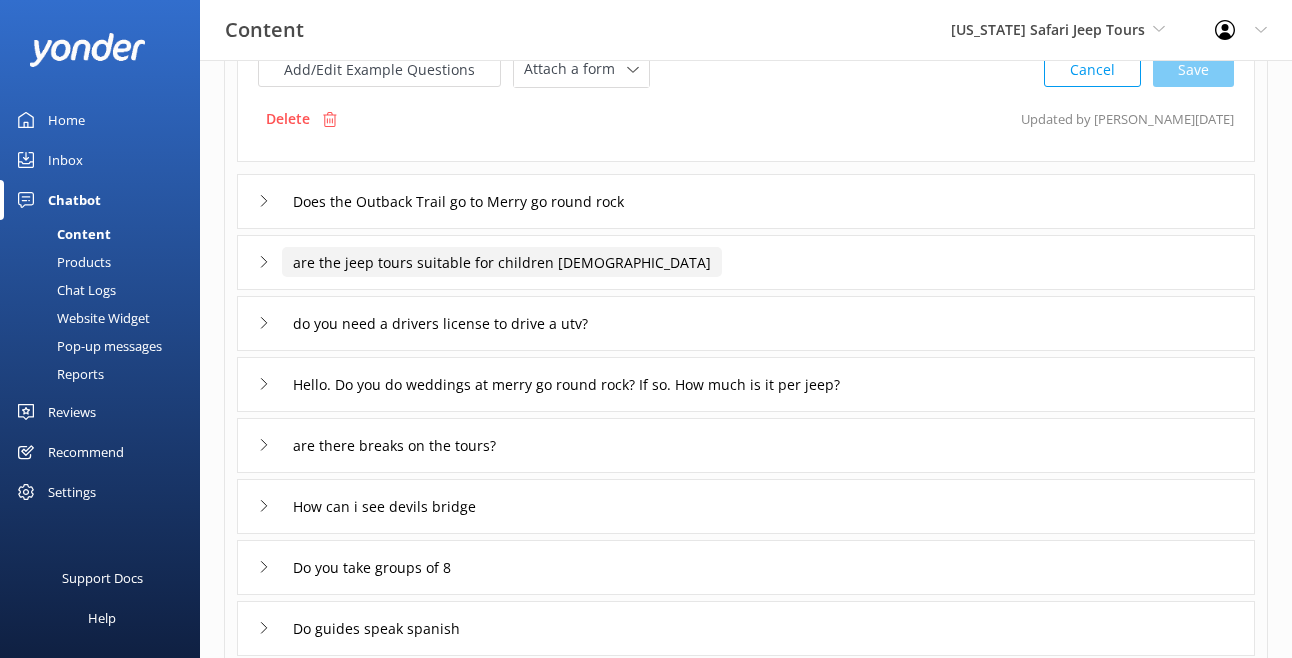 click on "are the jeep tours suitable for children 1 years old" at bounding box center [470, -66] 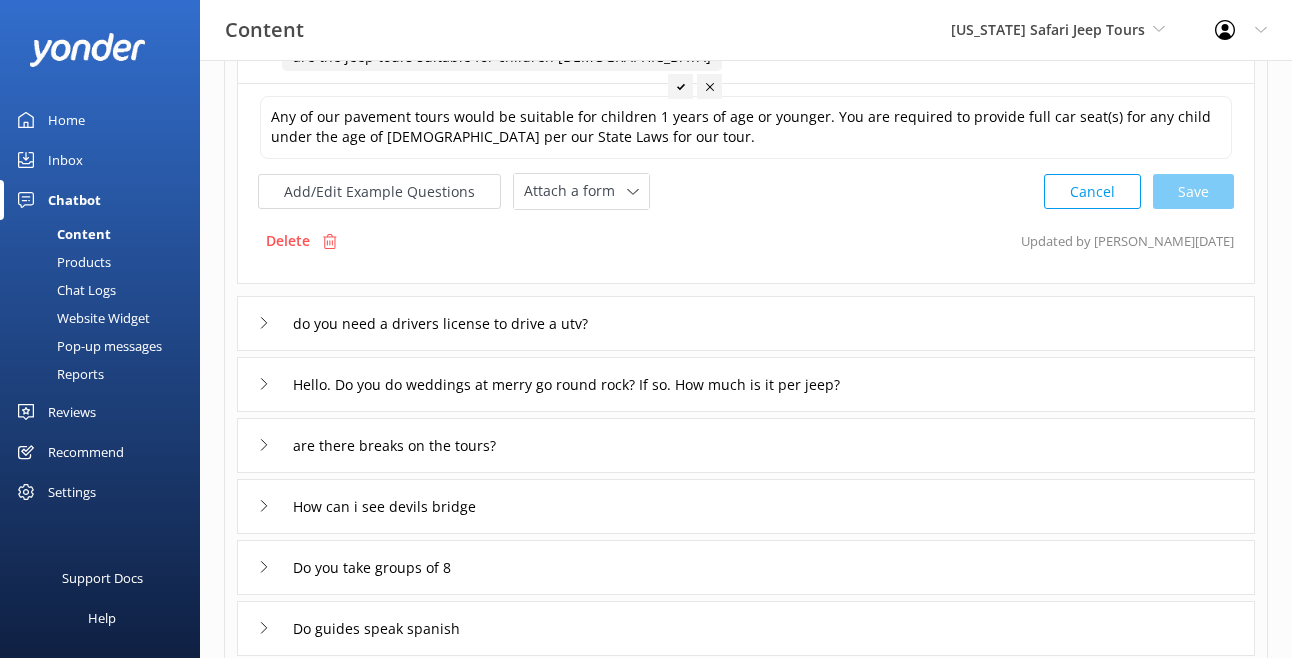 scroll, scrollTop: 126, scrollLeft: 0, axis: vertical 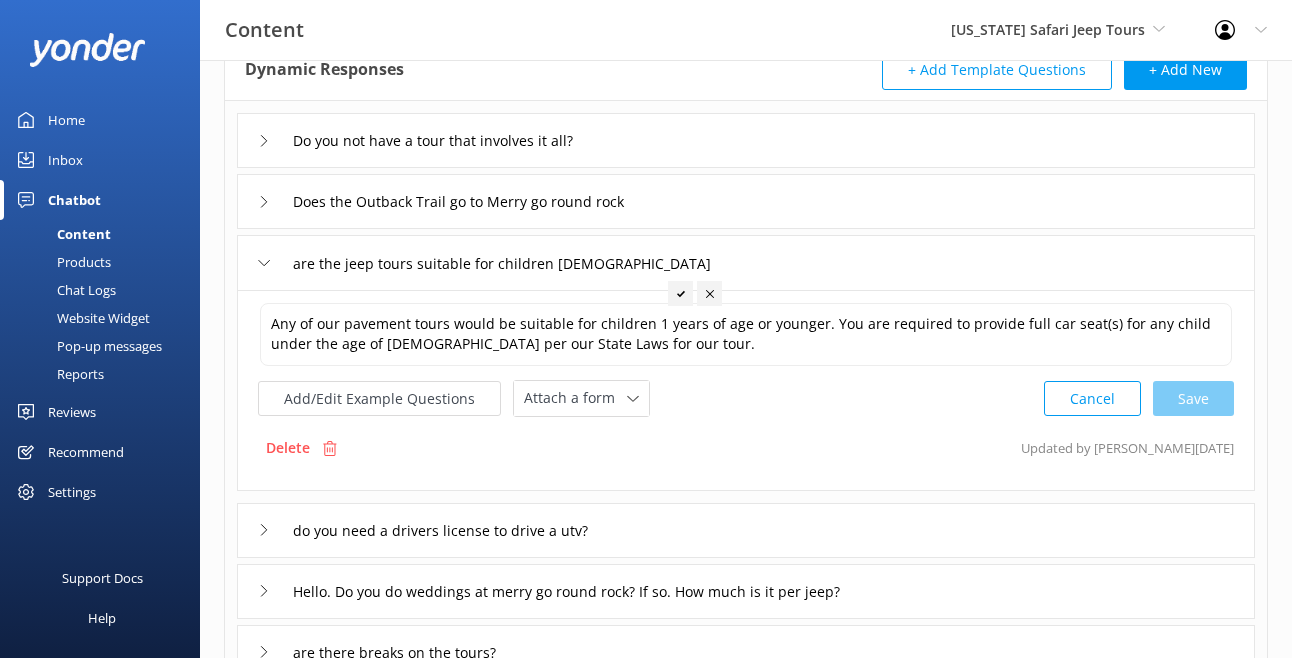 click on "Home" at bounding box center [66, 120] 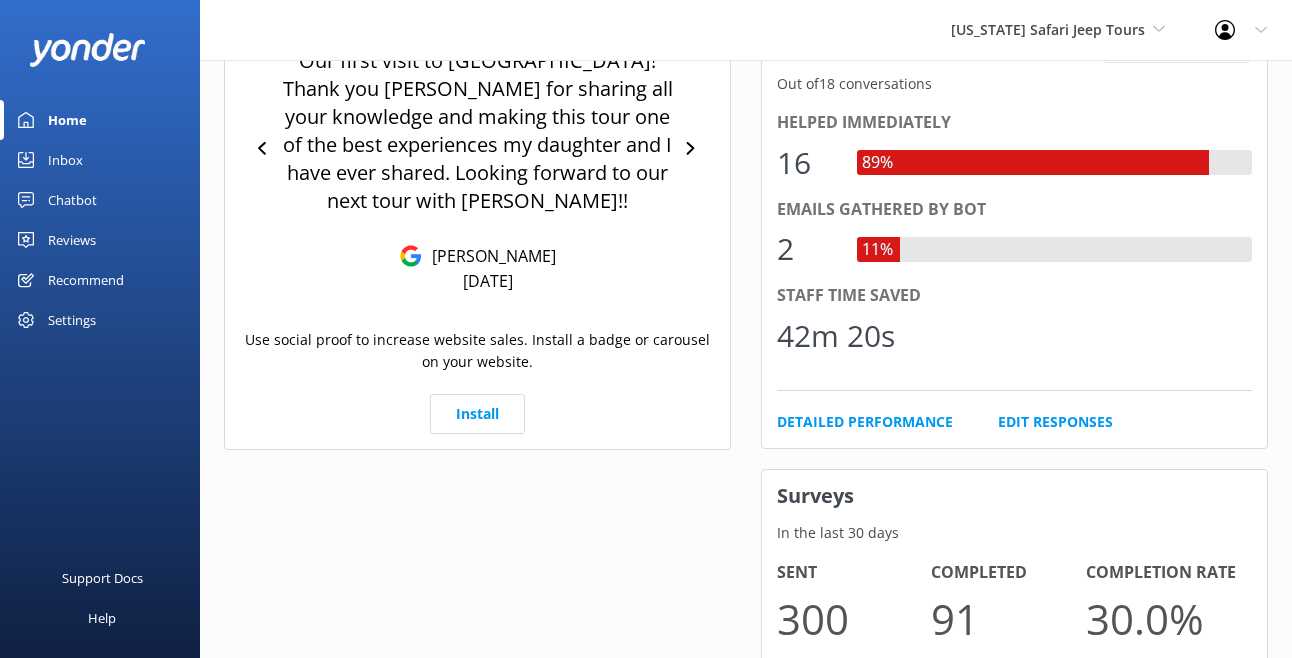 scroll, scrollTop: 686, scrollLeft: 0, axis: vertical 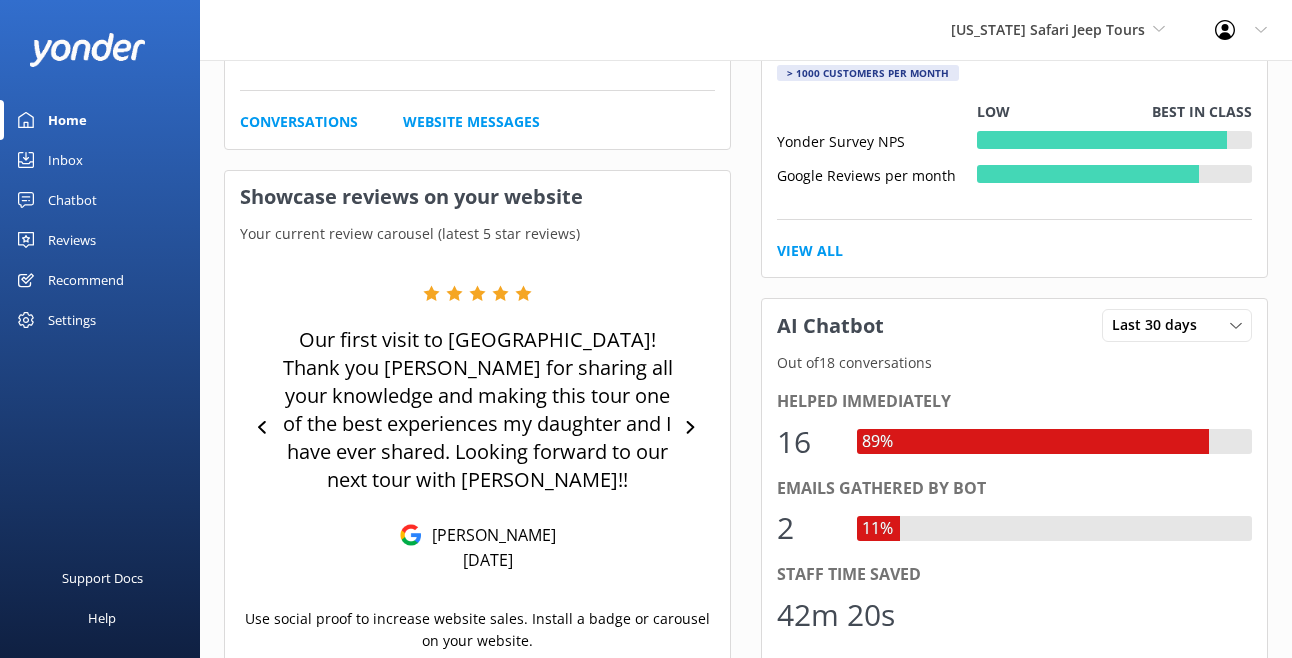 click on "Reviews" at bounding box center [72, 240] 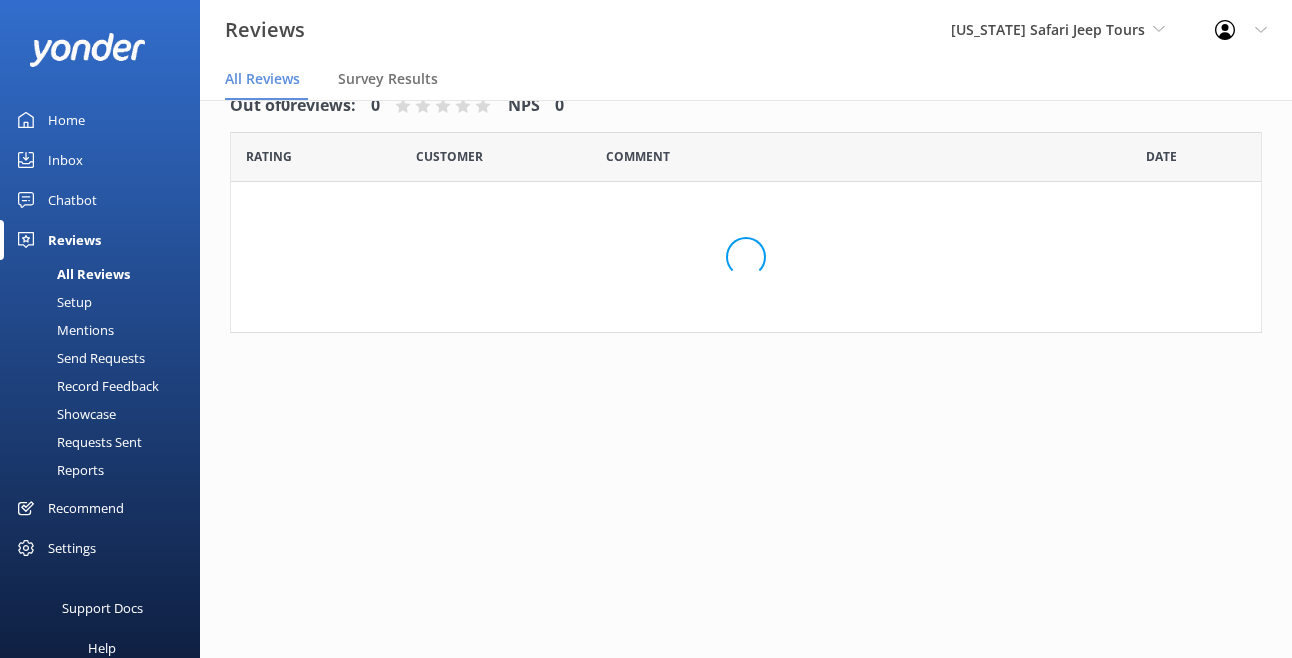 scroll, scrollTop: 40, scrollLeft: 0, axis: vertical 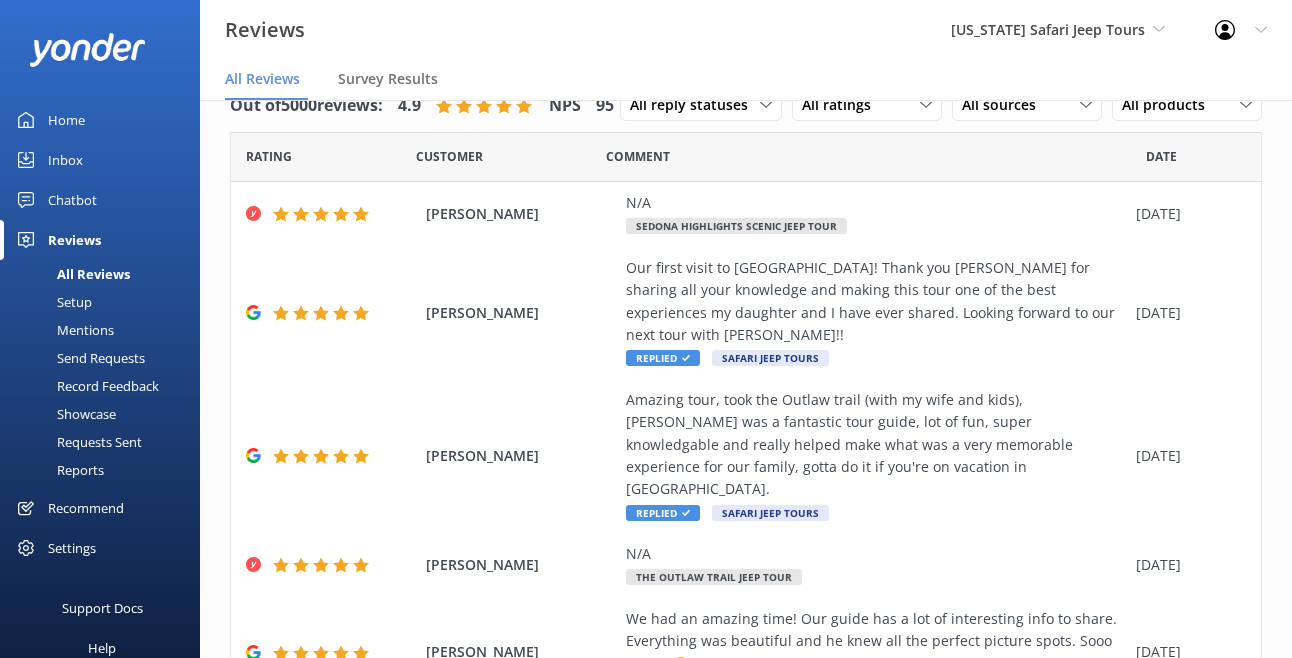 click on "Mentions" at bounding box center [63, 330] 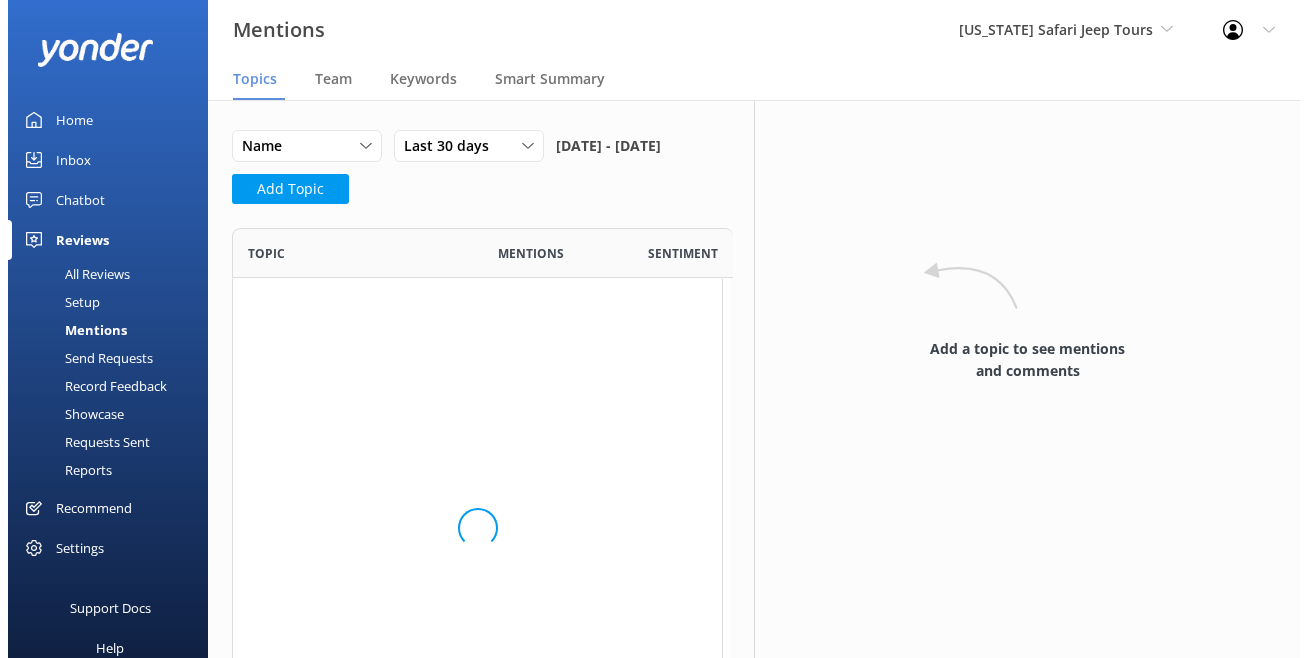 scroll, scrollTop: 0, scrollLeft: 0, axis: both 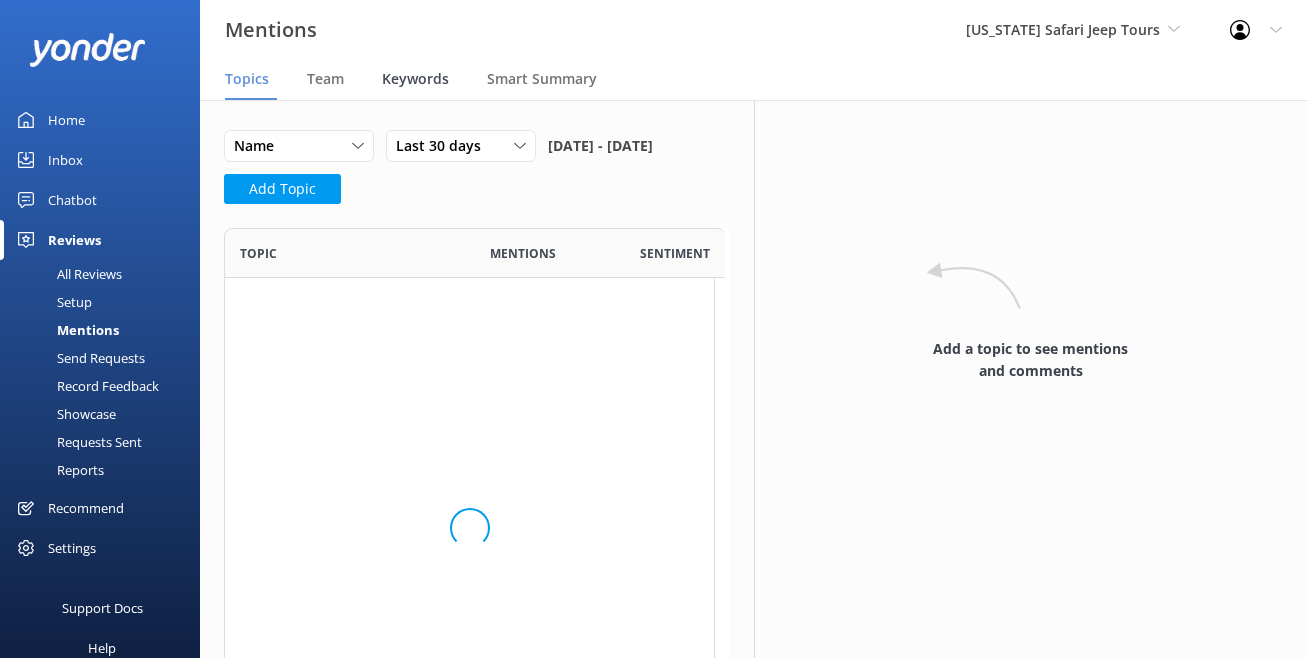 click on "Keywords" at bounding box center (415, 79) 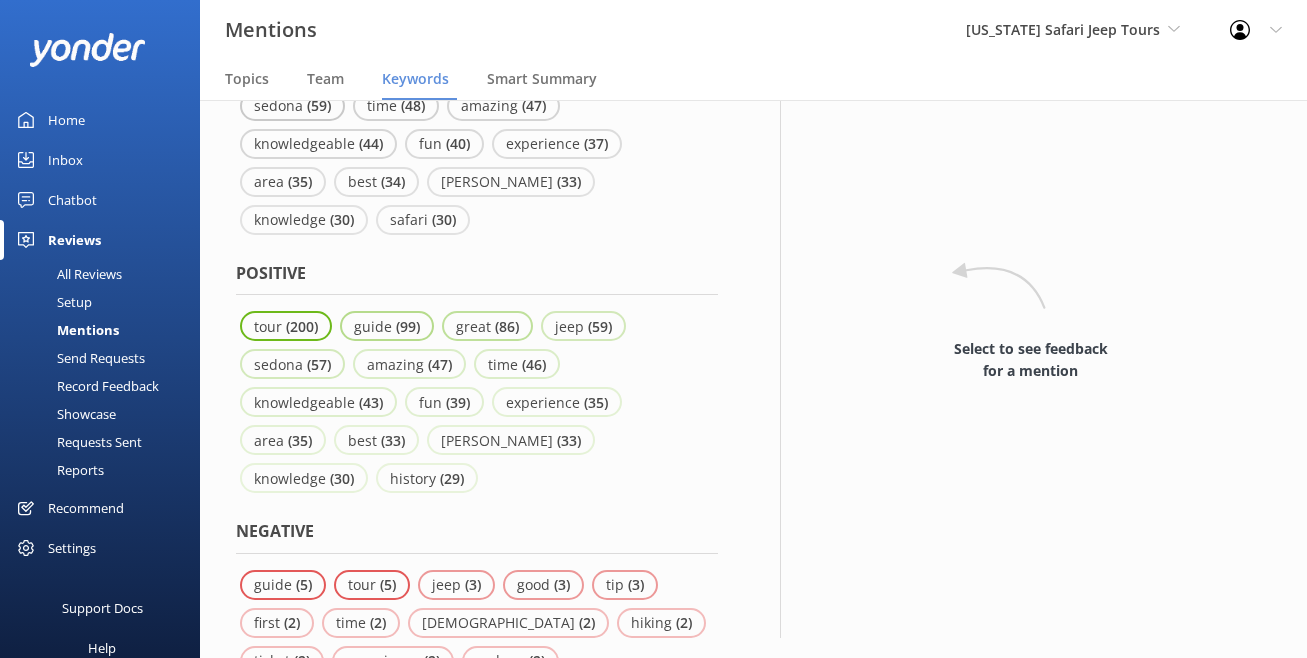 scroll, scrollTop: 202, scrollLeft: 0, axis: vertical 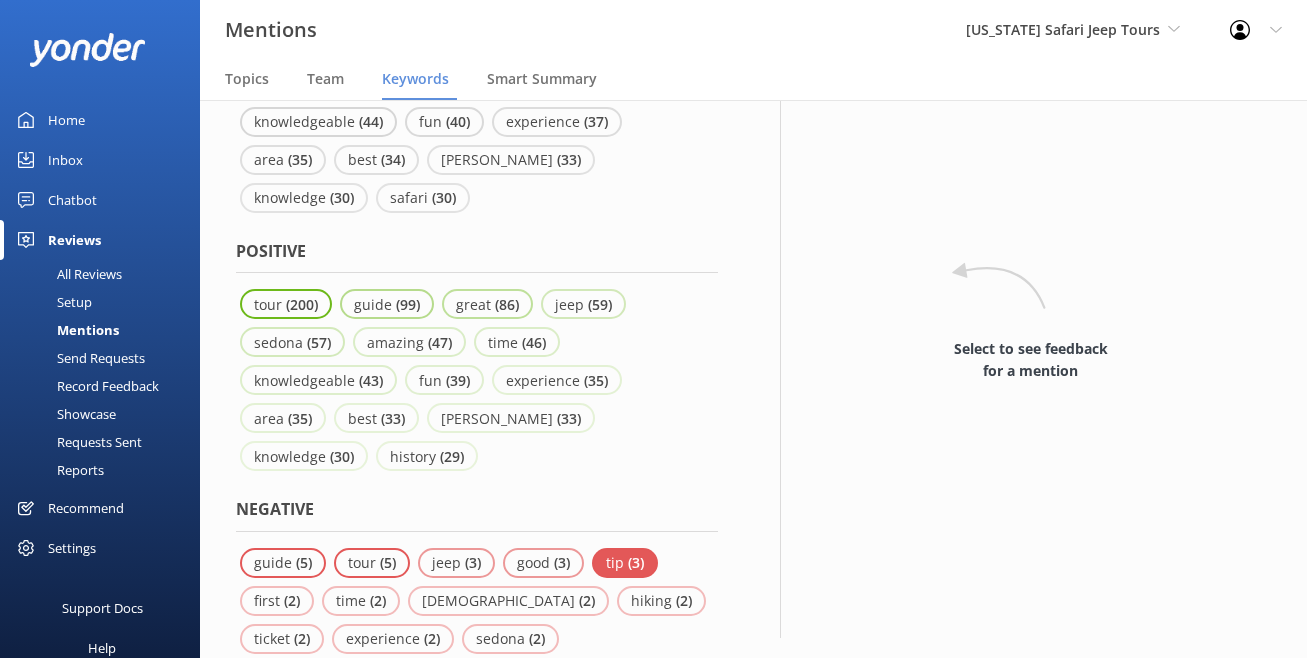 click on "tip" at bounding box center (617, 562) 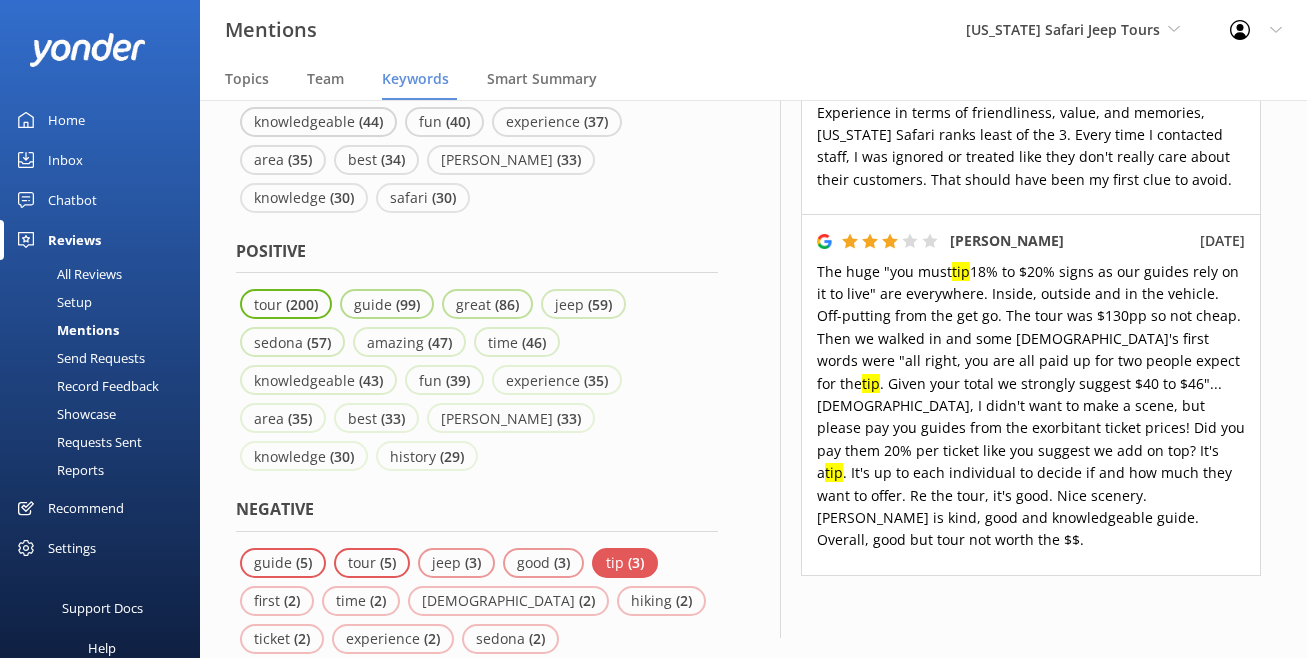 scroll, scrollTop: 458, scrollLeft: 0, axis: vertical 